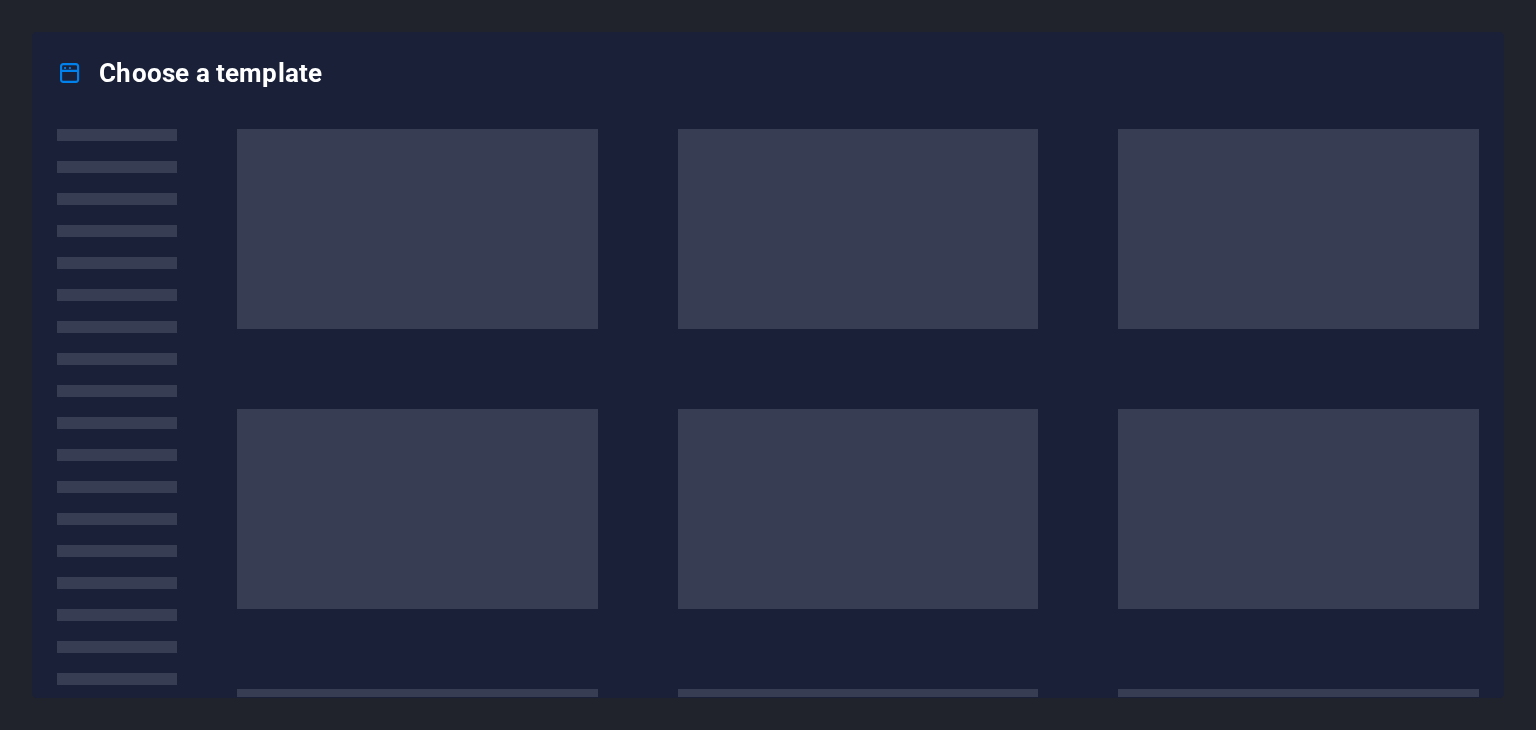 scroll, scrollTop: 0, scrollLeft: 0, axis: both 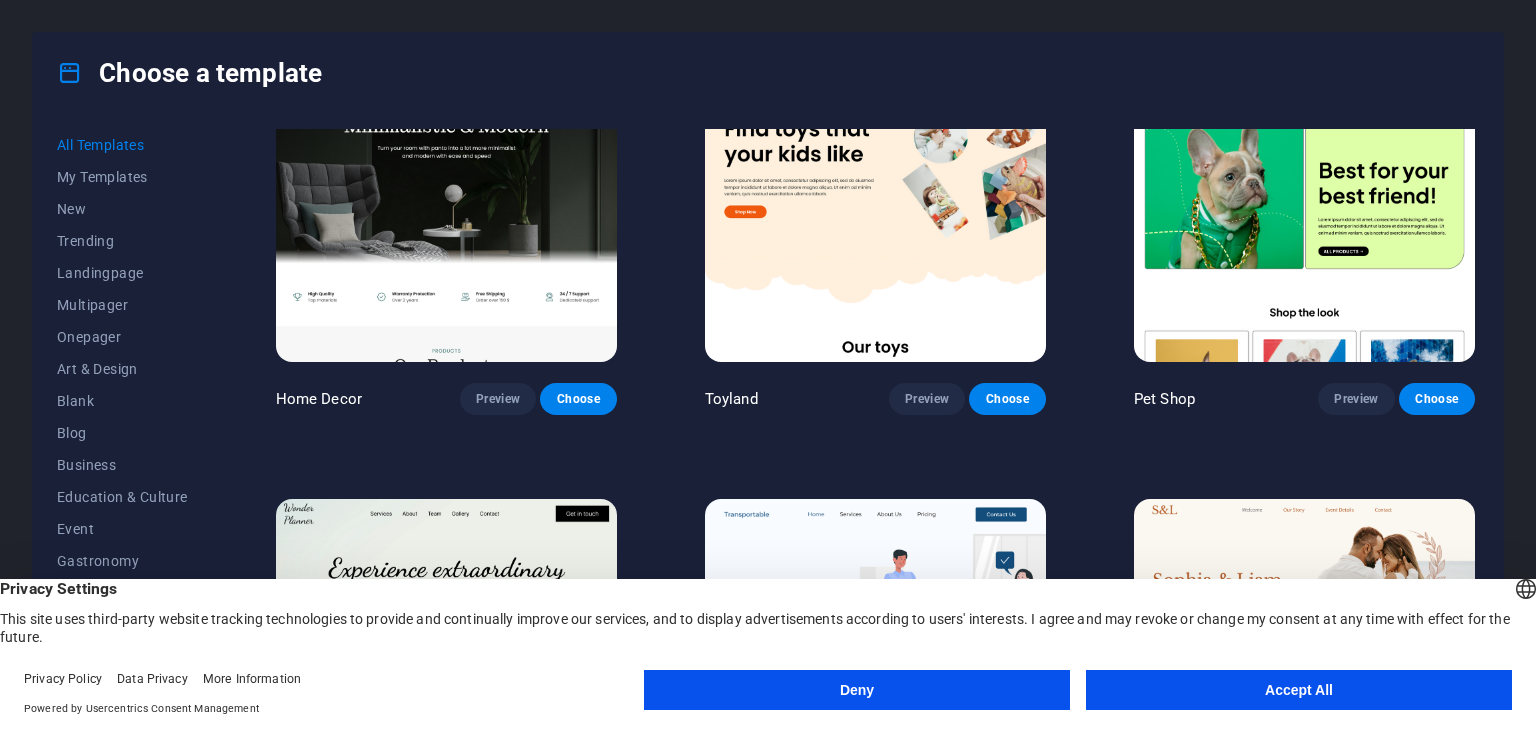 click on "Accept All" at bounding box center (1299, 690) 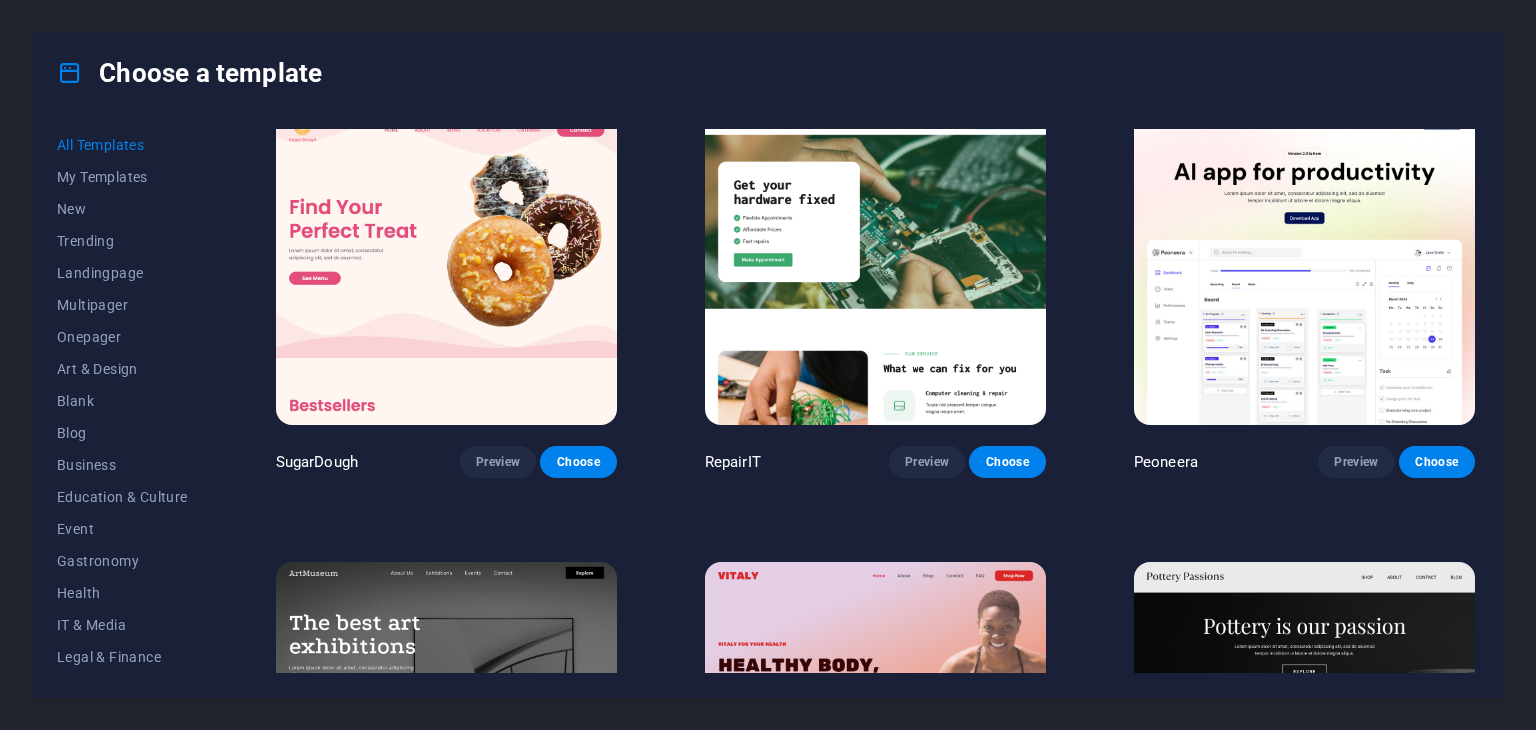 scroll, scrollTop: 0, scrollLeft: 0, axis: both 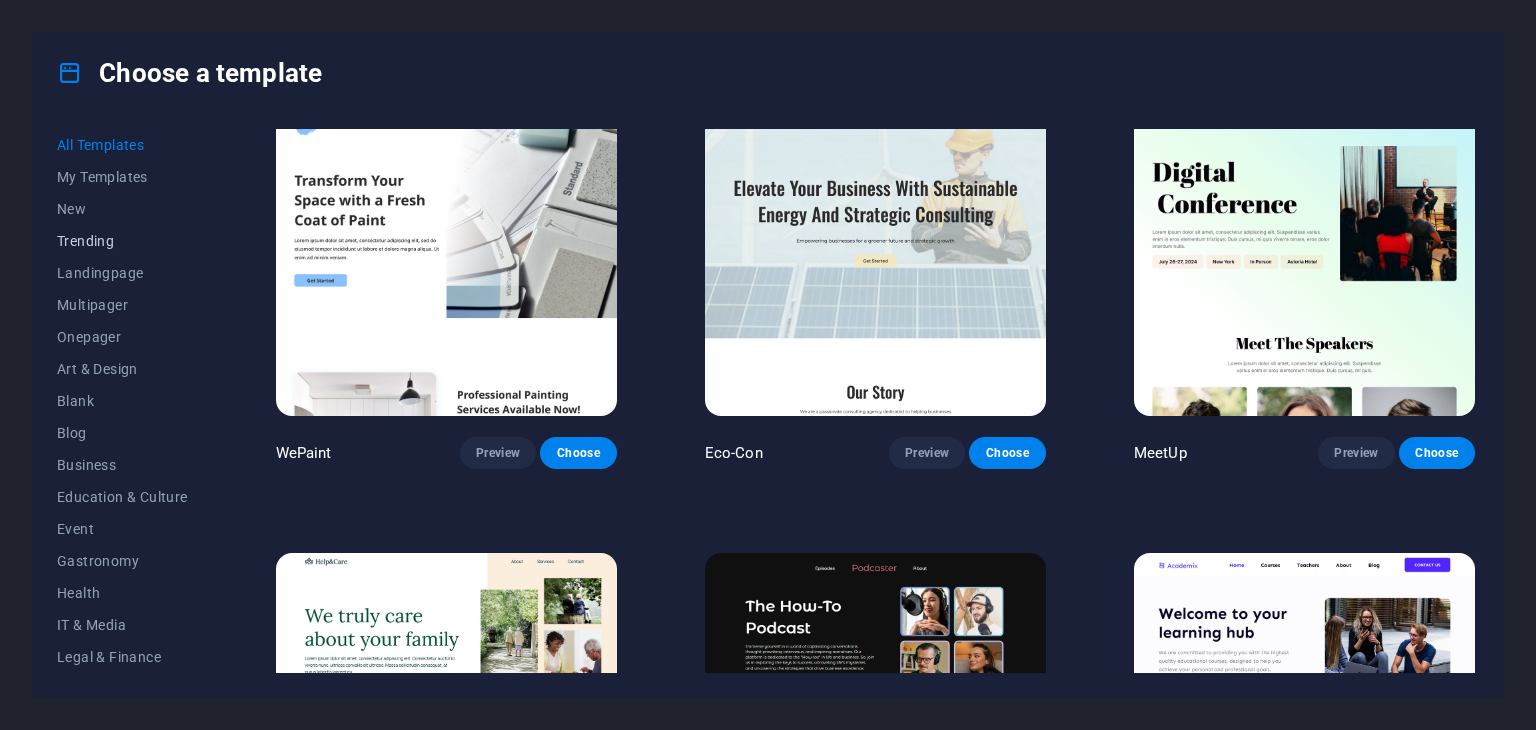 click on "Trending" at bounding box center [122, 241] 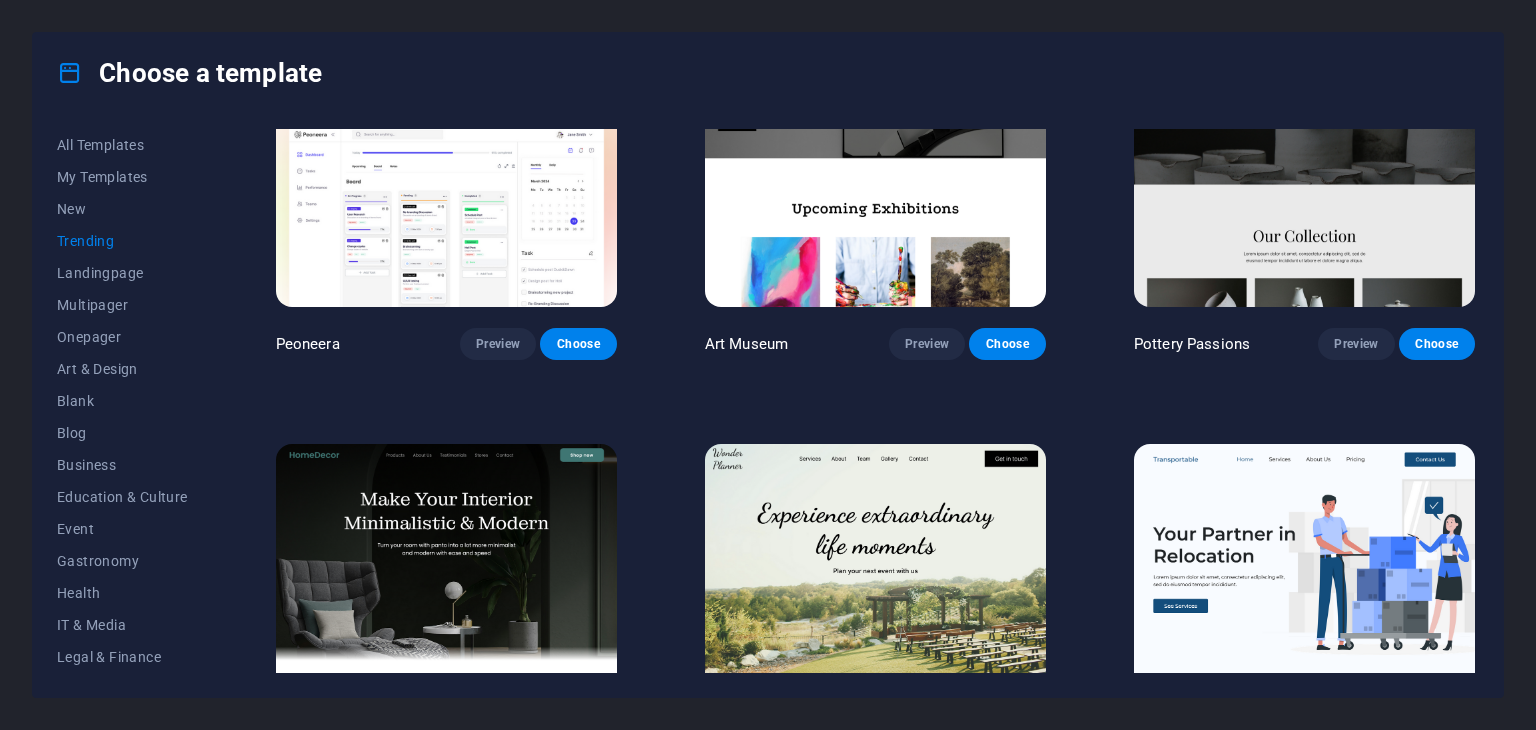 scroll, scrollTop: 0, scrollLeft: 0, axis: both 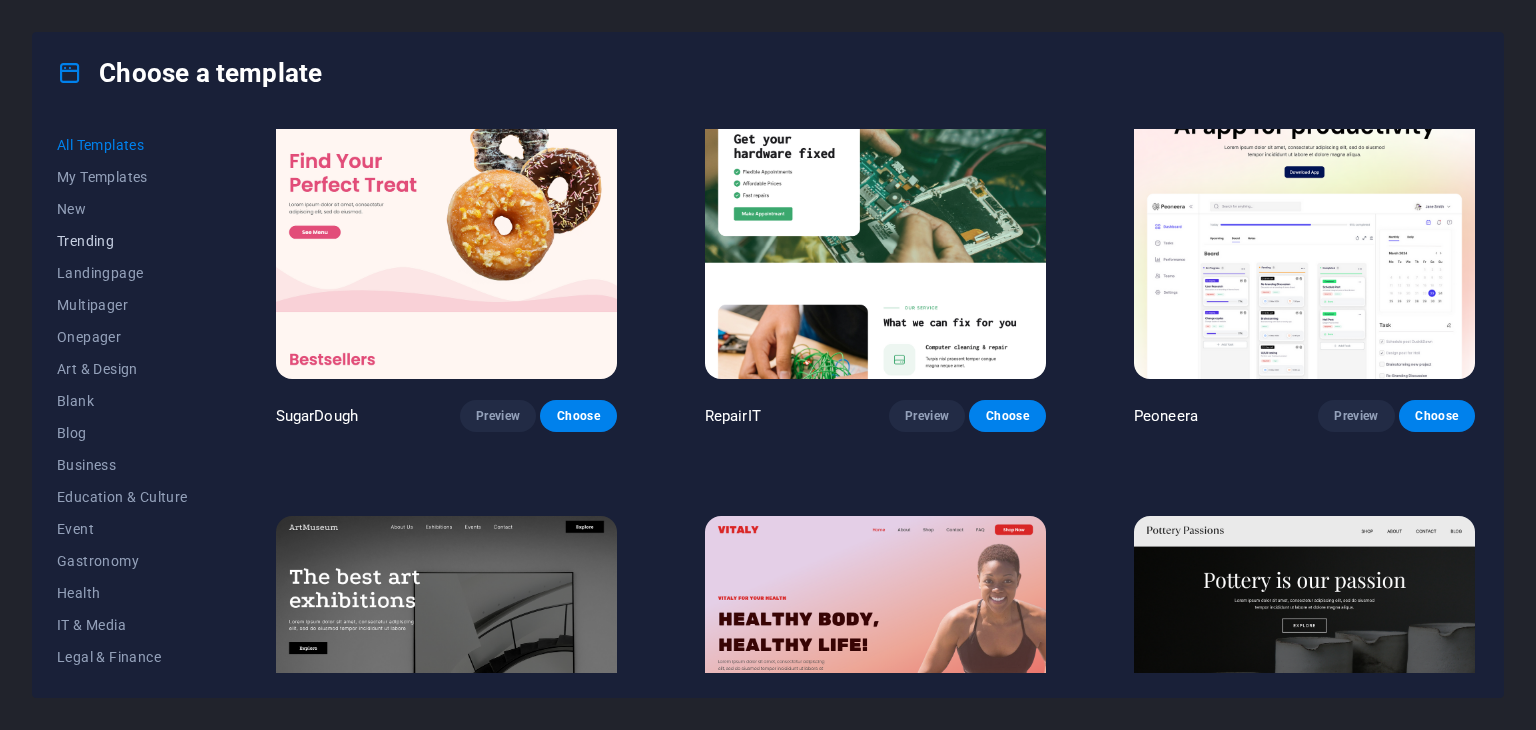 click on "Trending" at bounding box center (122, 241) 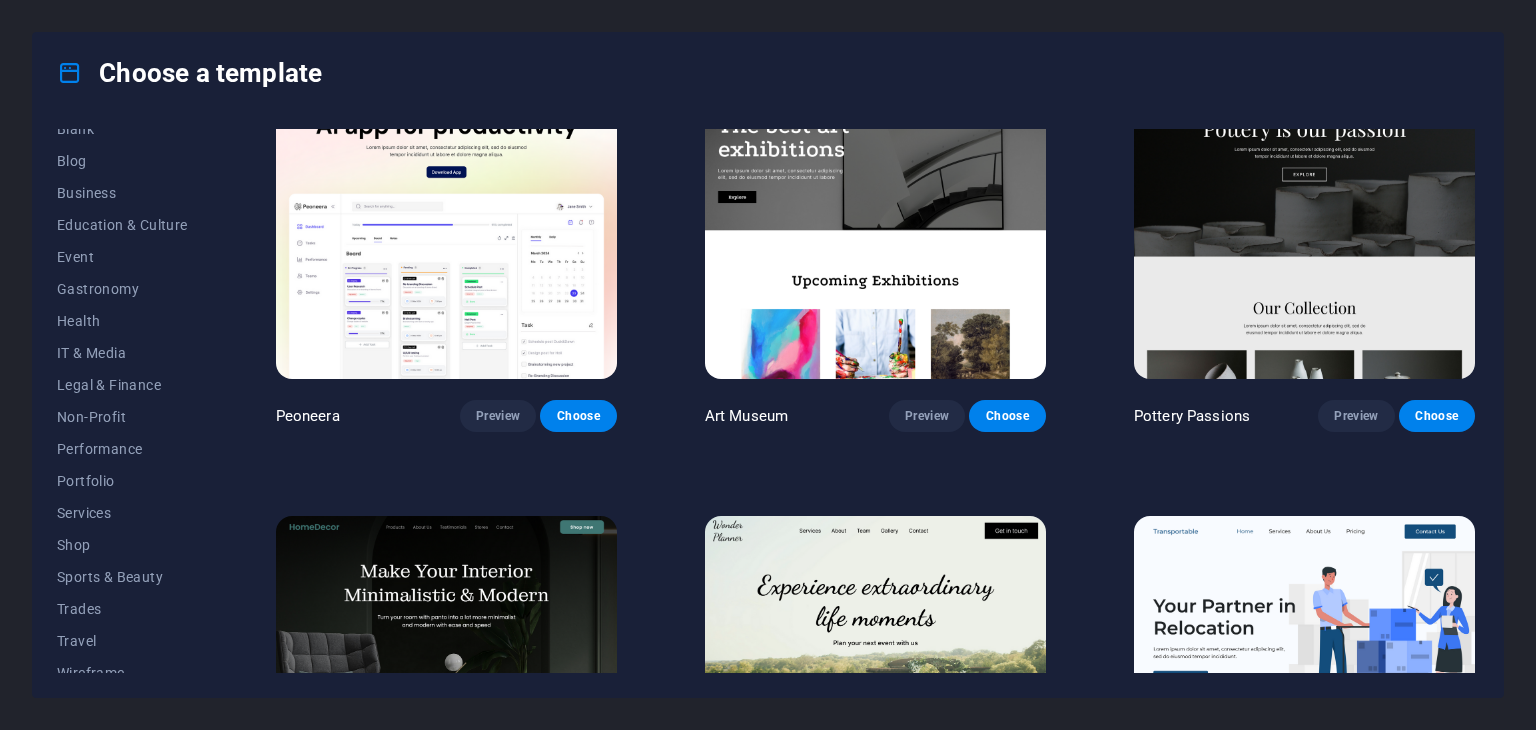 scroll, scrollTop: 288, scrollLeft: 0, axis: vertical 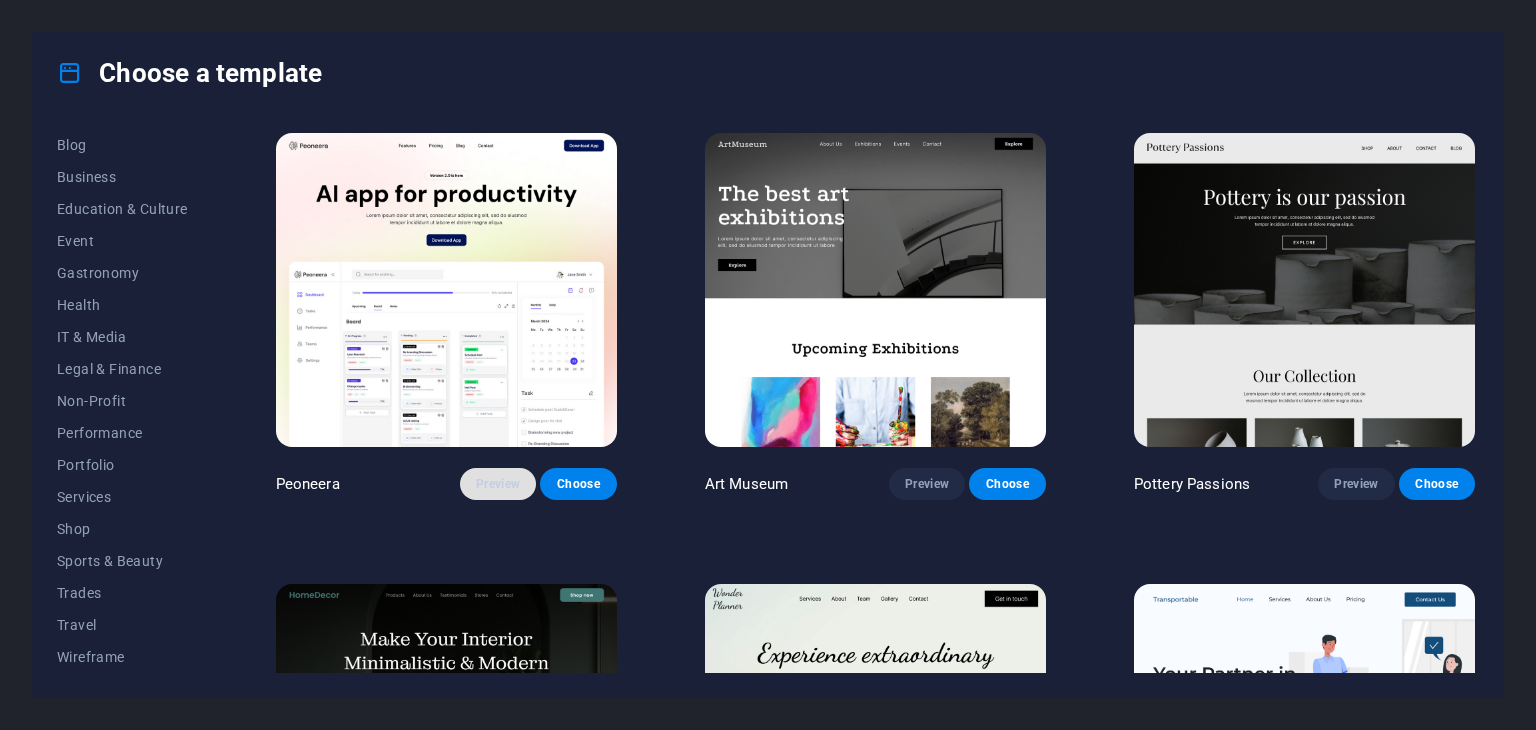 click on "Preview" at bounding box center (498, 484) 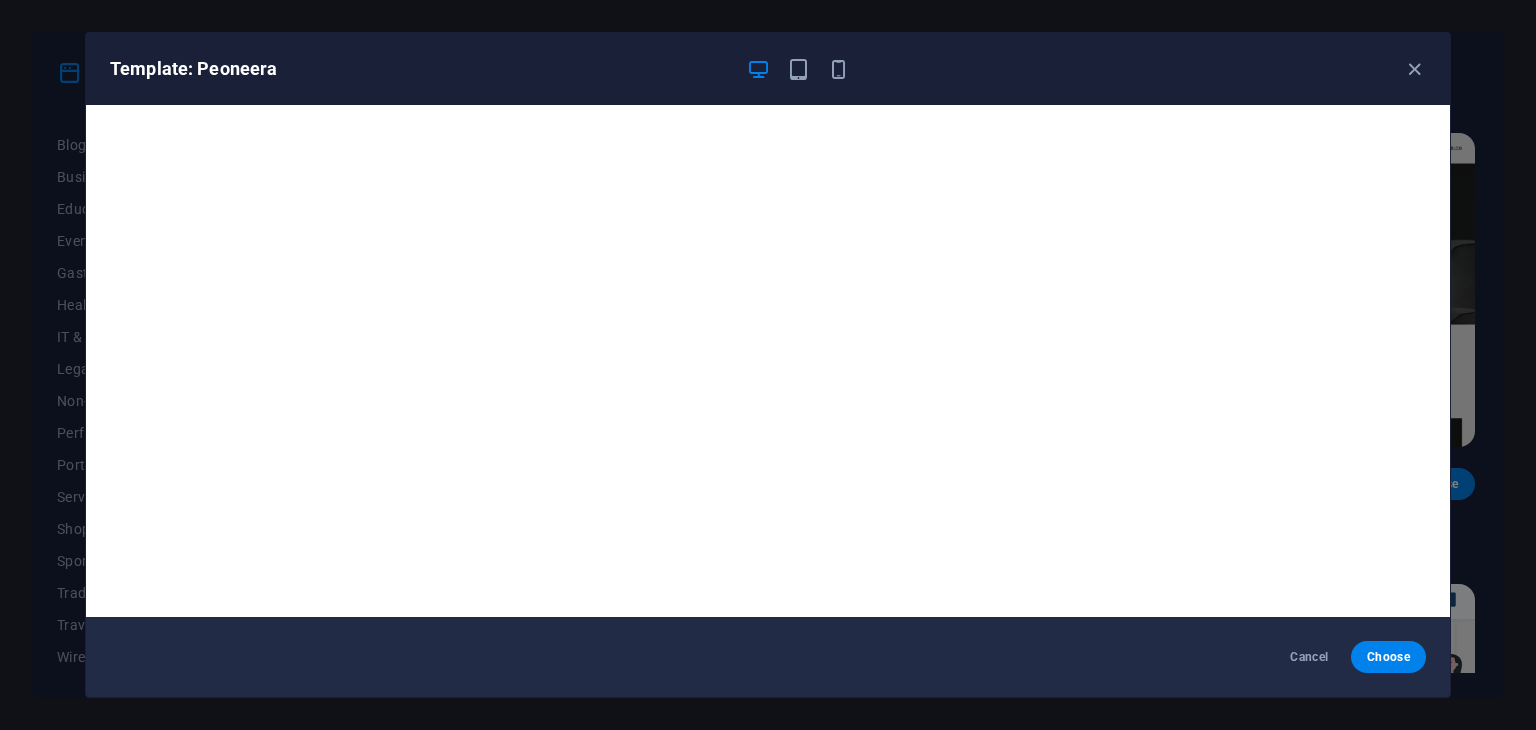 scroll, scrollTop: 5, scrollLeft: 0, axis: vertical 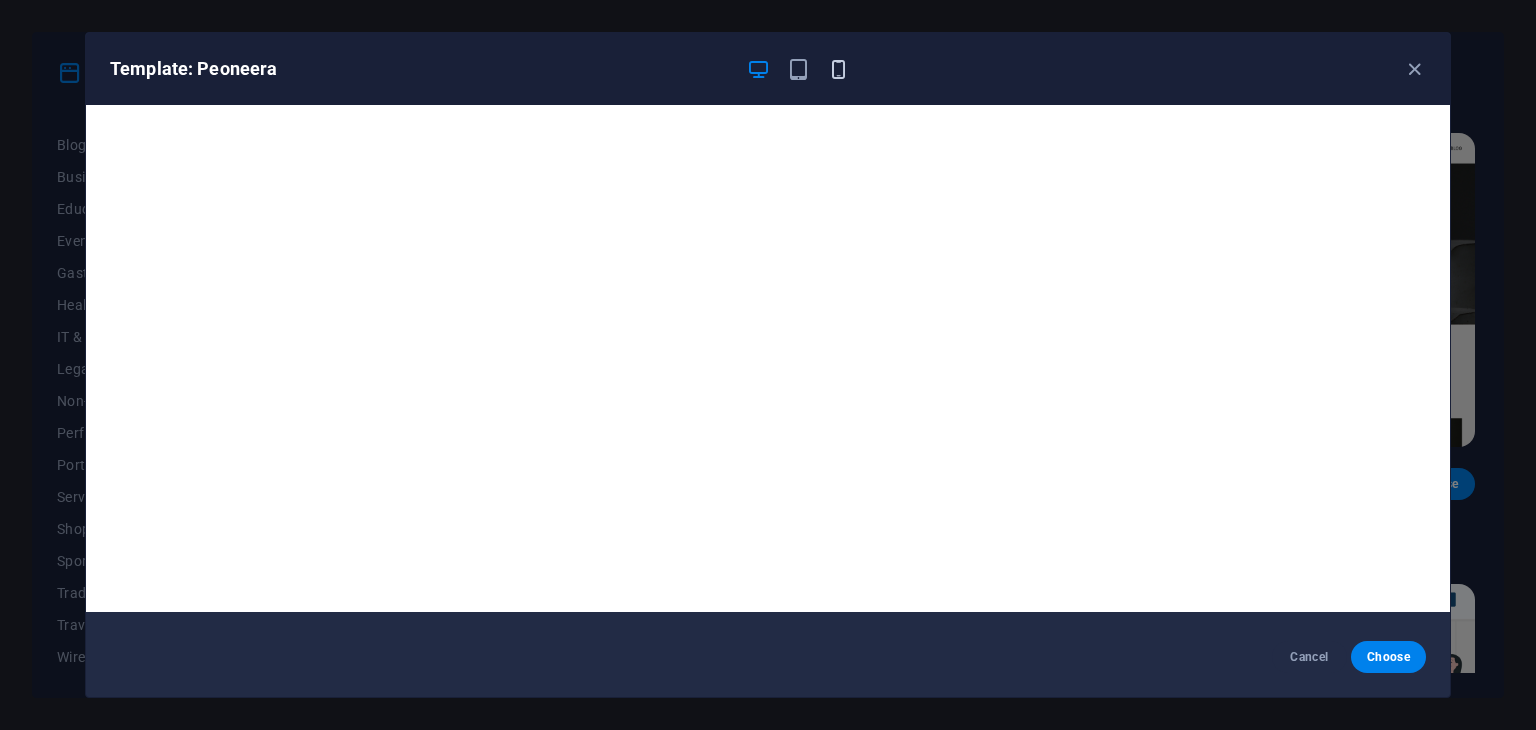 click at bounding box center (838, 69) 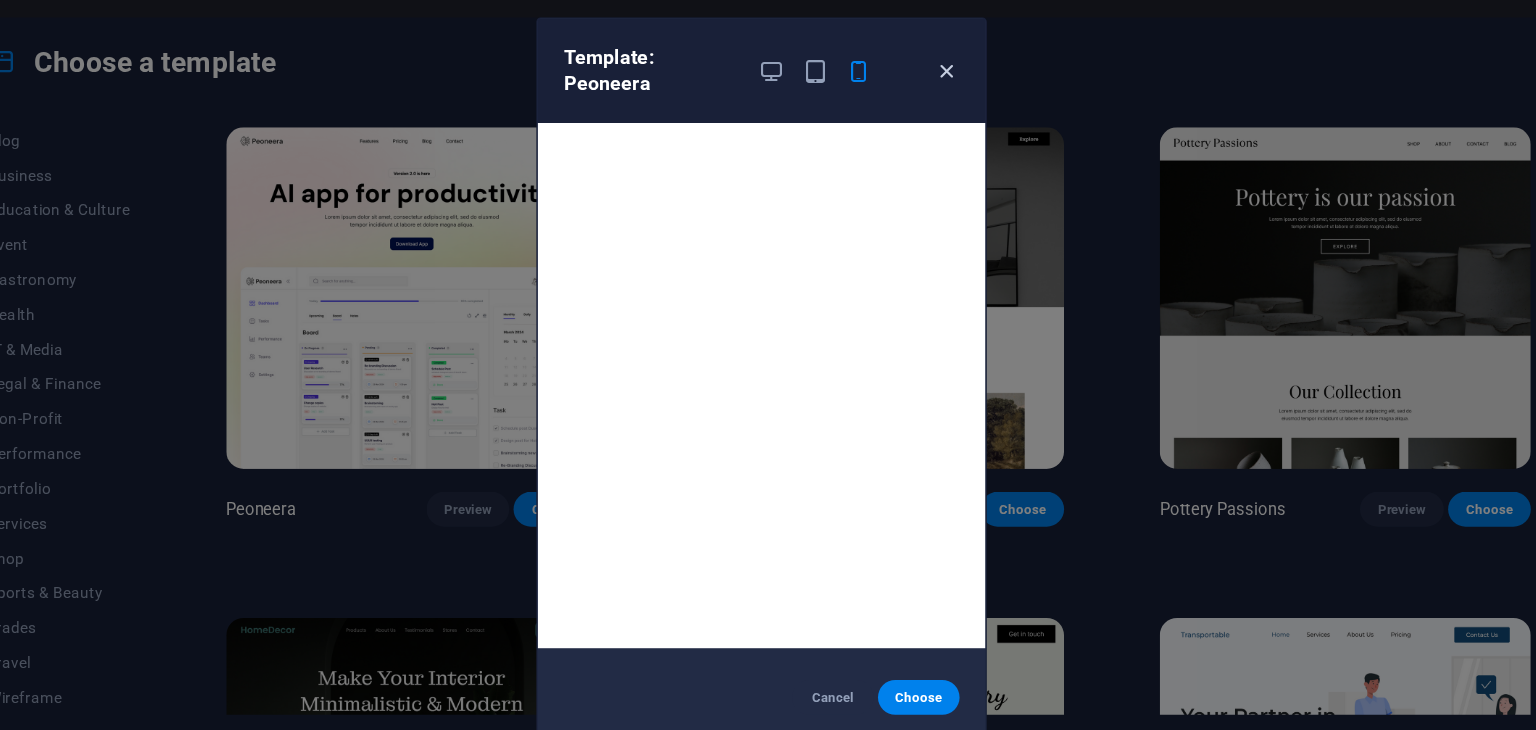 click at bounding box center (938, 81) 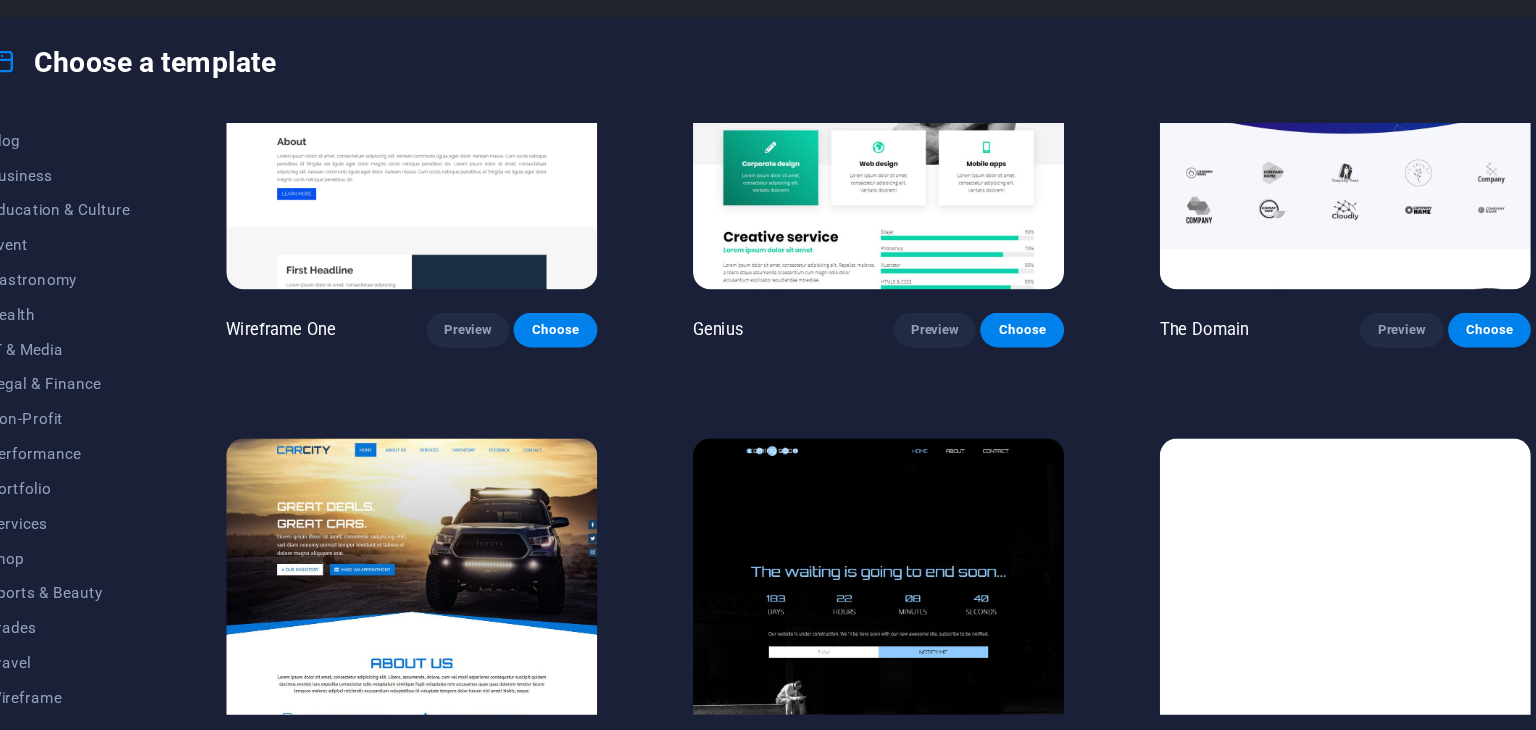 scroll, scrollTop: 2072, scrollLeft: 0, axis: vertical 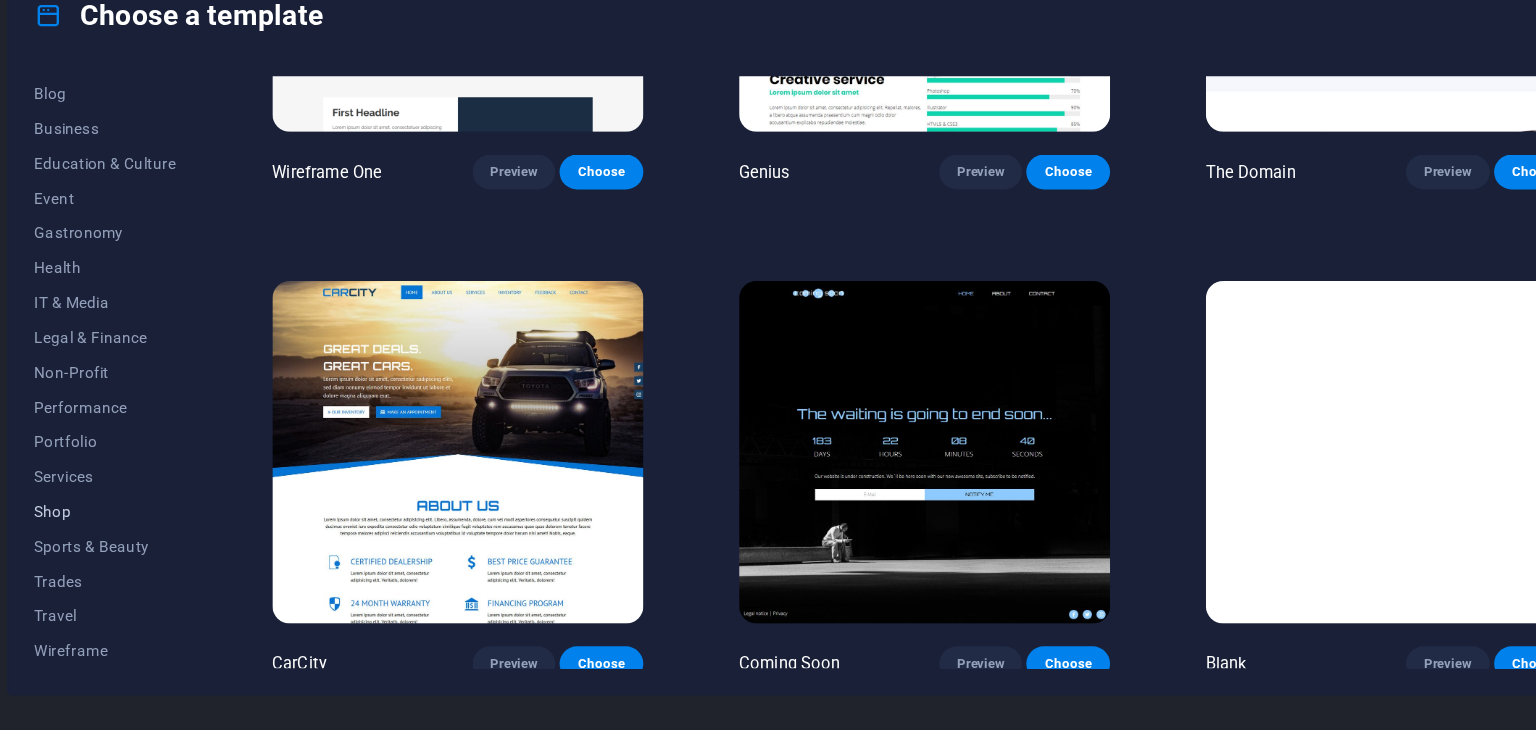 click on "Shop" at bounding box center (122, 529) 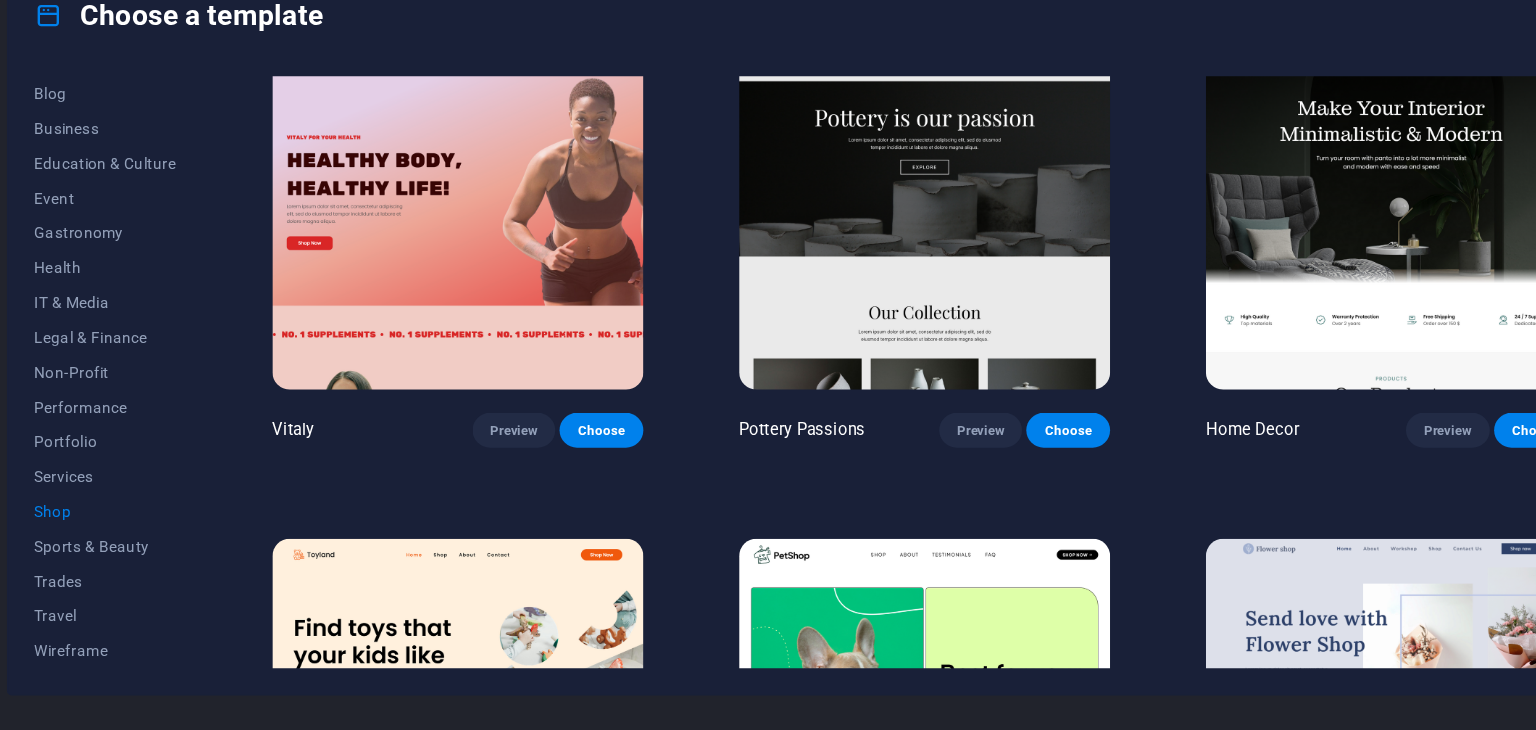 scroll, scrollTop: 0, scrollLeft: 0, axis: both 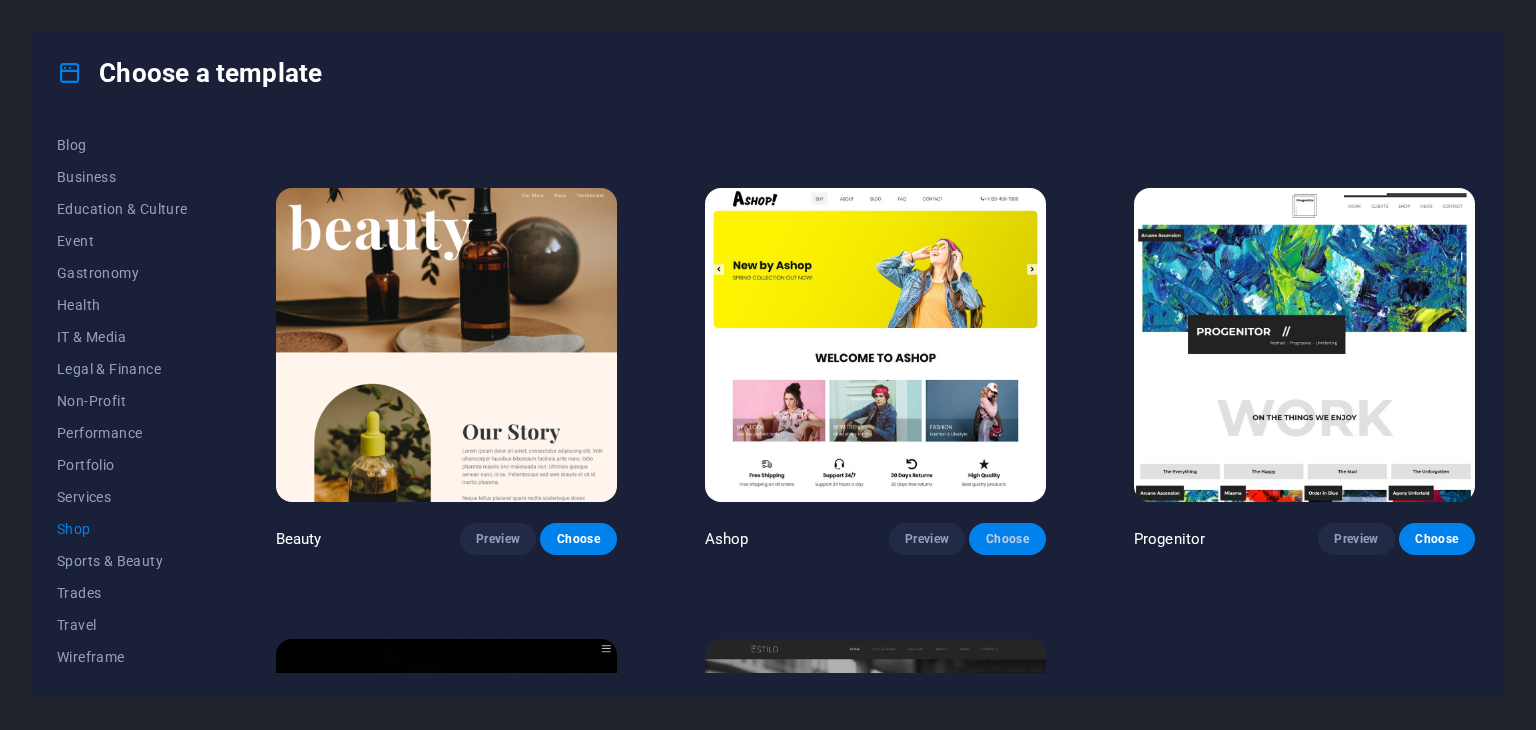 click on "Choose" at bounding box center (1007, 539) 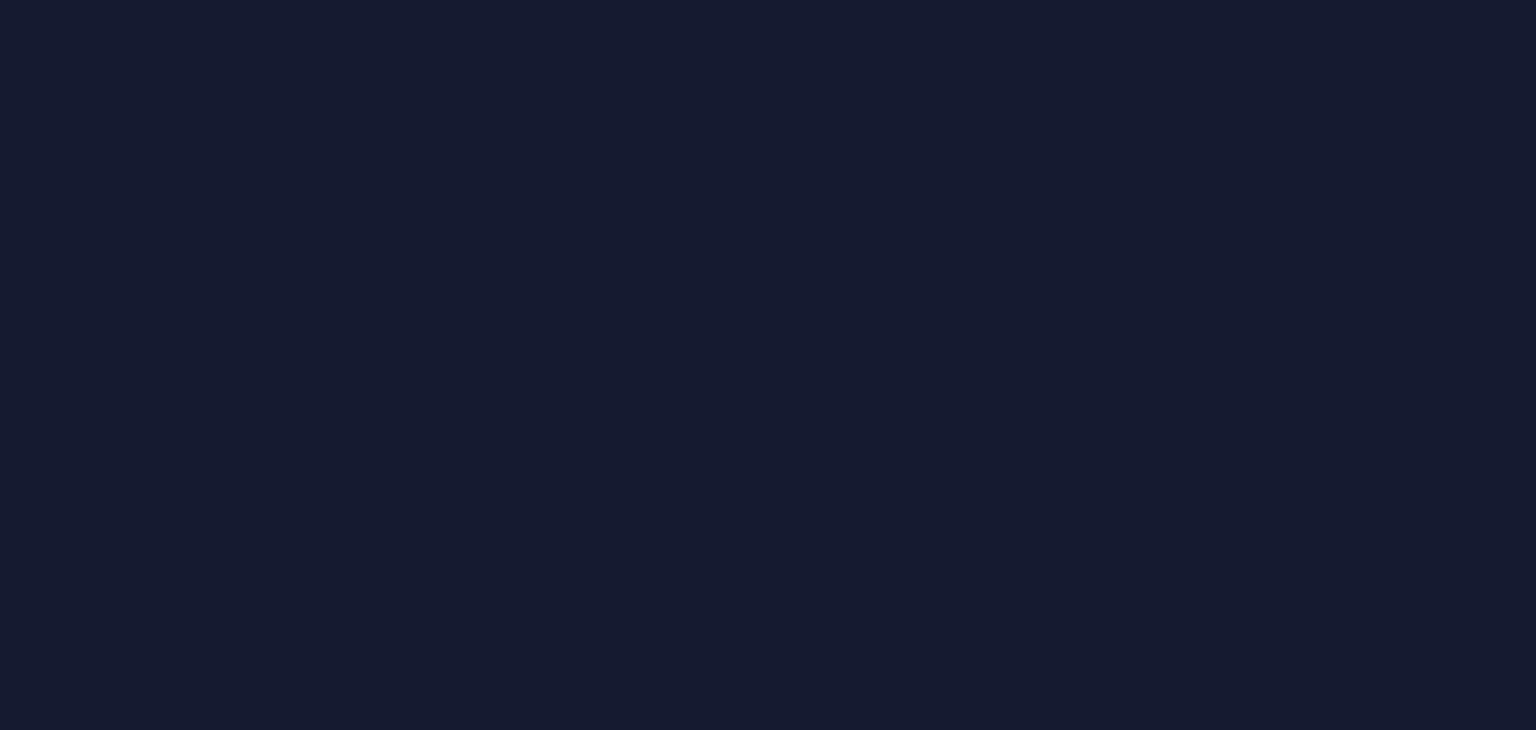 scroll, scrollTop: 0, scrollLeft: 0, axis: both 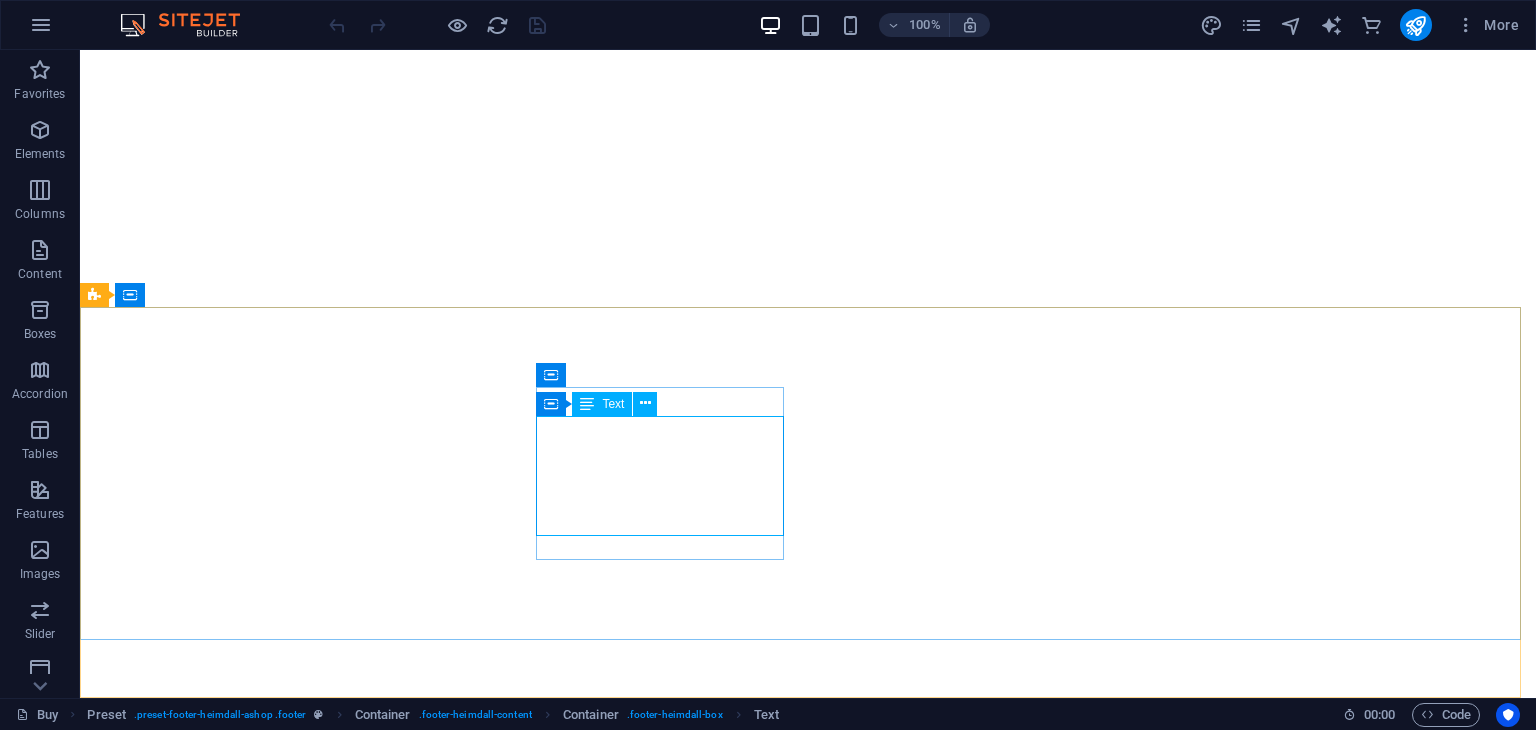 click on "Text" at bounding box center [613, 404] 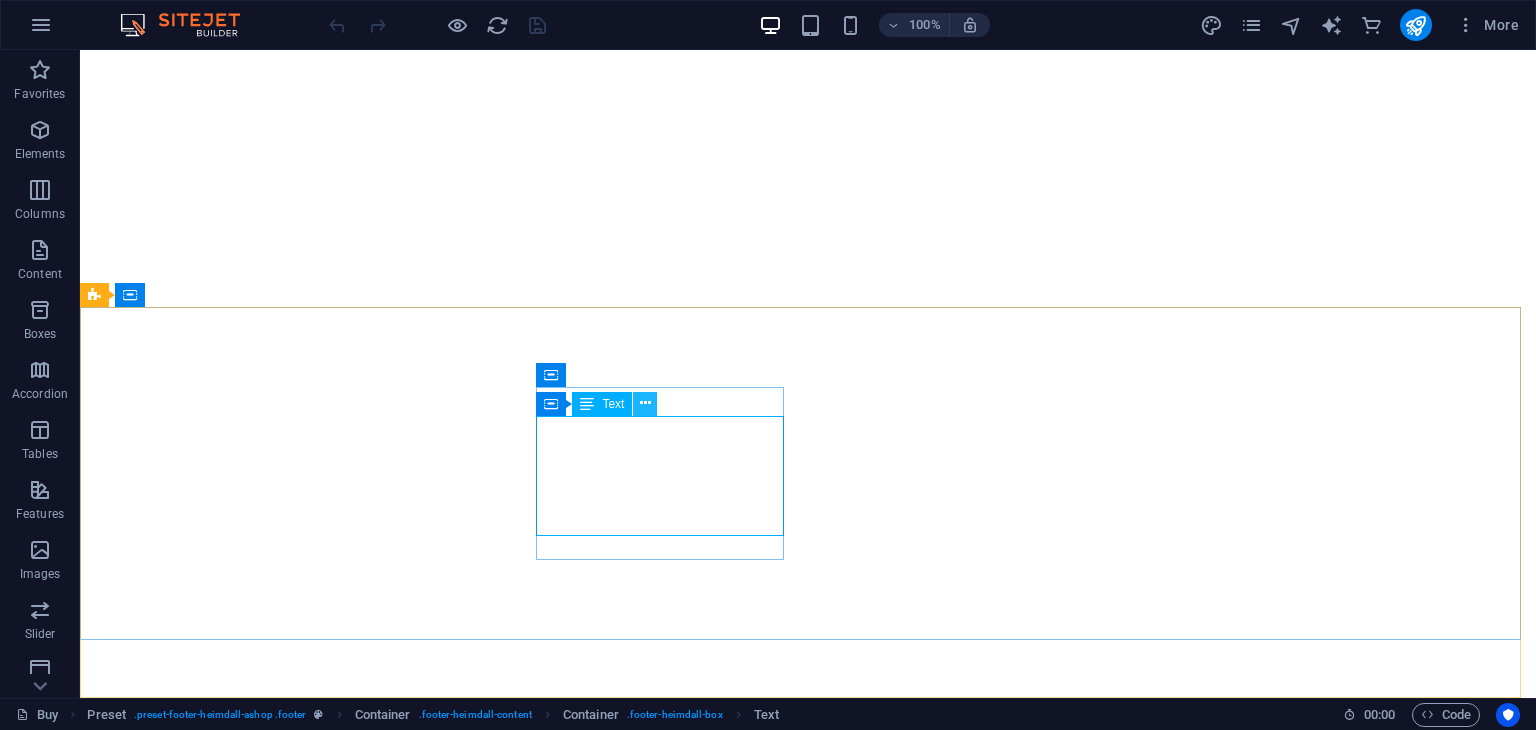 click at bounding box center (645, 403) 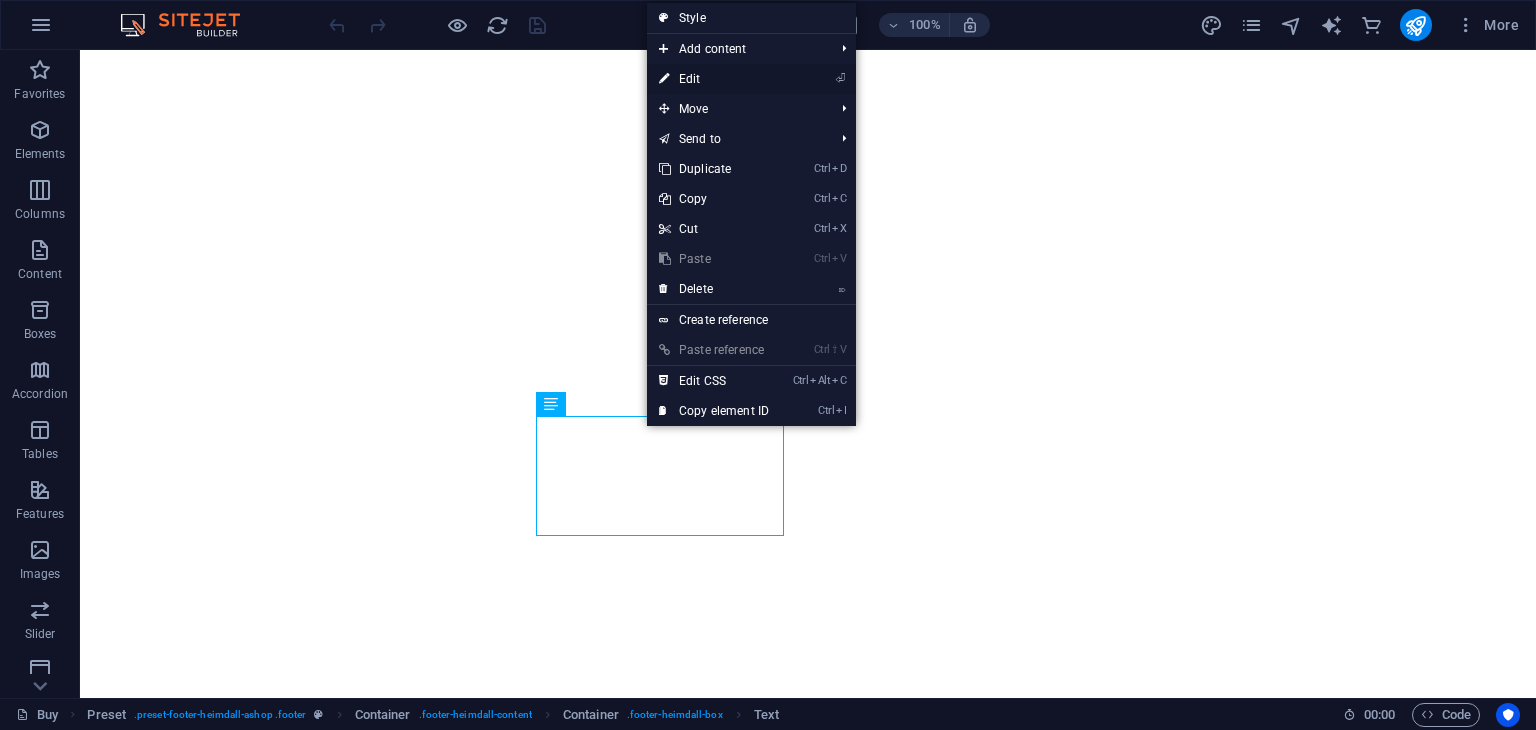 click on "⏎  Edit" at bounding box center [714, 79] 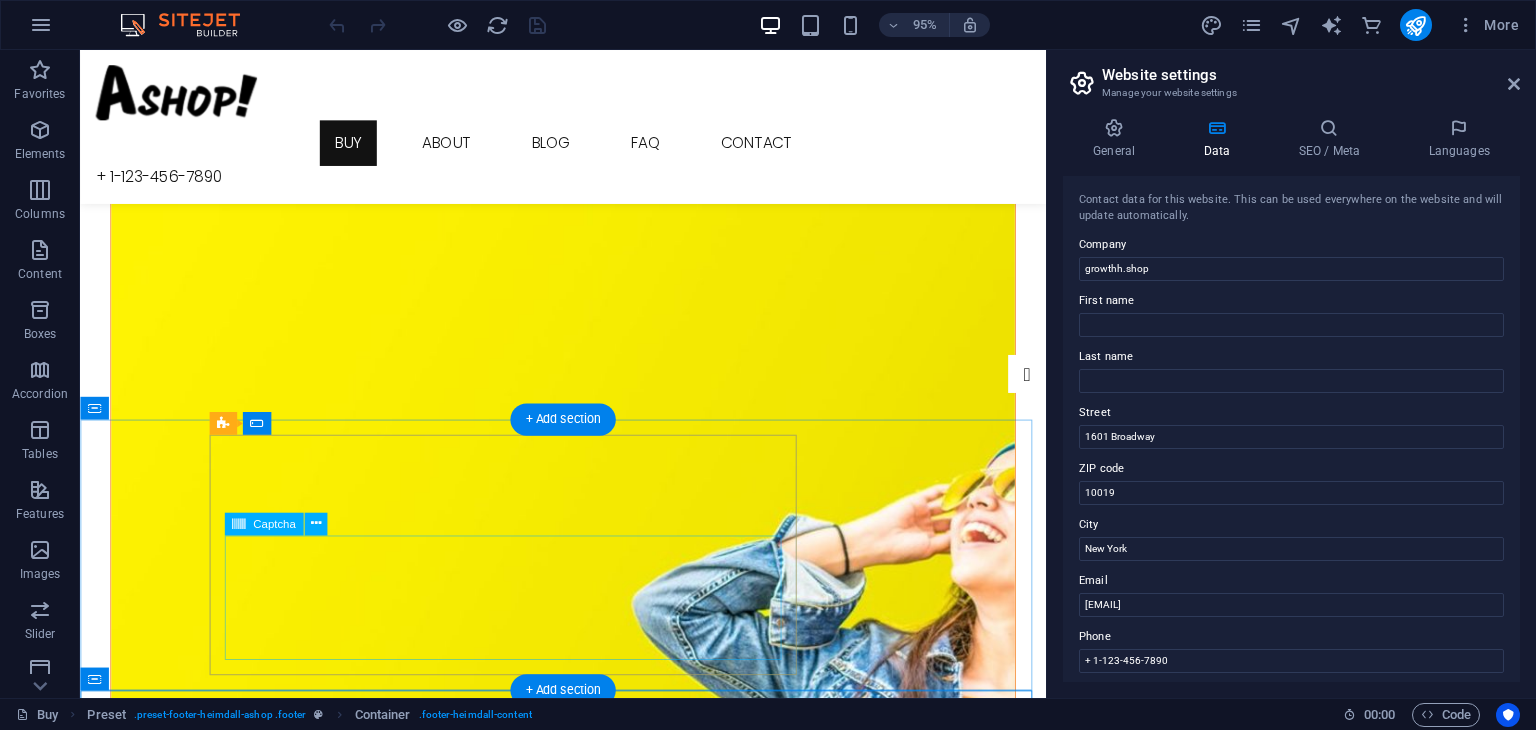 scroll, scrollTop: 2512, scrollLeft: 0, axis: vertical 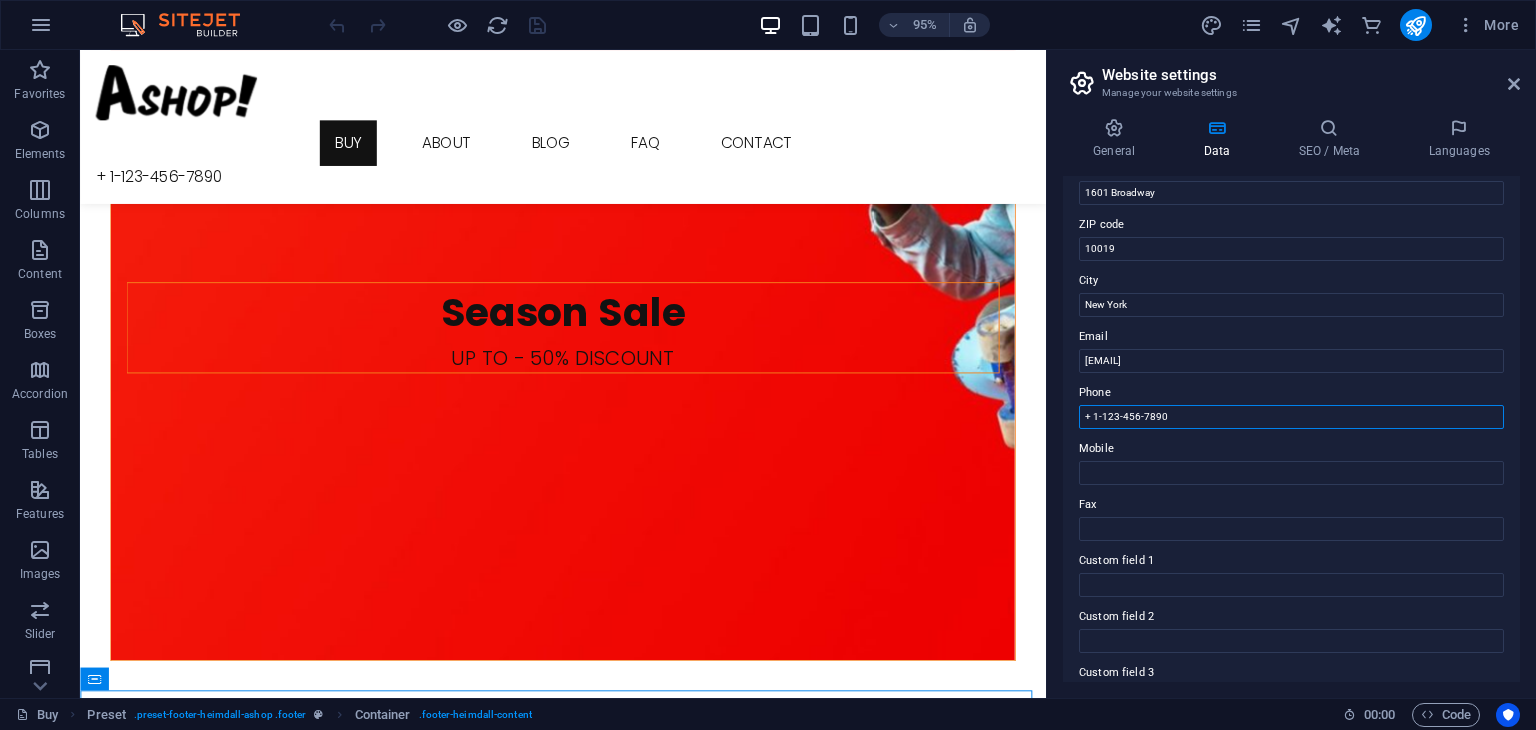 click on "+ 1-123-456-7890" at bounding box center [1291, 417] 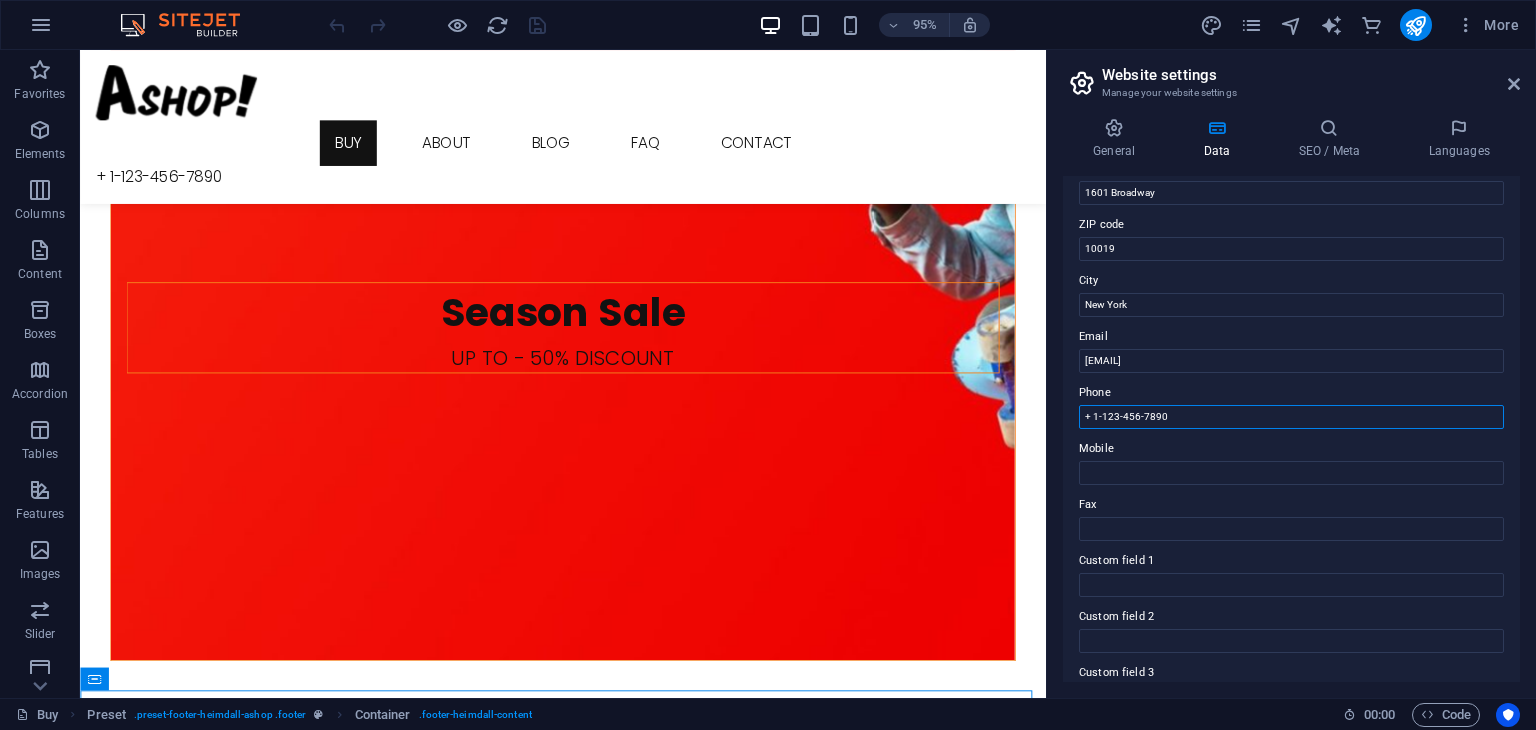click on "+ 1-123-456-7890" at bounding box center (1291, 417) 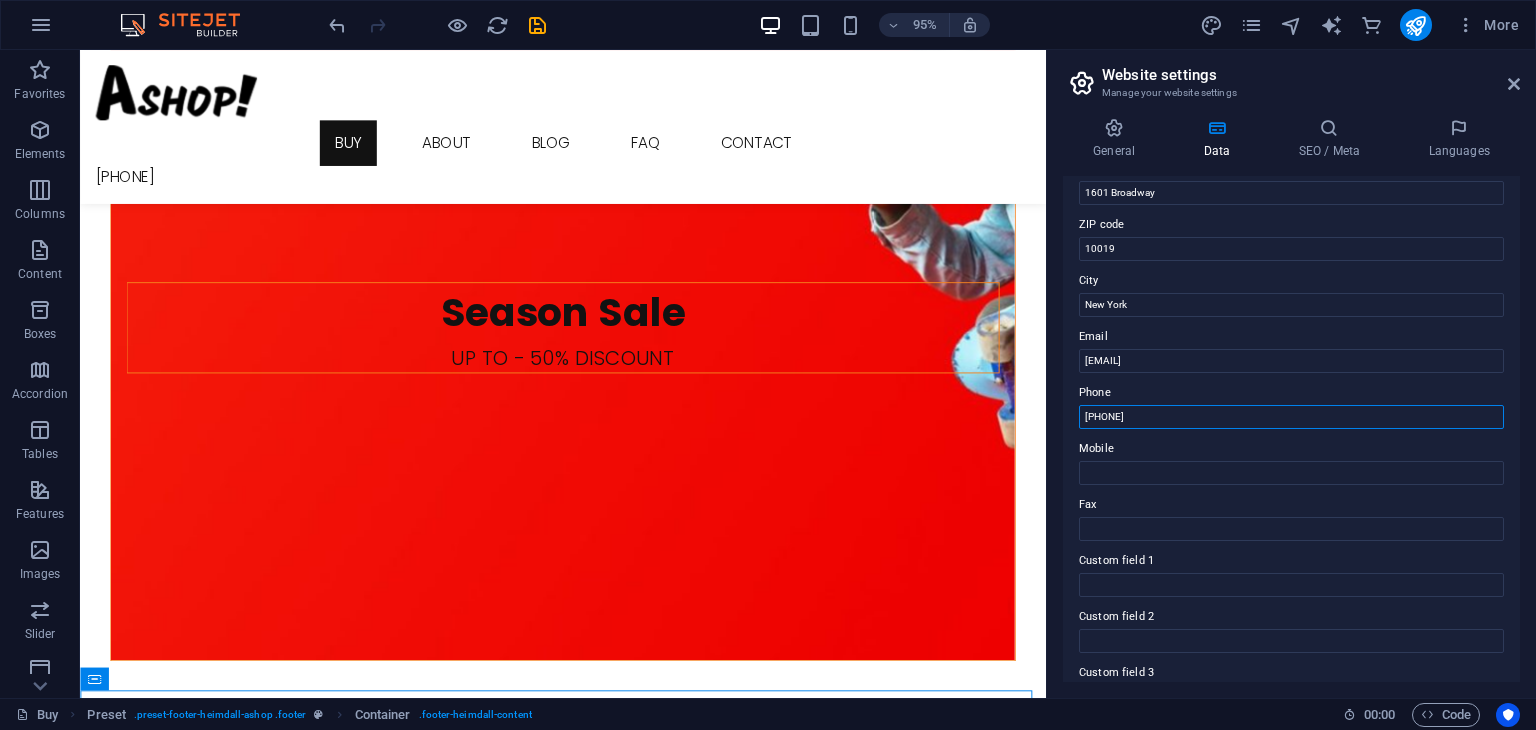 click on "8269564346" at bounding box center [1291, 417] 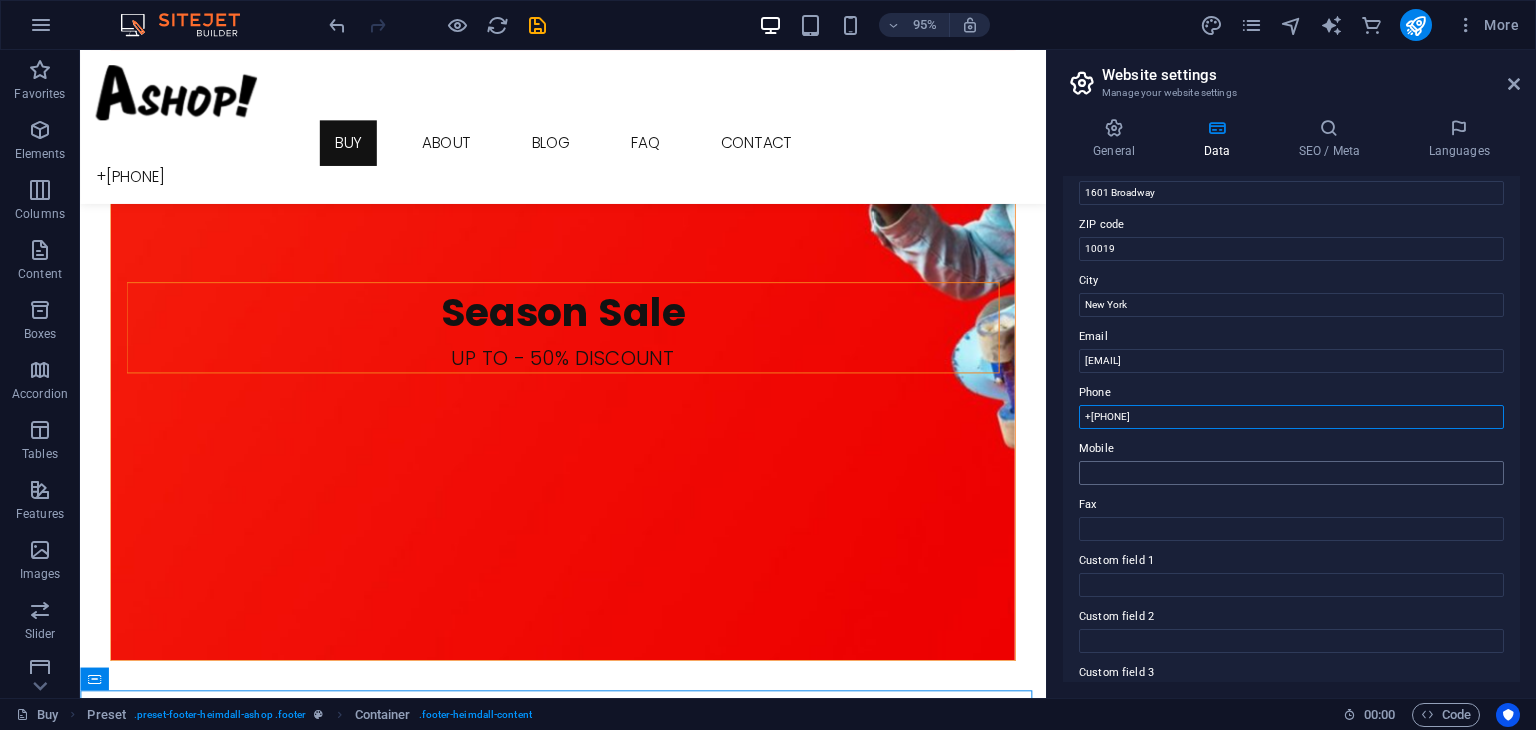 type on "+91 8269564346" 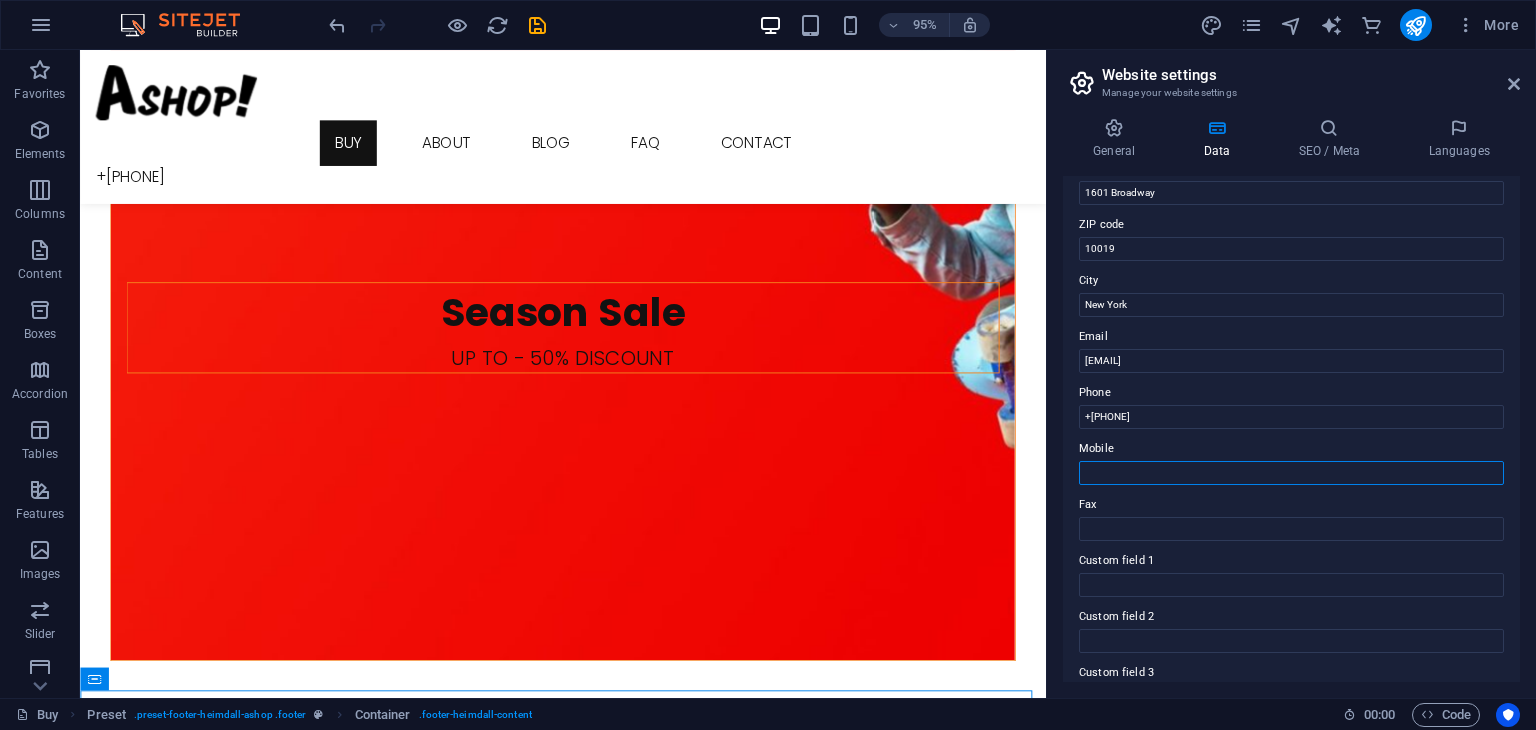 click on "Mobile" at bounding box center [1291, 473] 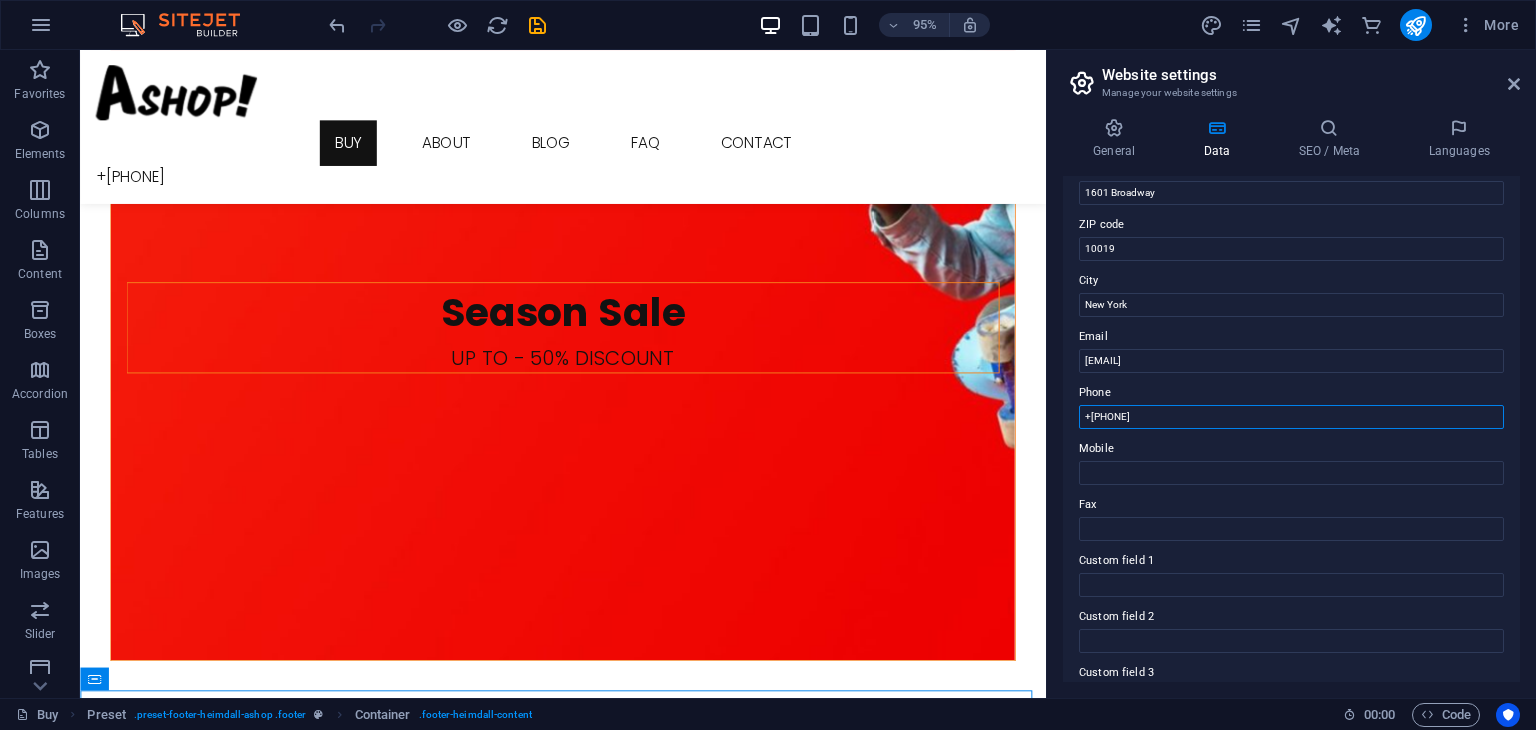 drag, startPoint x: 1104, startPoint y: 411, endPoint x: 1163, endPoint y: 424, distance: 60.41523 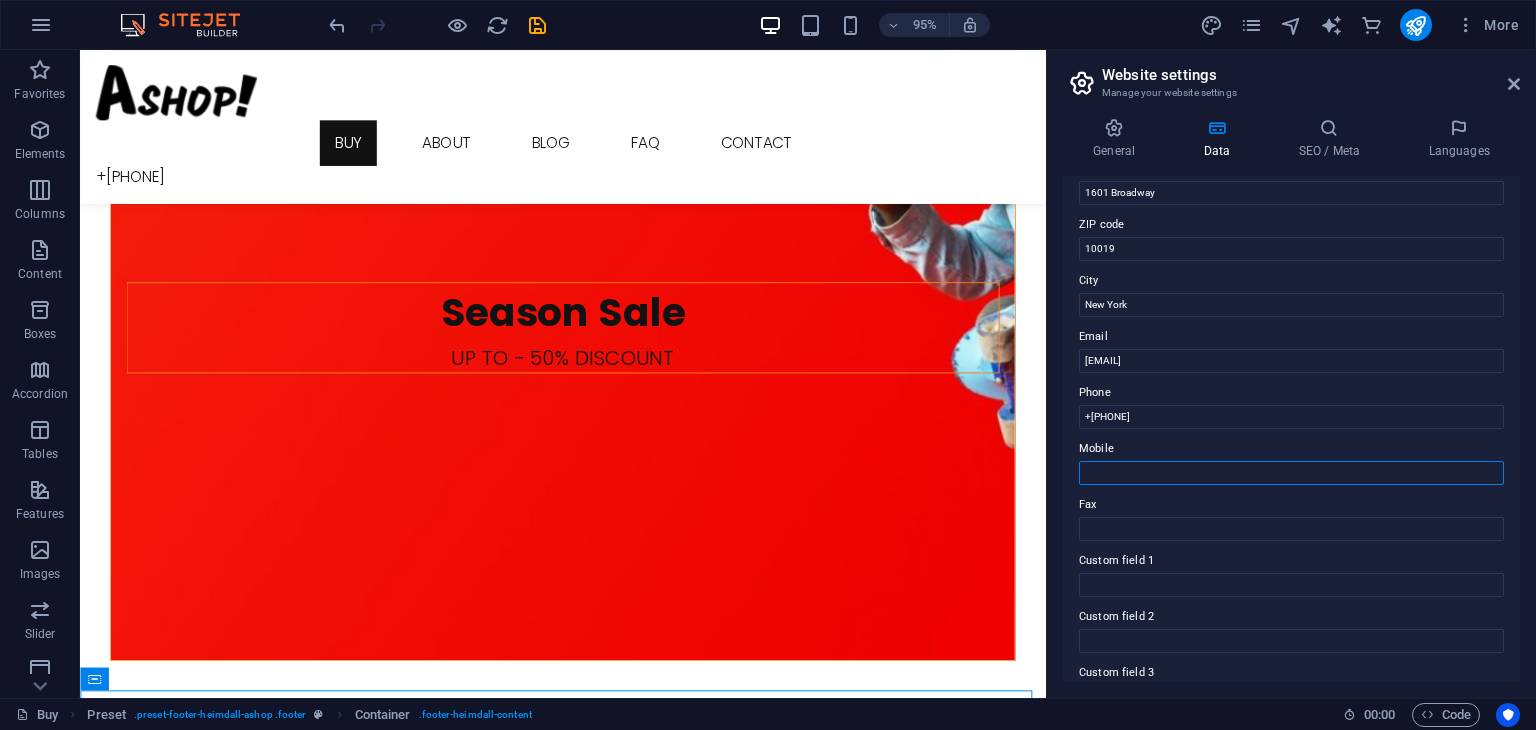 click on "Mobile" at bounding box center [1291, 473] 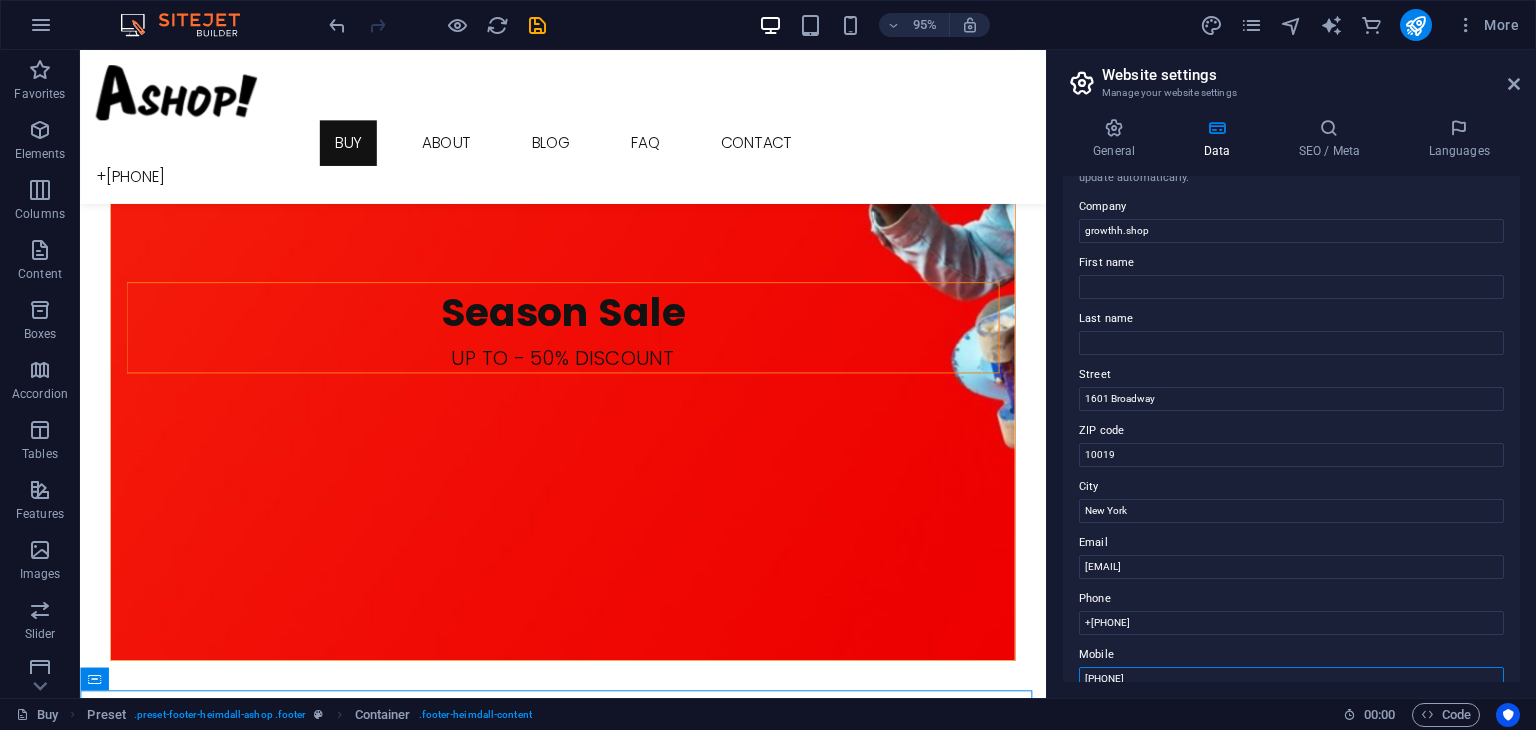 scroll, scrollTop: 0, scrollLeft: 0, axis: both 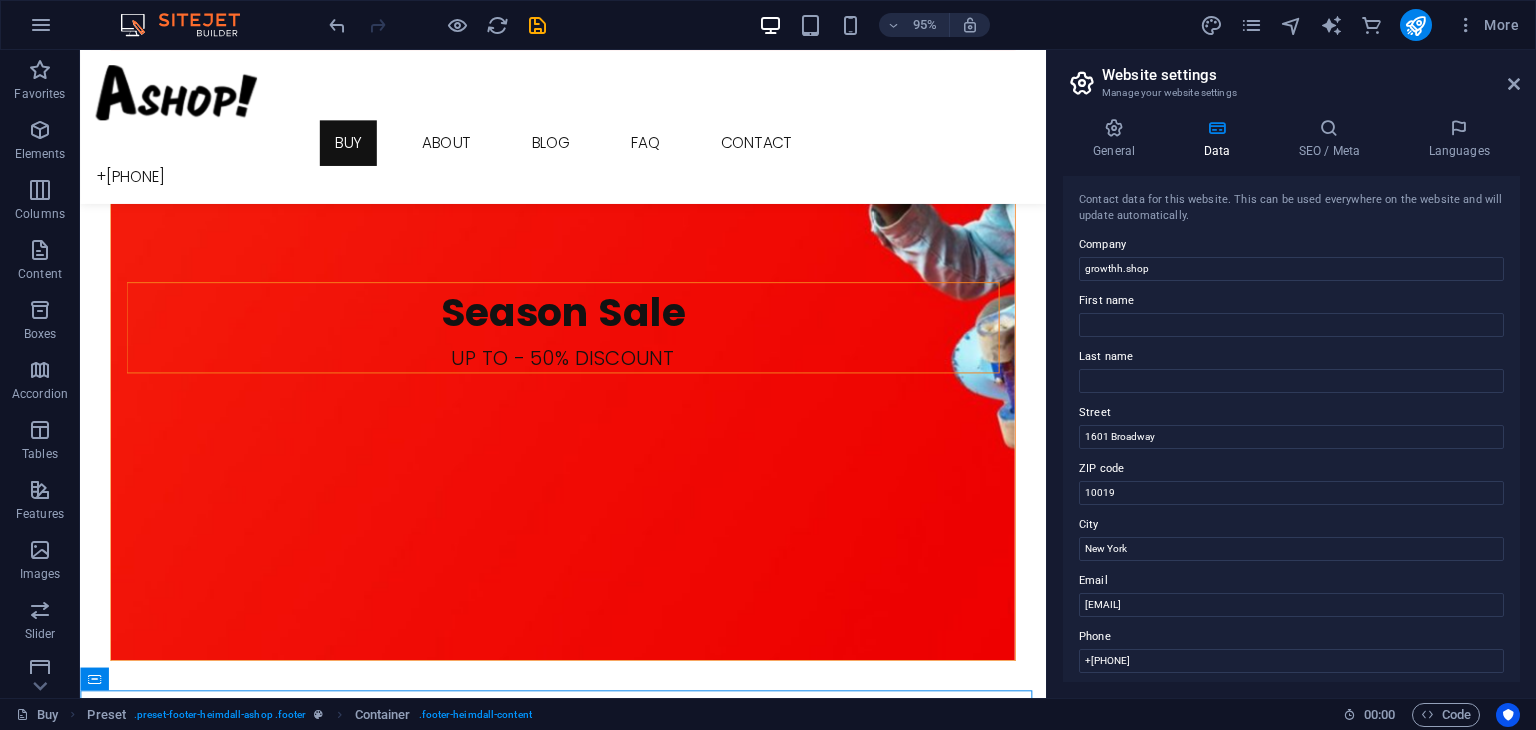 type on "8269564346" 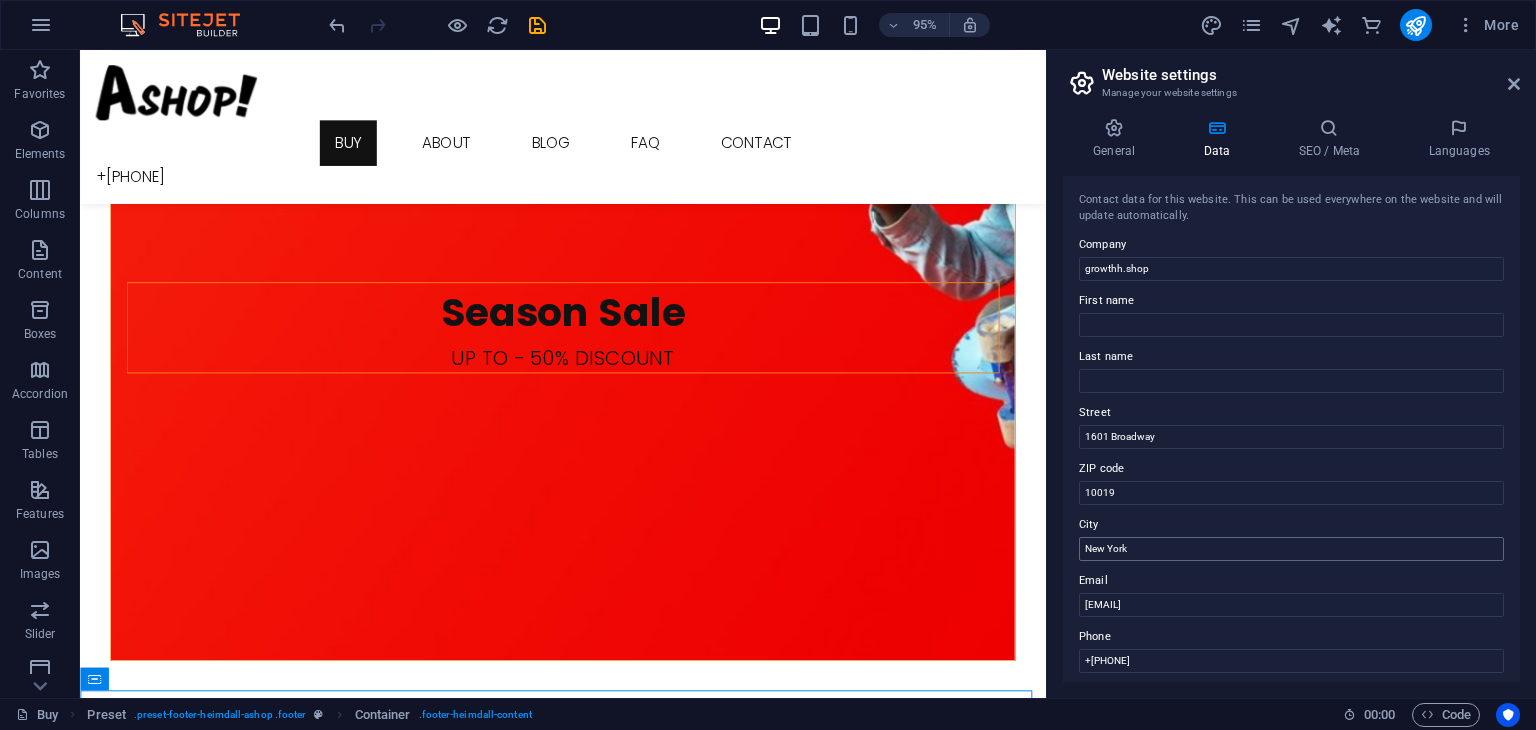 drag, startPoint x: 1163, startPoint y: 561, endPoint x: 1157, endPoint y: 538, distance: 23.769728 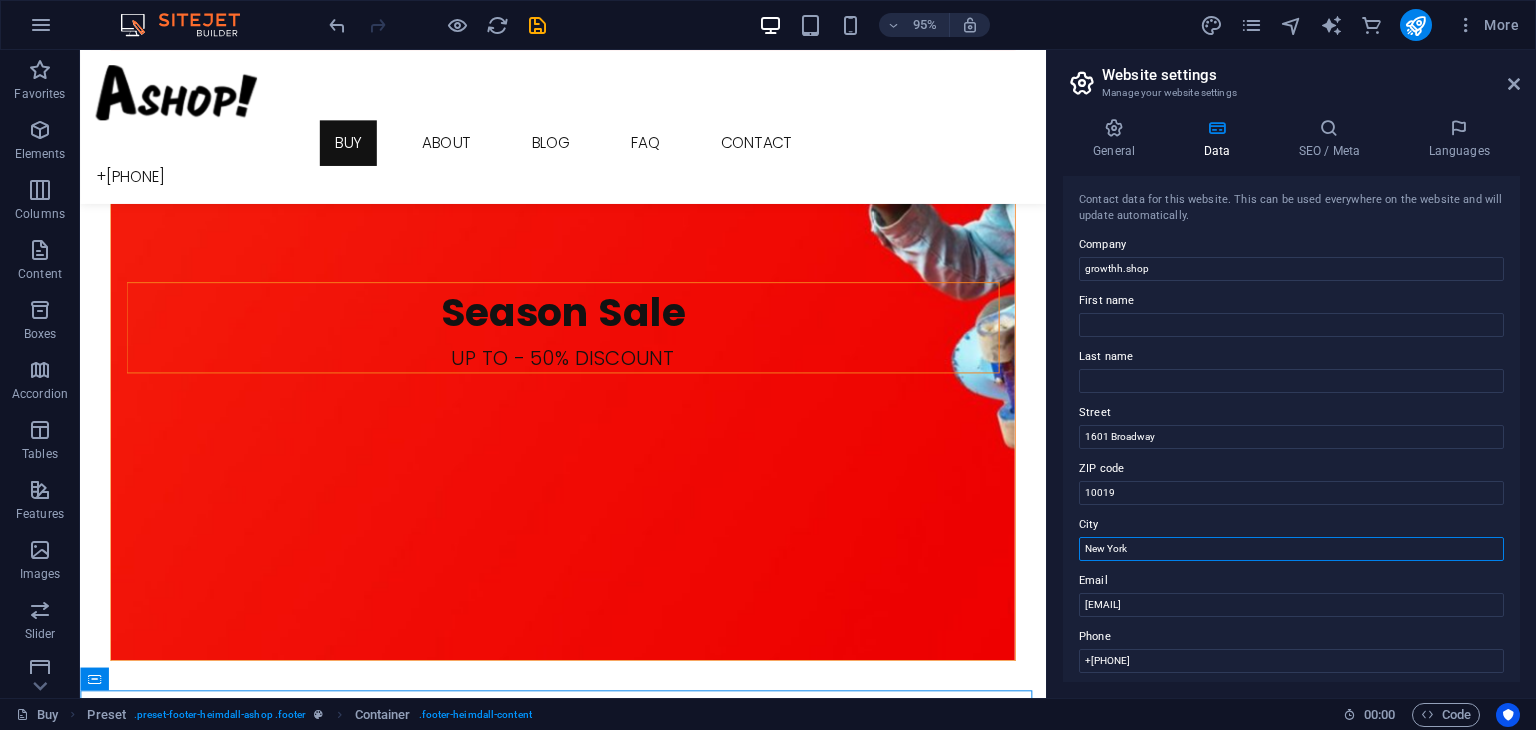 drag, startPoint x: 1157, startPoint y: 538, endPoint x: 1066, endPoint y: 549, distance: 91.66242 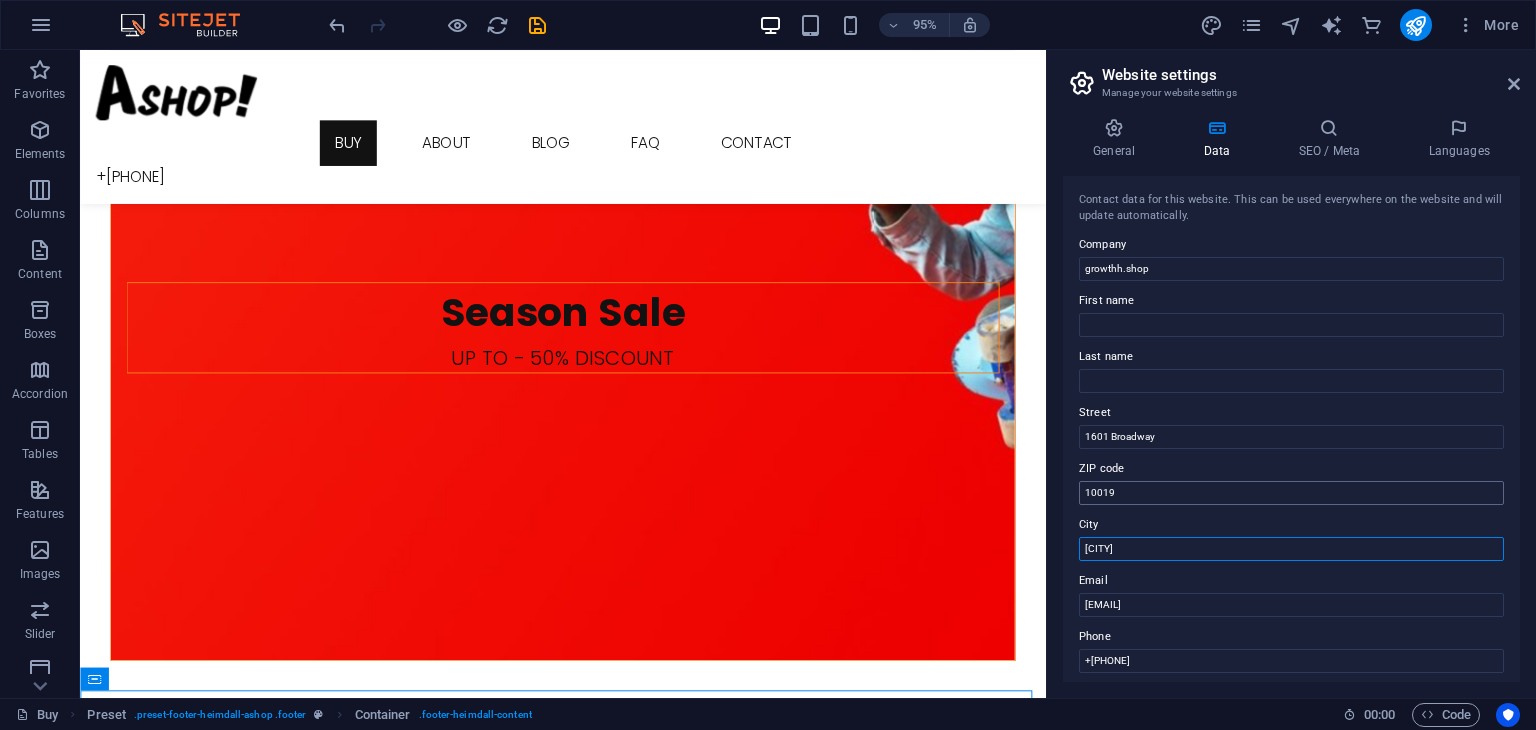 type on "Bhopal" 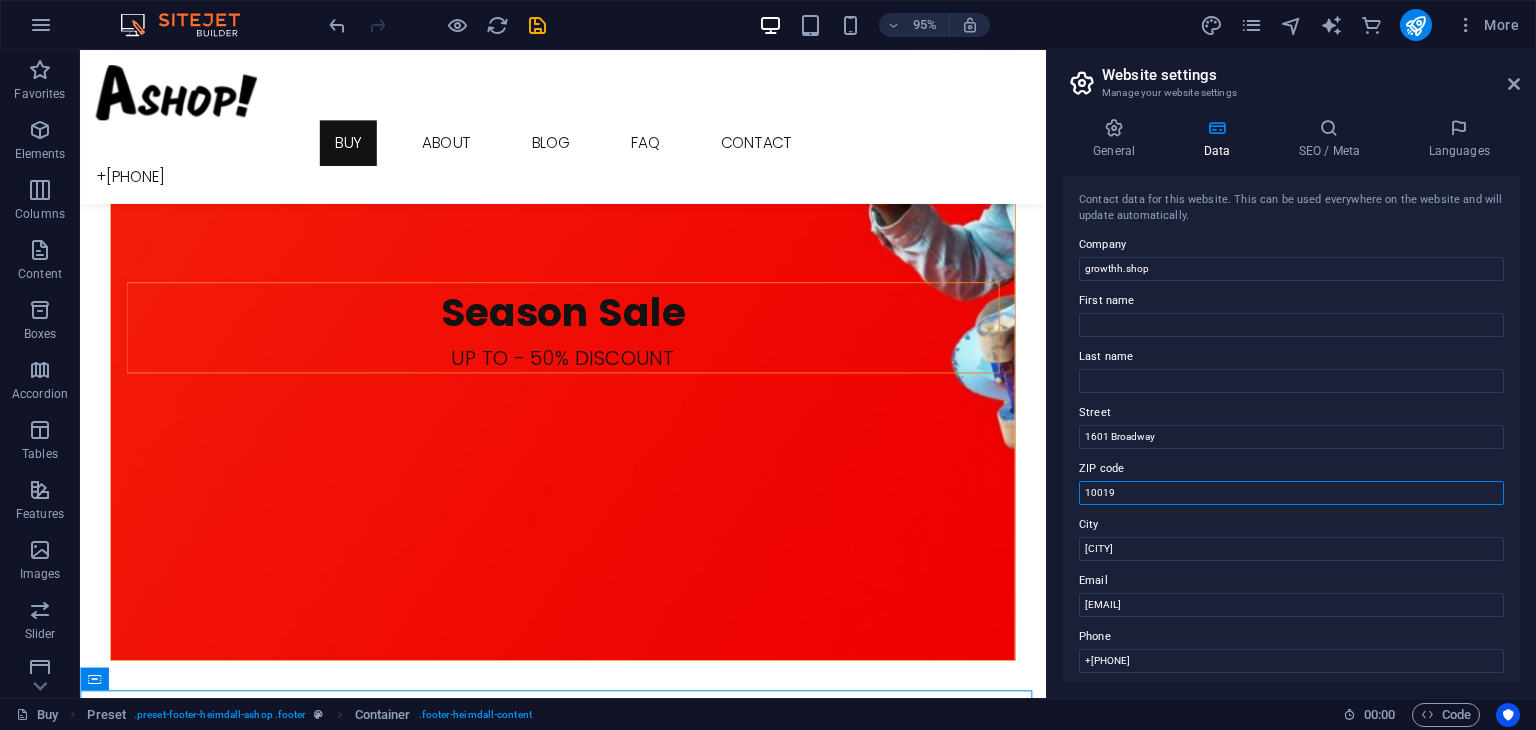 drag, startPoint x: 1153, startPoint y: 491, endPoint x: 1057, endPoint y: 498, distance: 96.25487 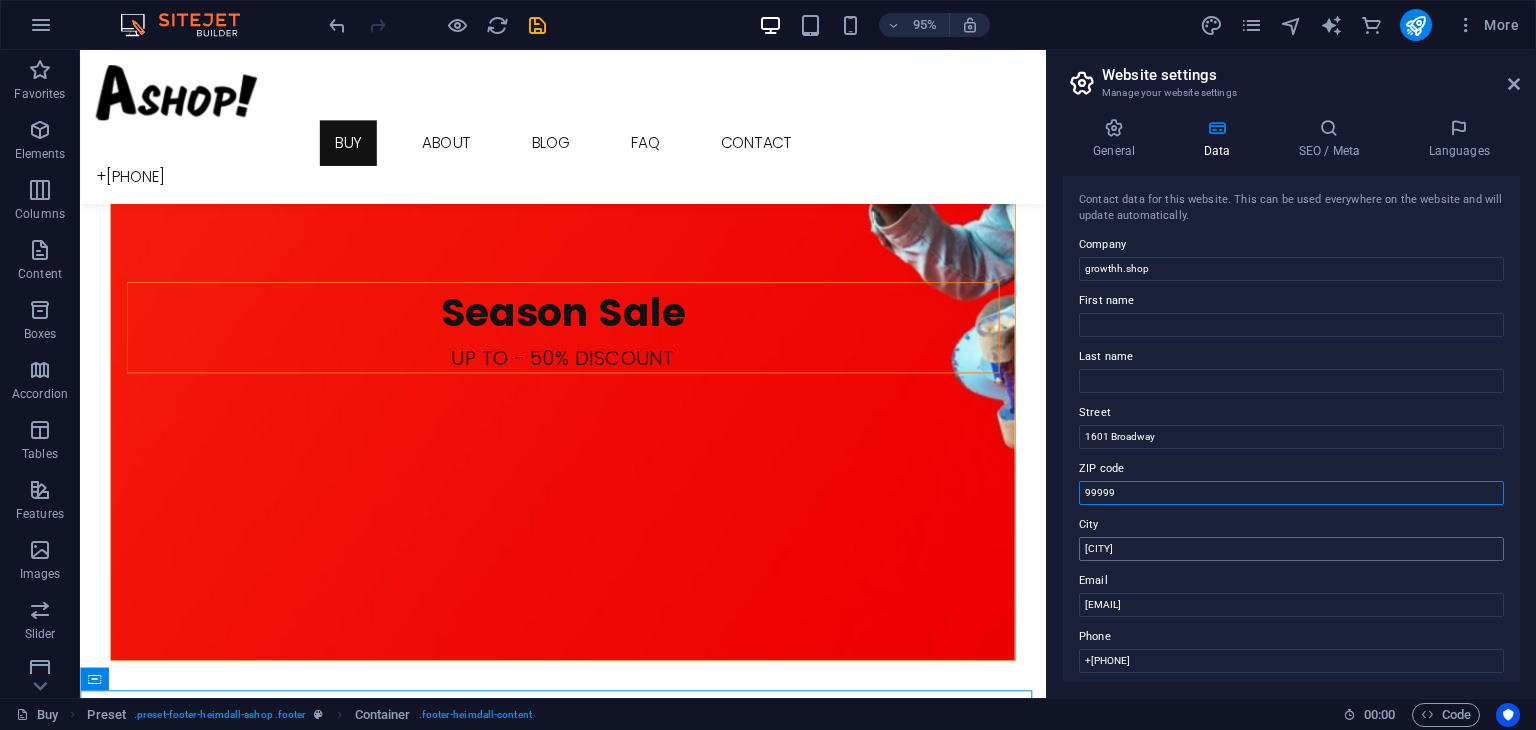 type on "99999" 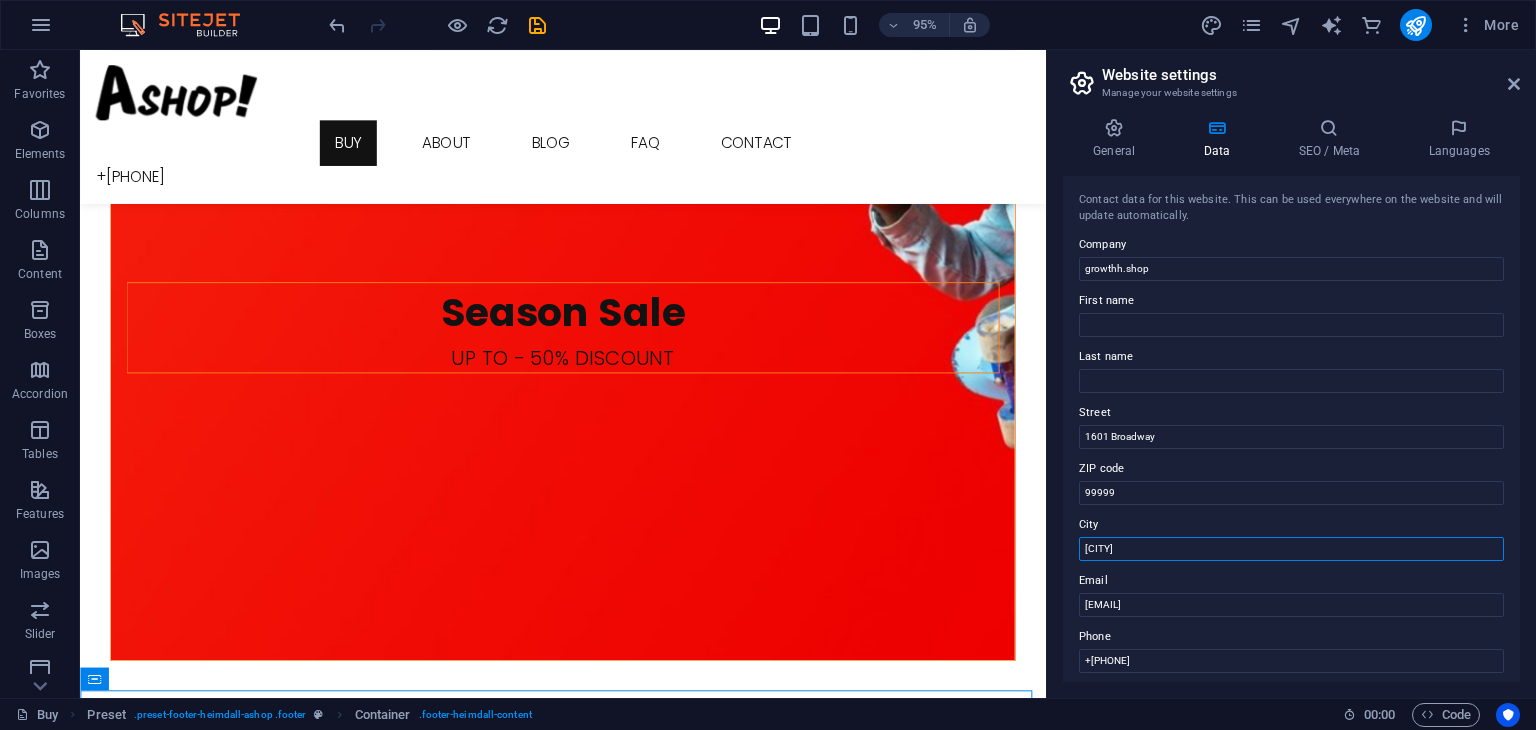 drag, startPoint x: 1132, startPoint y: 544, endPoint x: 1050, endPoint y: 545, distance: 82.006096 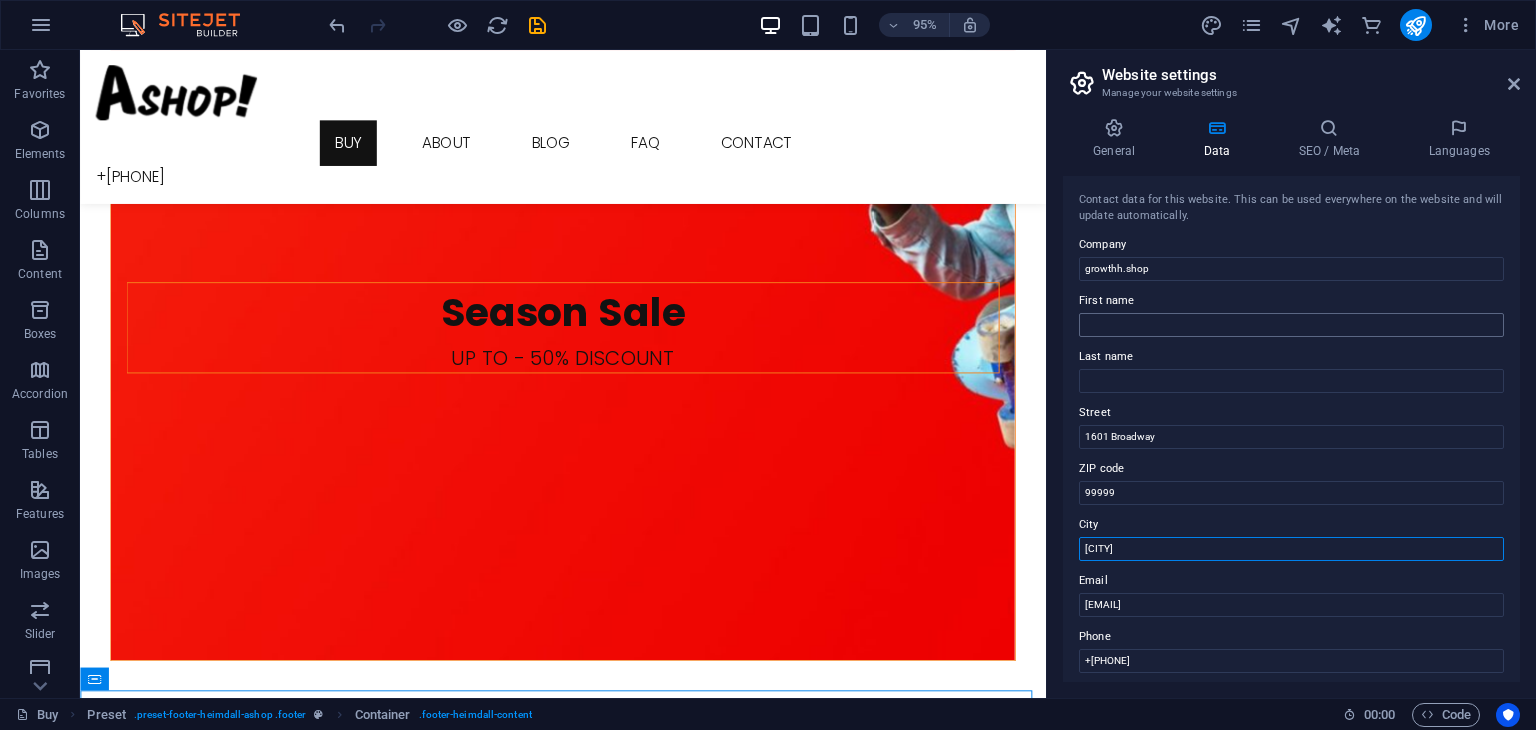 type on "[CITY]" 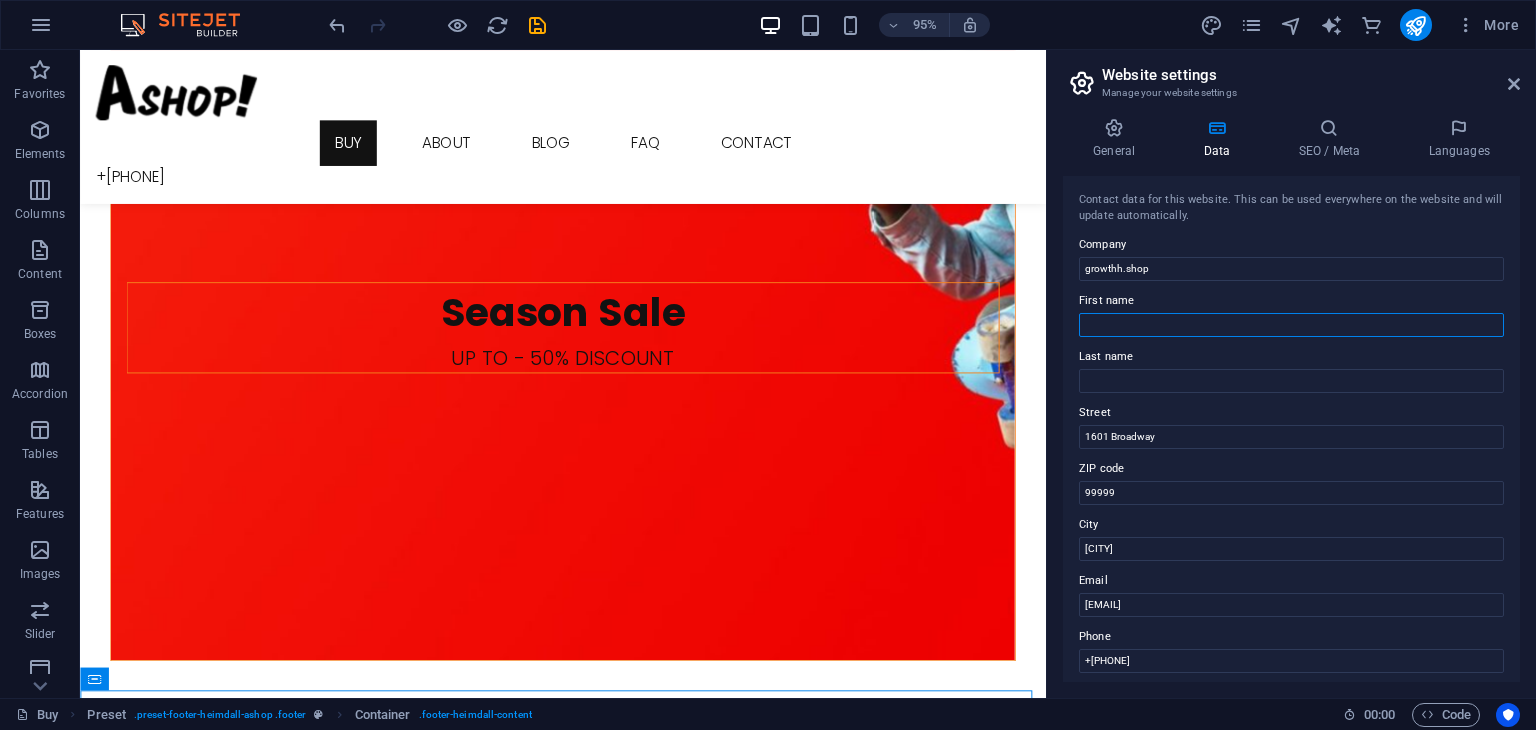 click on "First name" at bounding box center [1291, 325] 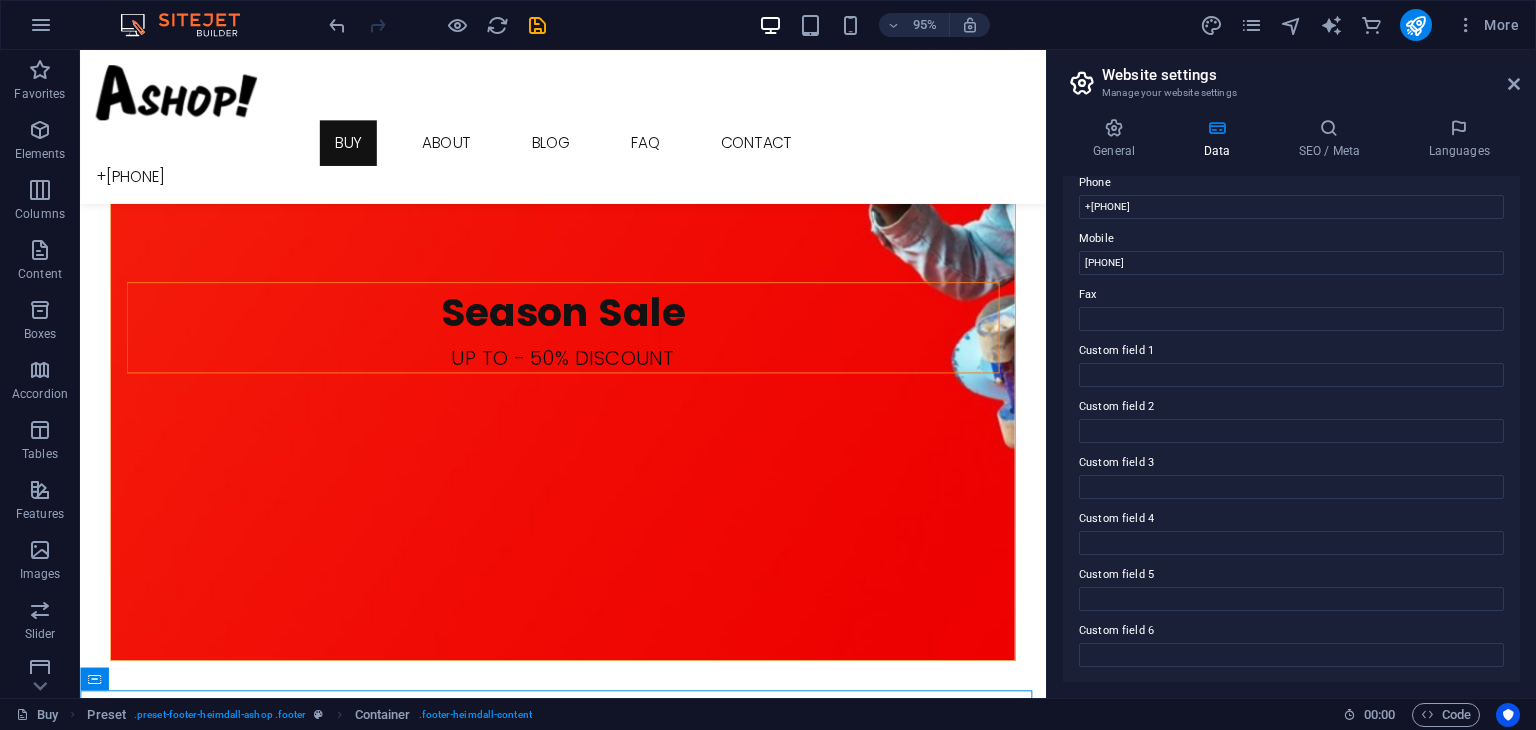 scroll, scrollTop: 0, scrollLeft: 0, axis: both 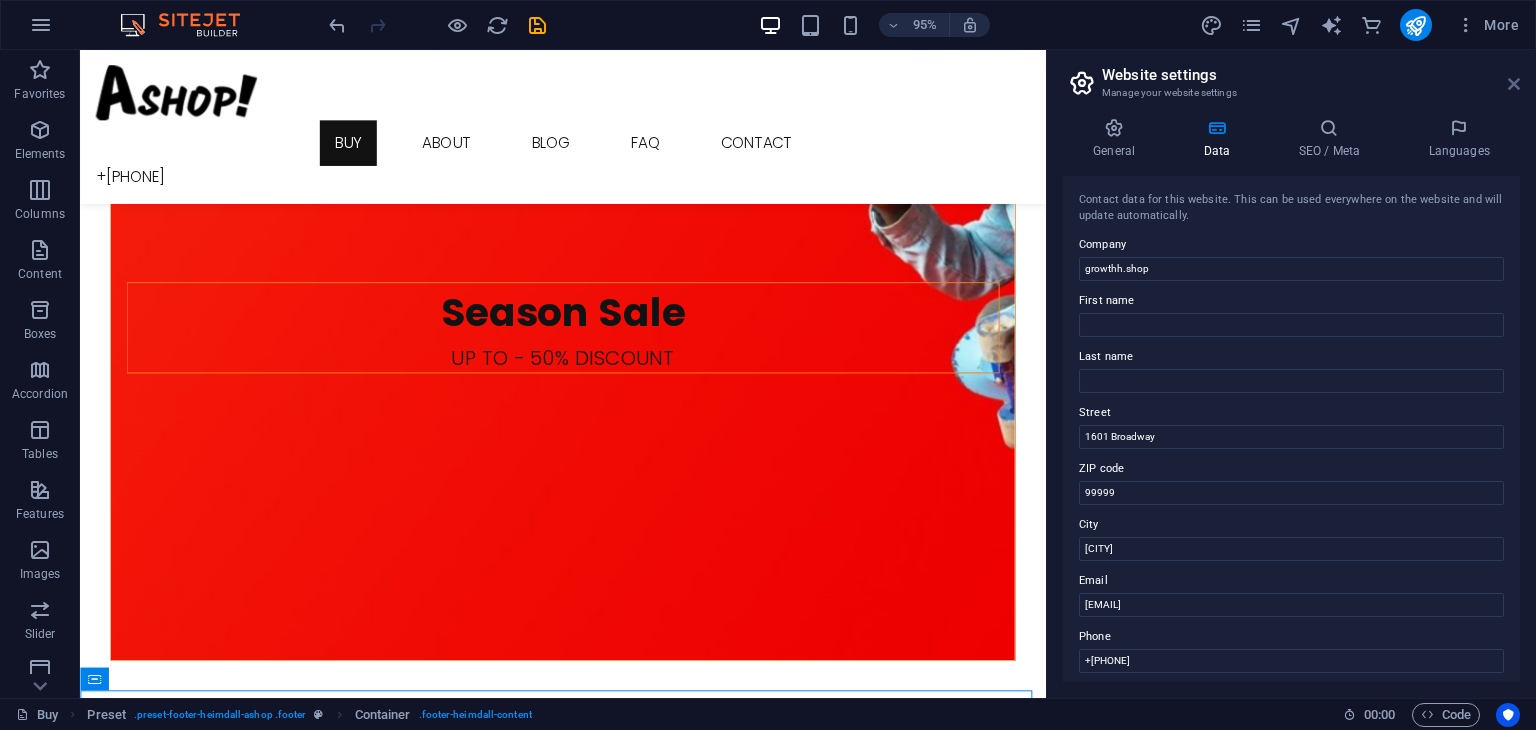 click at bounding box center [1514, 84] 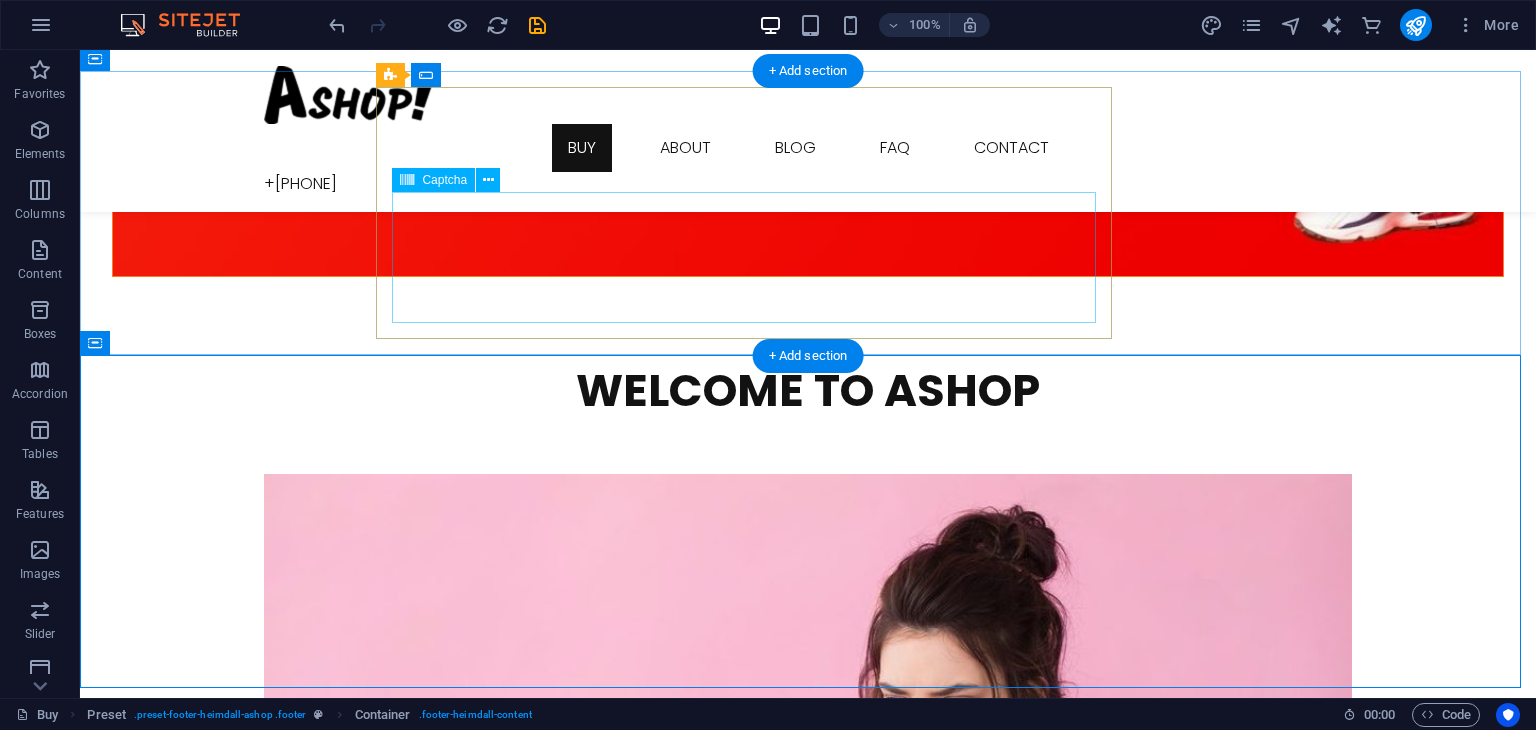 scroll, scrollTop: 2924, scrollLeft: 0, axis: vertical 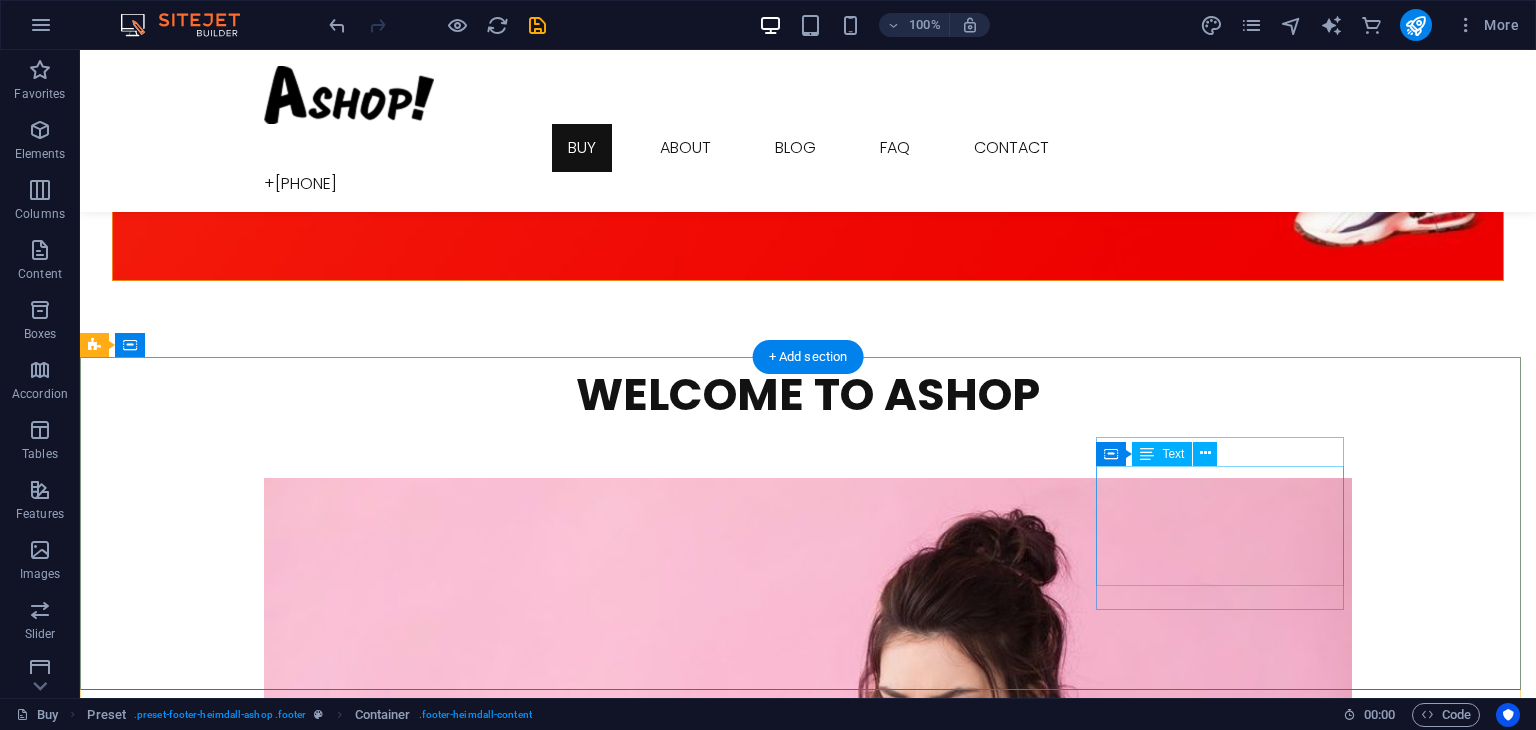 click on "Facebook Instagram Twitter Pinterest Youtube" at bounding box center [640, 6161] 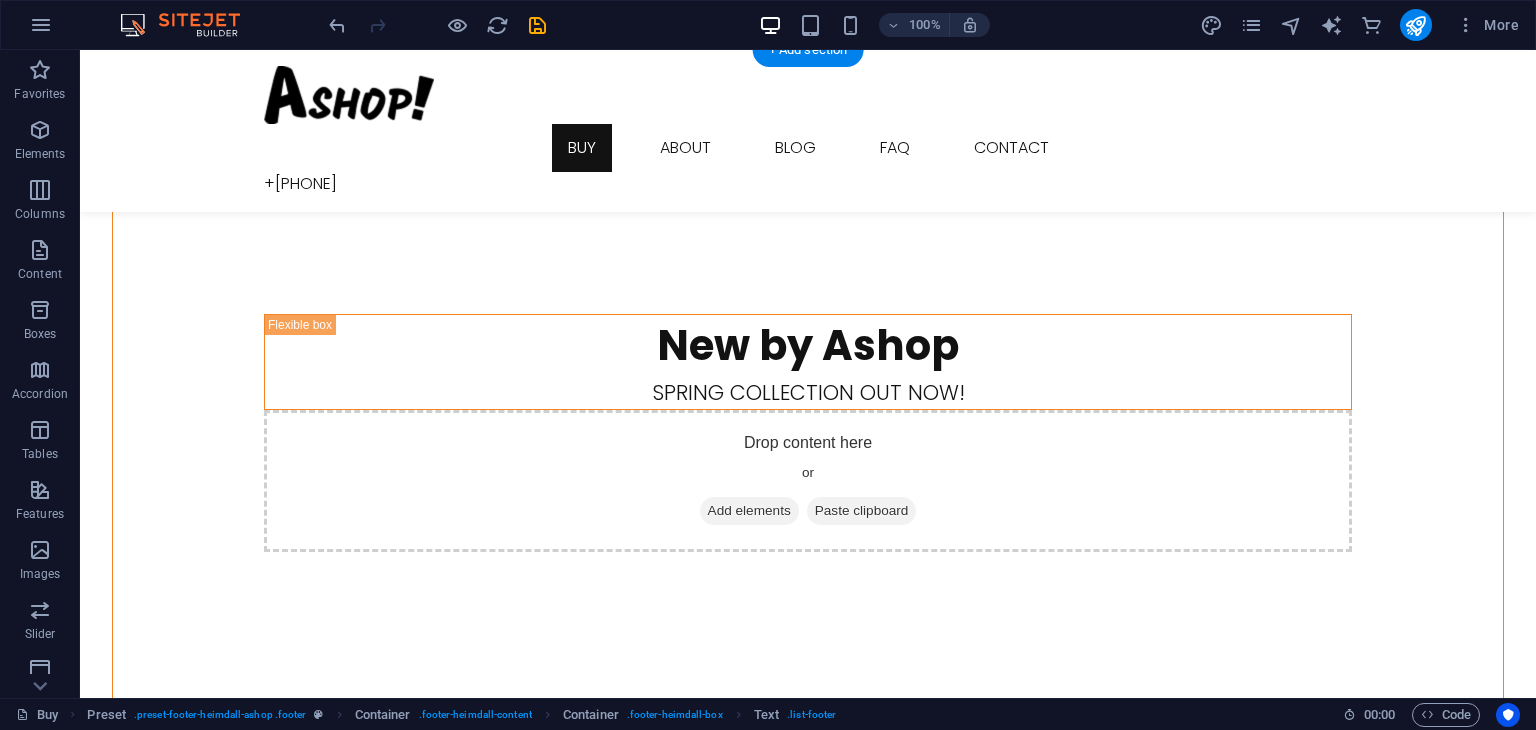 scroll, scrollTop: 0, scrollLeft: 0, axis: both 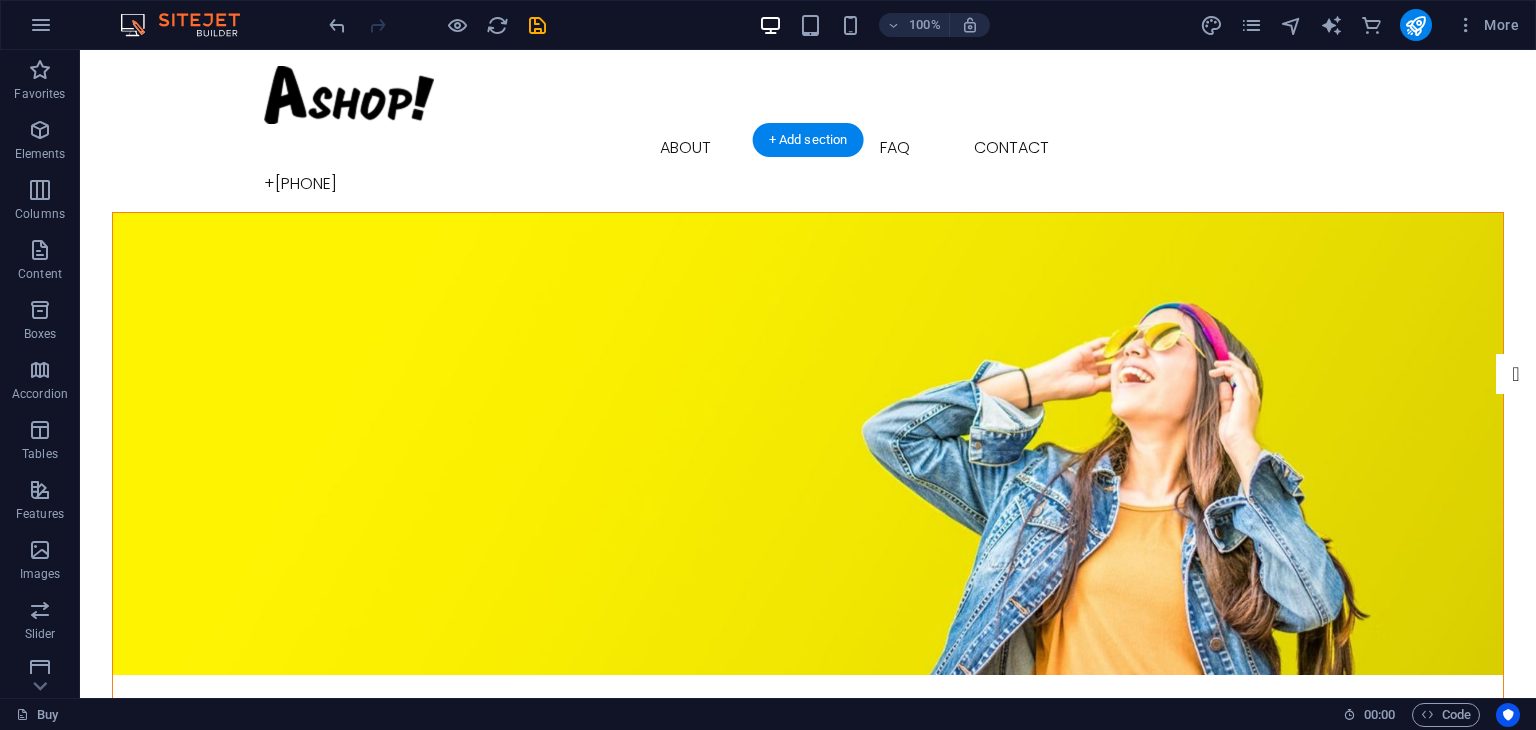 click at bounding box center (808, 444) 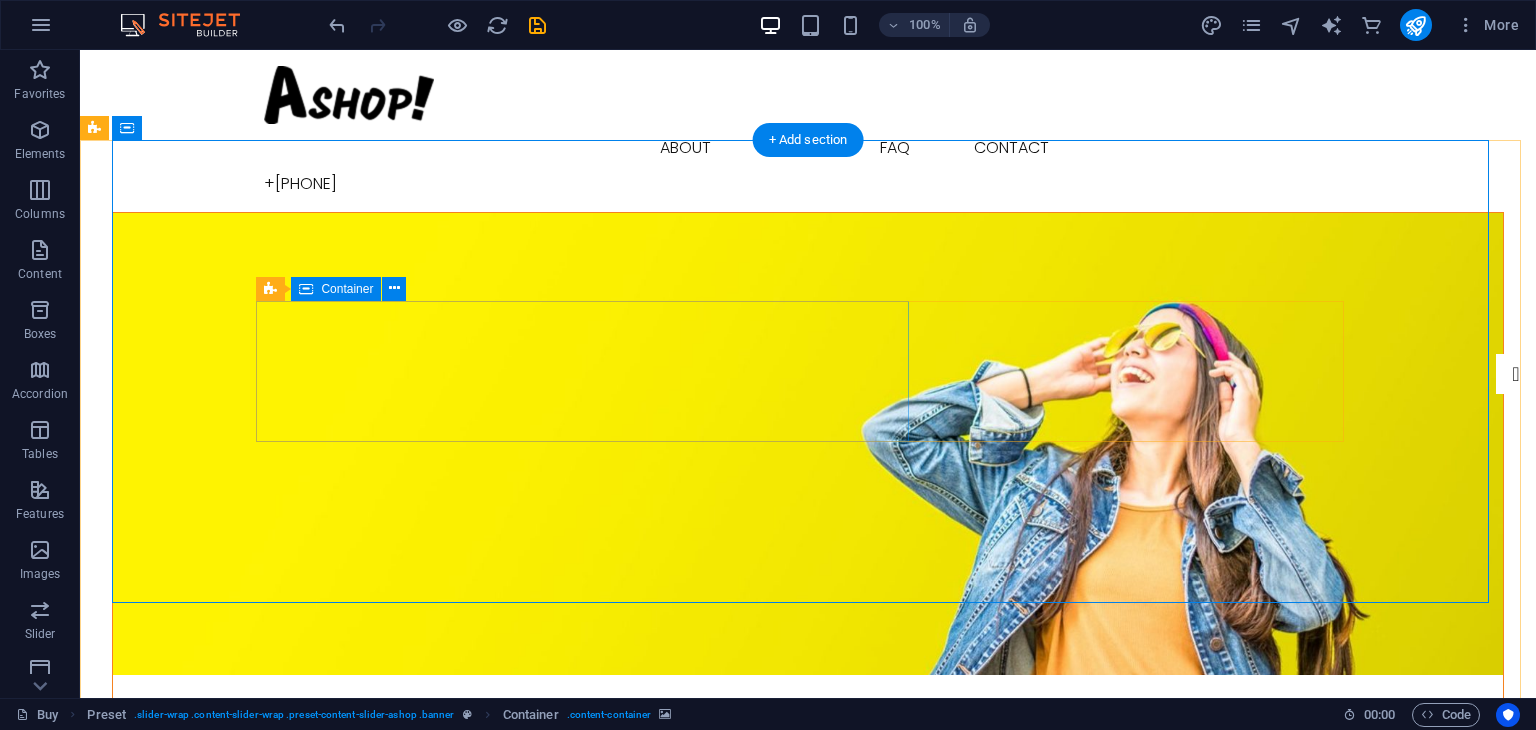 click on "New by Ashop Spring collection out now!" at bounding box center [808, 883] 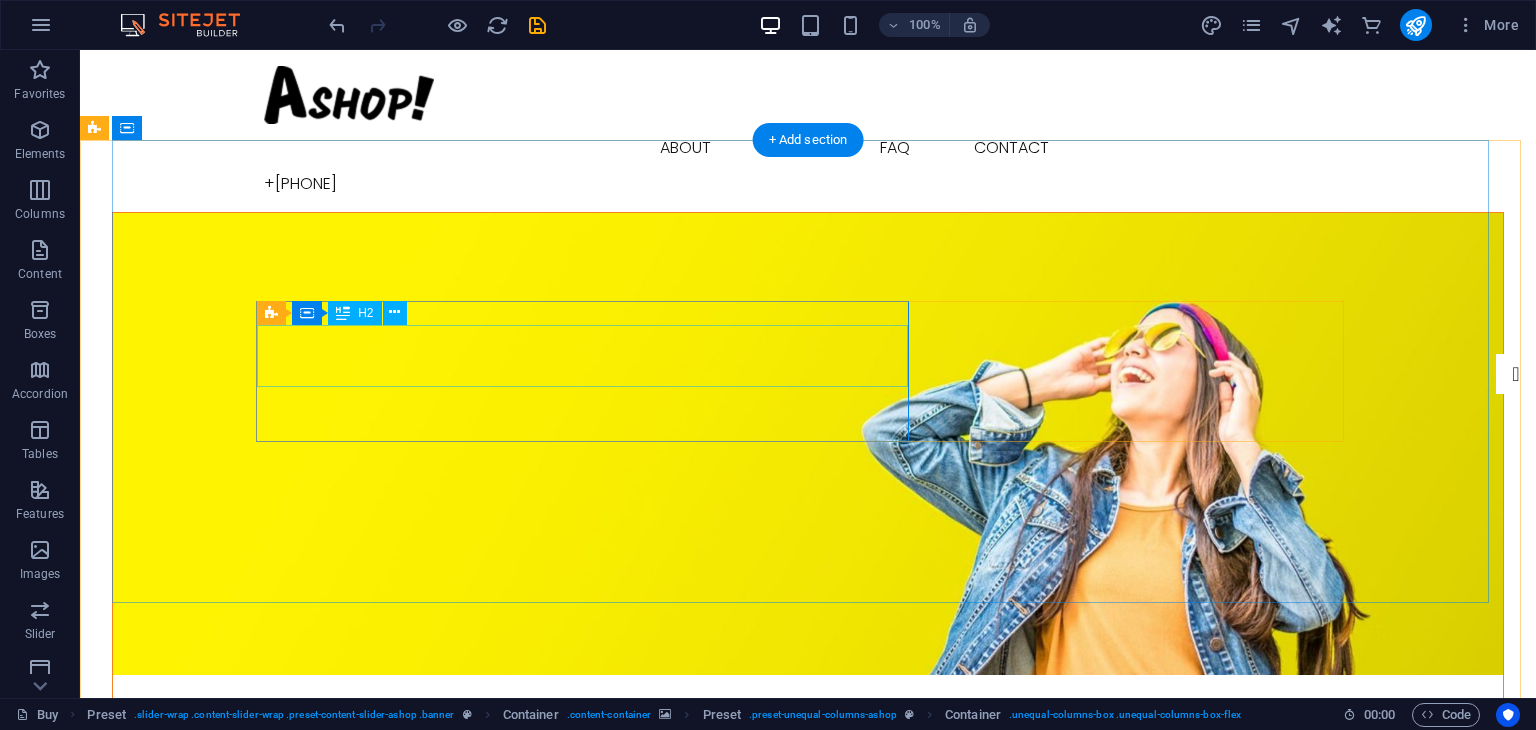 click on "New by Ashop" at bounding box center (808, 867) 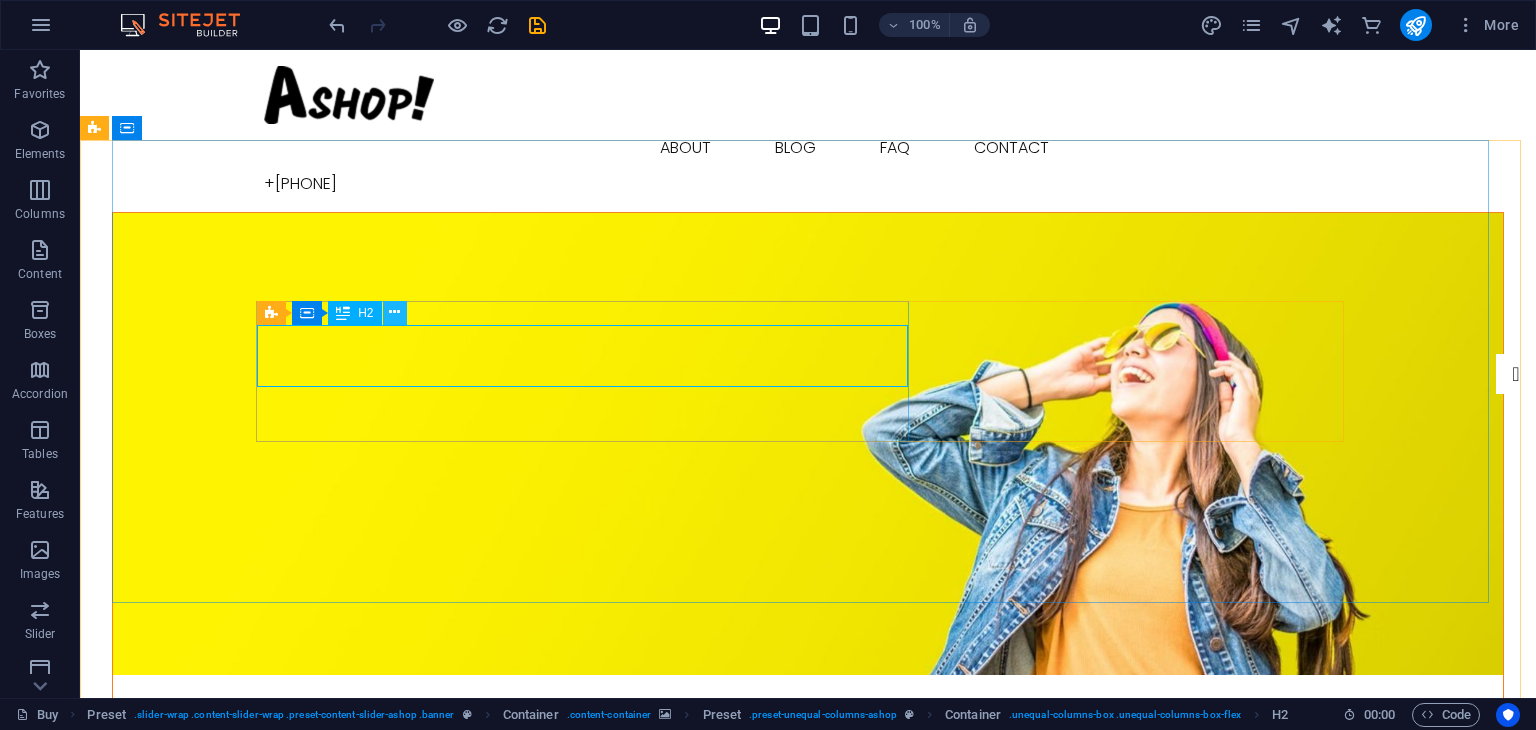 click at bounding box center [394, 312] 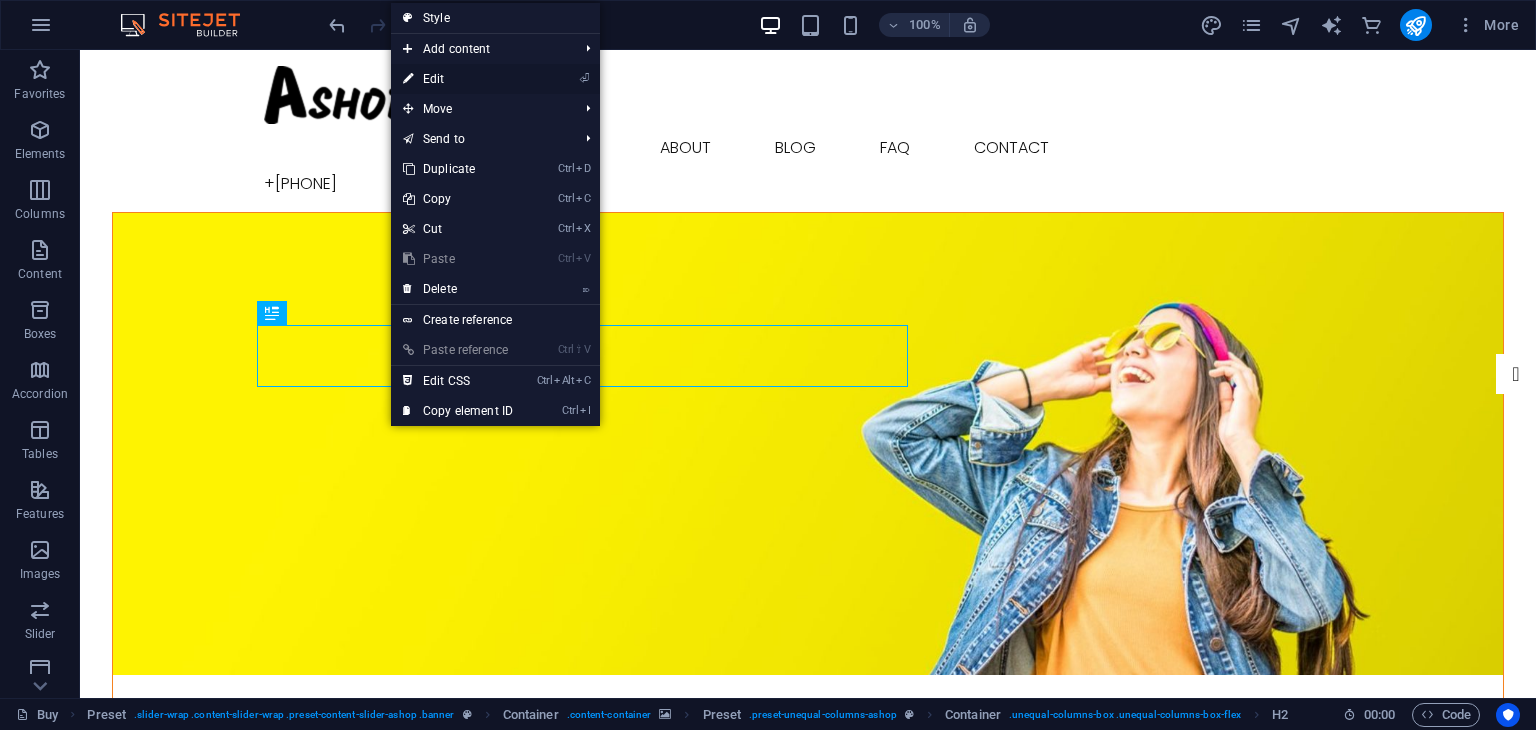 click on "⏎  Edit" at bounding box center [458, 79] 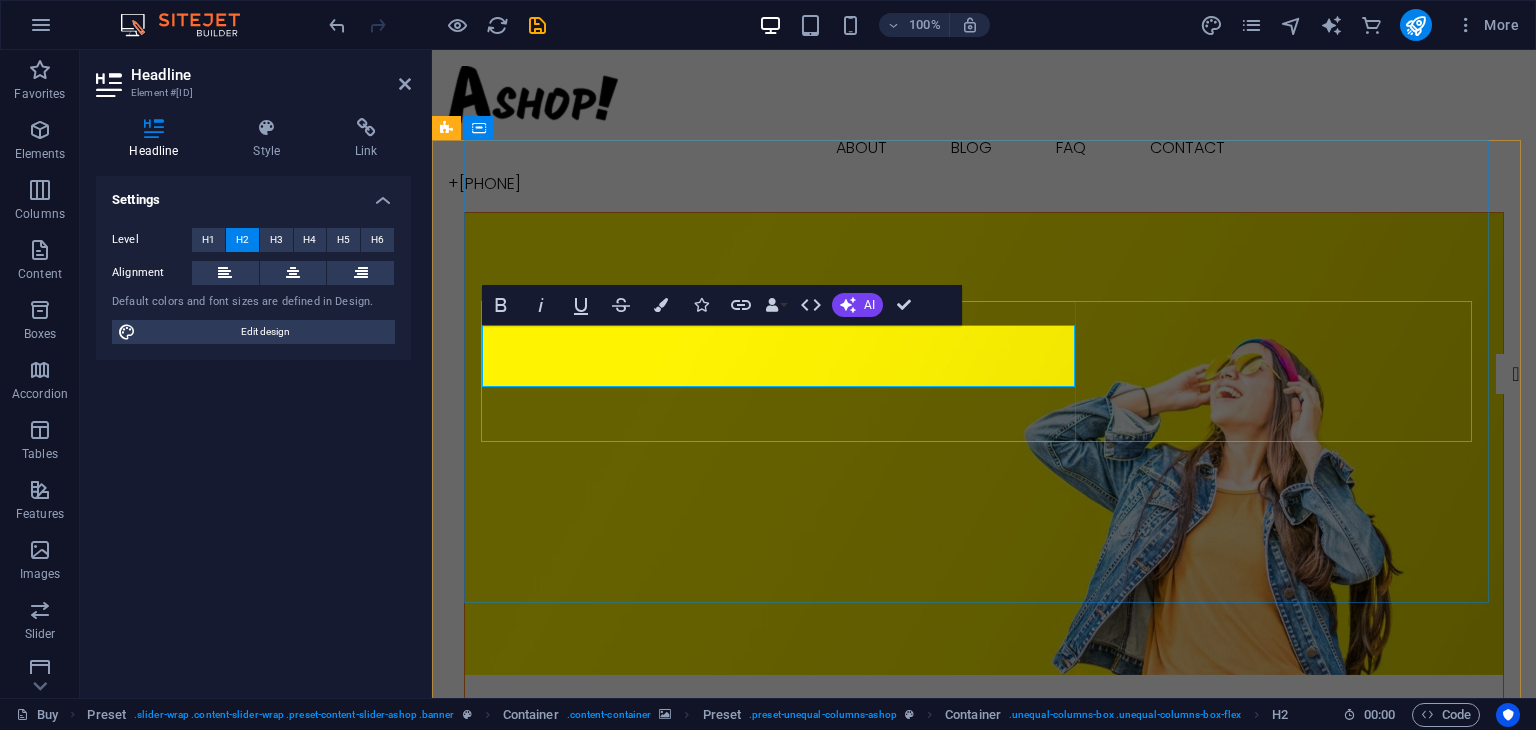 click on "New by Ashop" at bounding box center [984, 867] 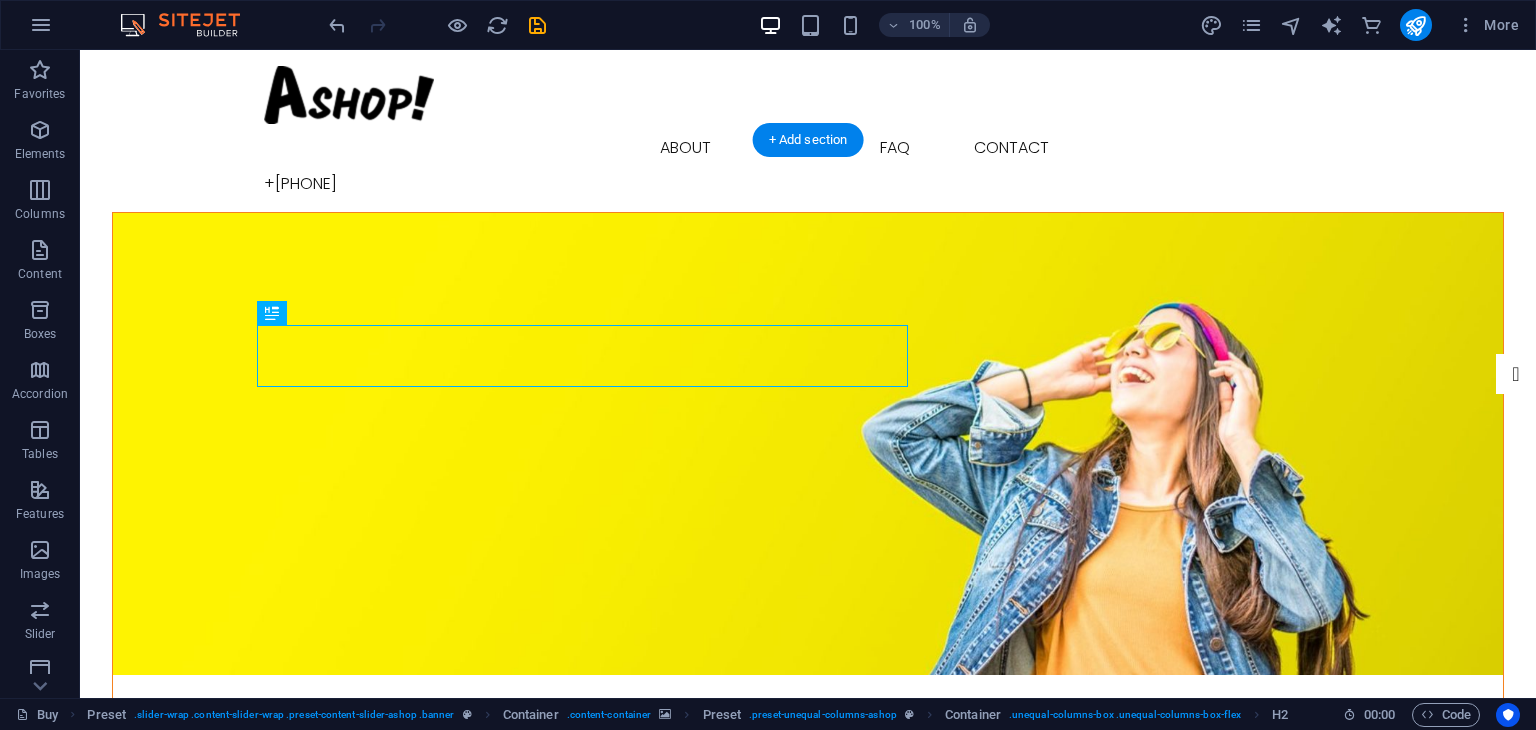 drag, startPoint x: 829, startPoint y: 329, endPoint x: 826, endPoint y: 351, distance: 22.203604 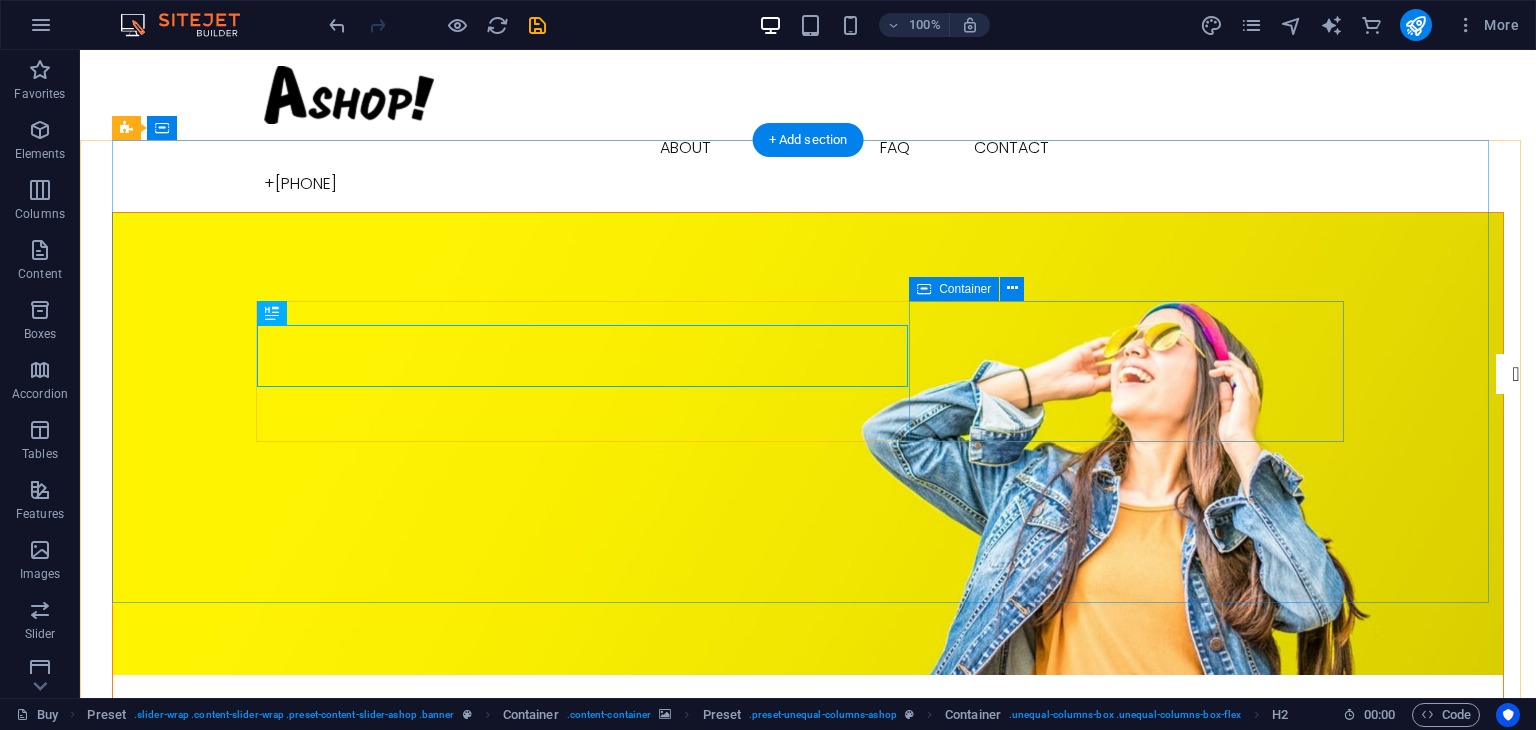 click on "Drop content here or  Add elements  Paste clipboard" at bounding box center (808, 1002) 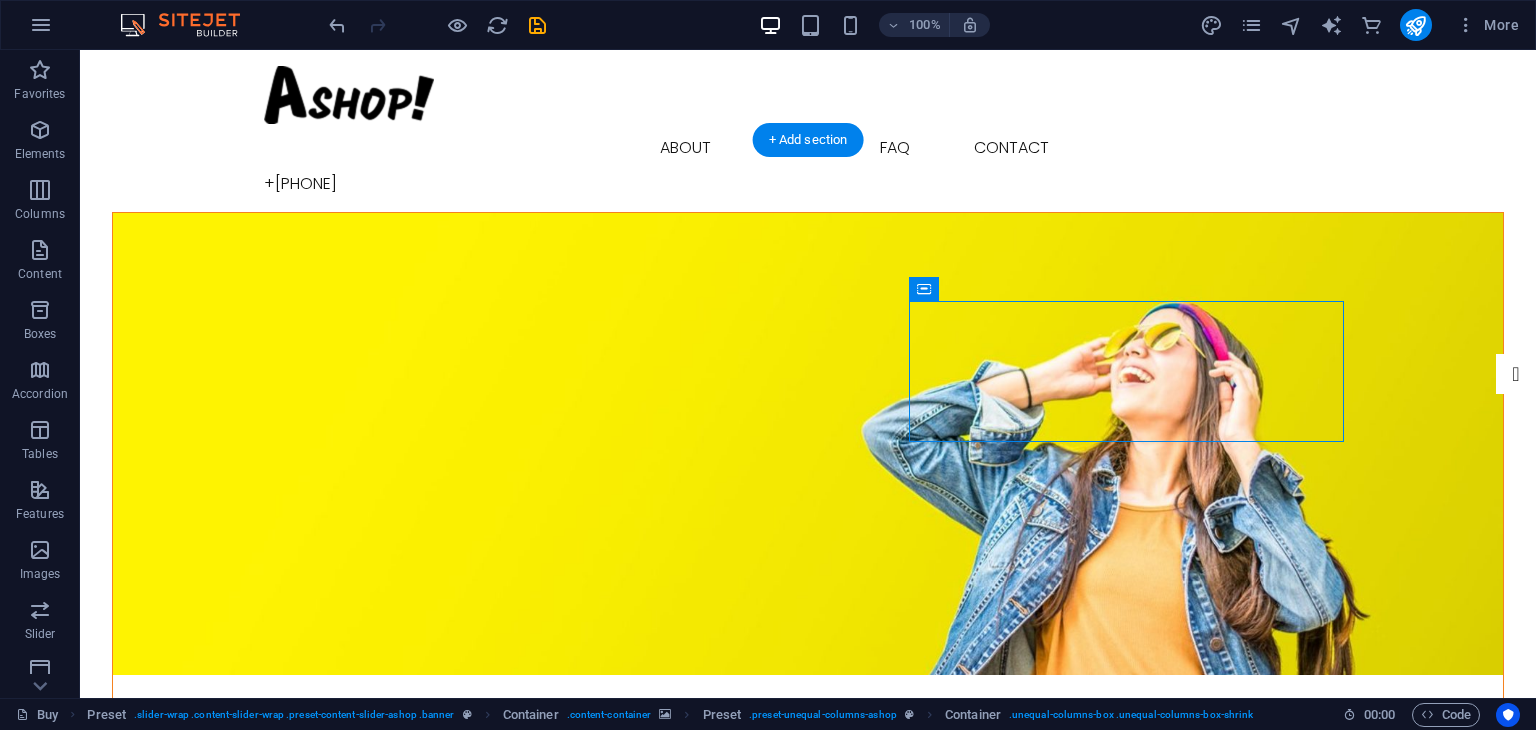 click at bounding box center (808, 444) 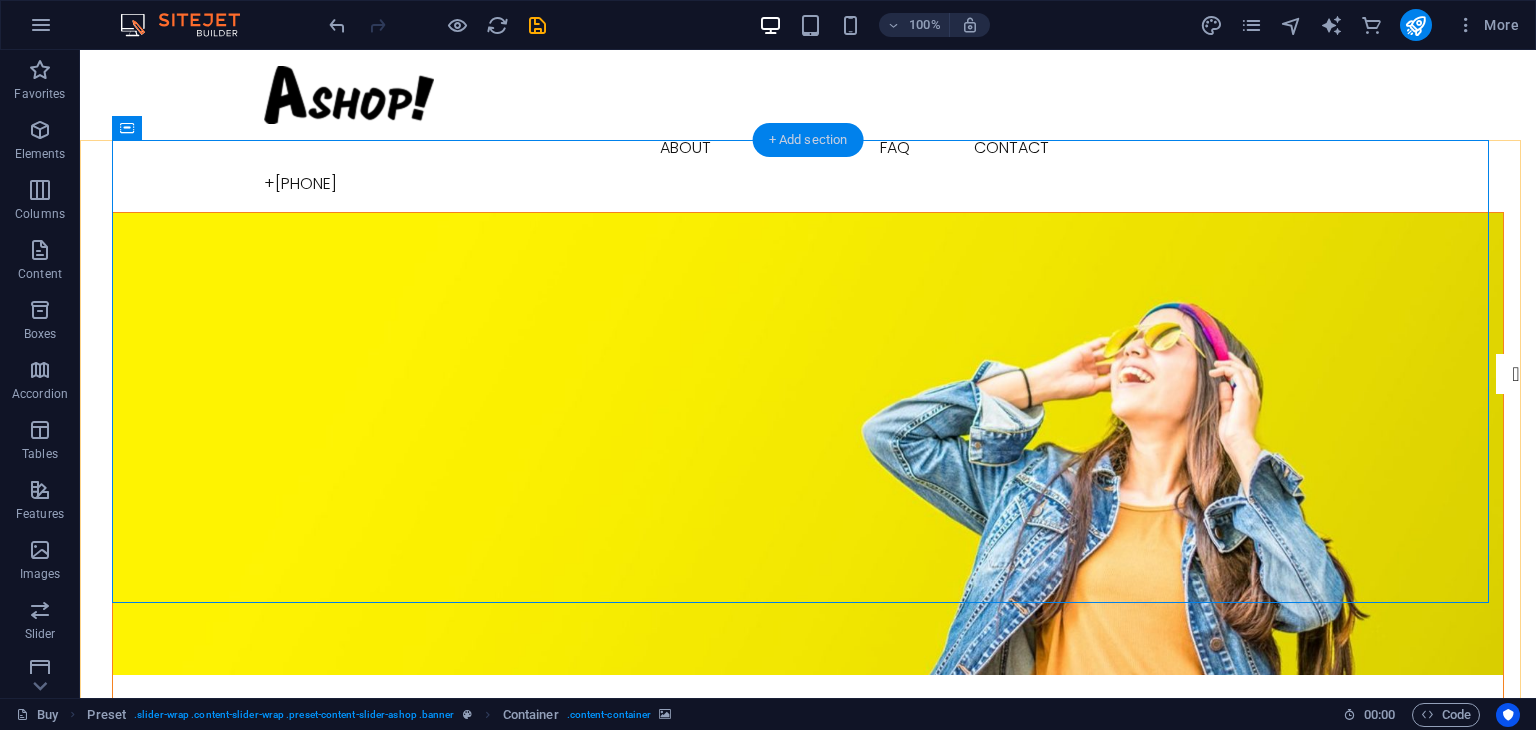 click on "+ Add section" at bounding box center [808, 140] 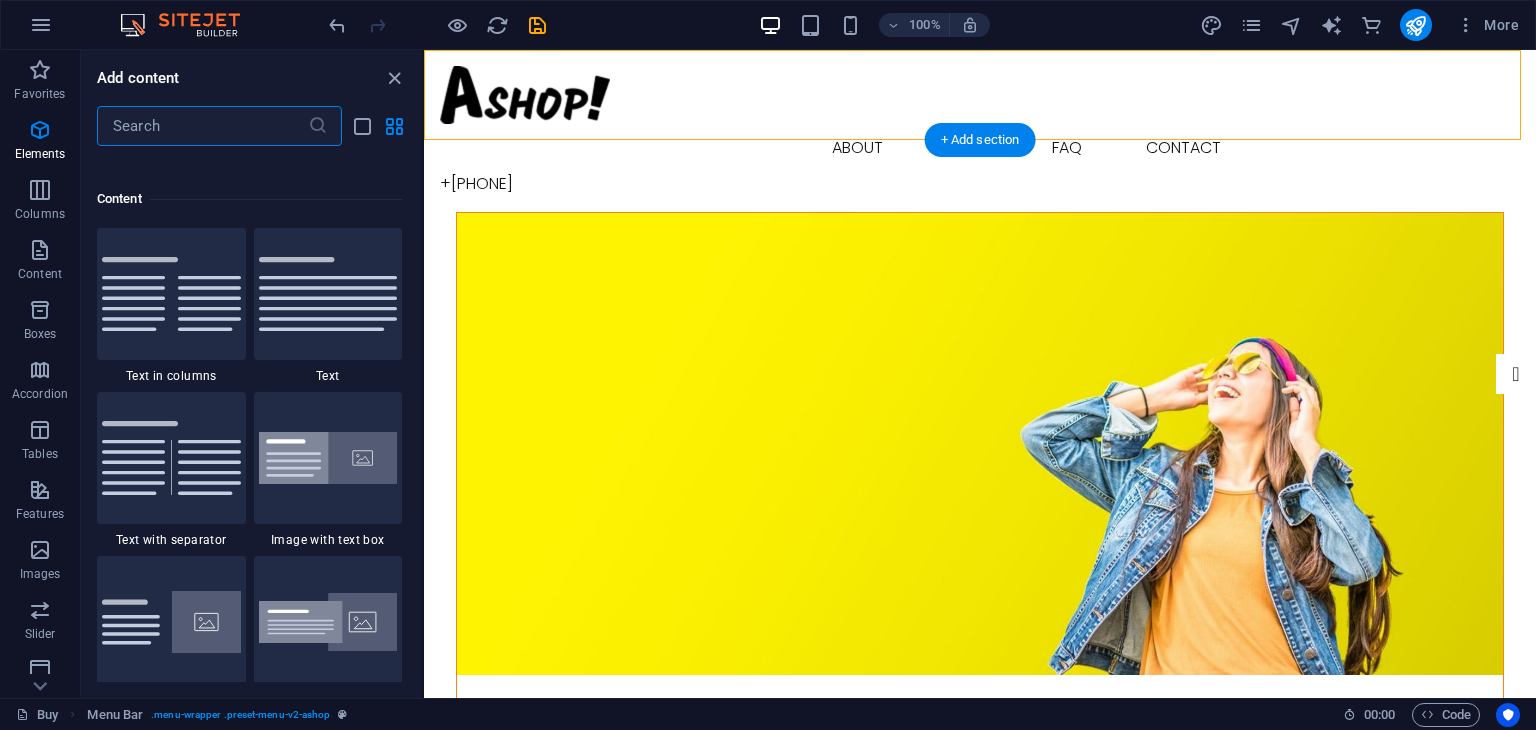 scroll, scrollTop: 3499, scrollLeft: 0, axis: vertical 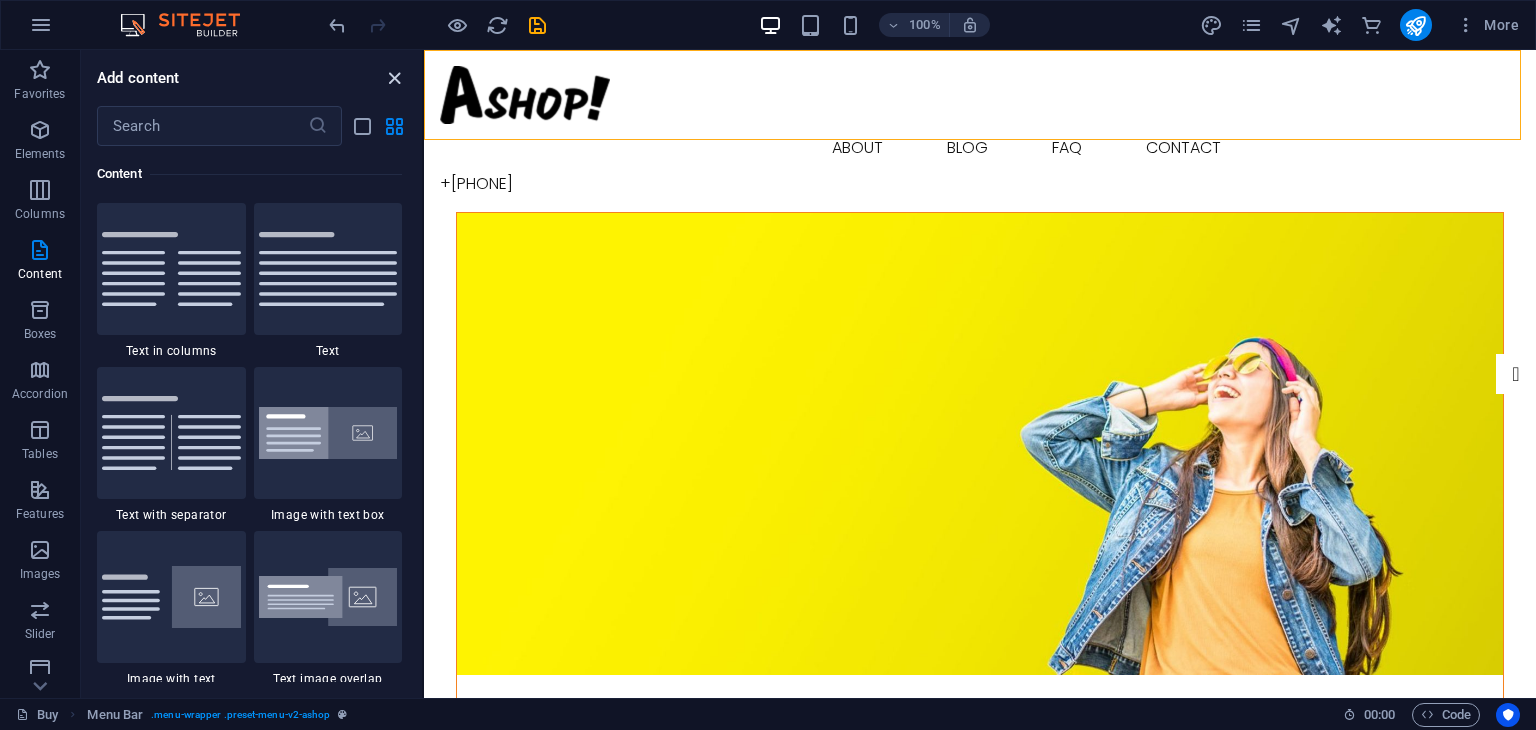 click at bounding box center (394, 78) 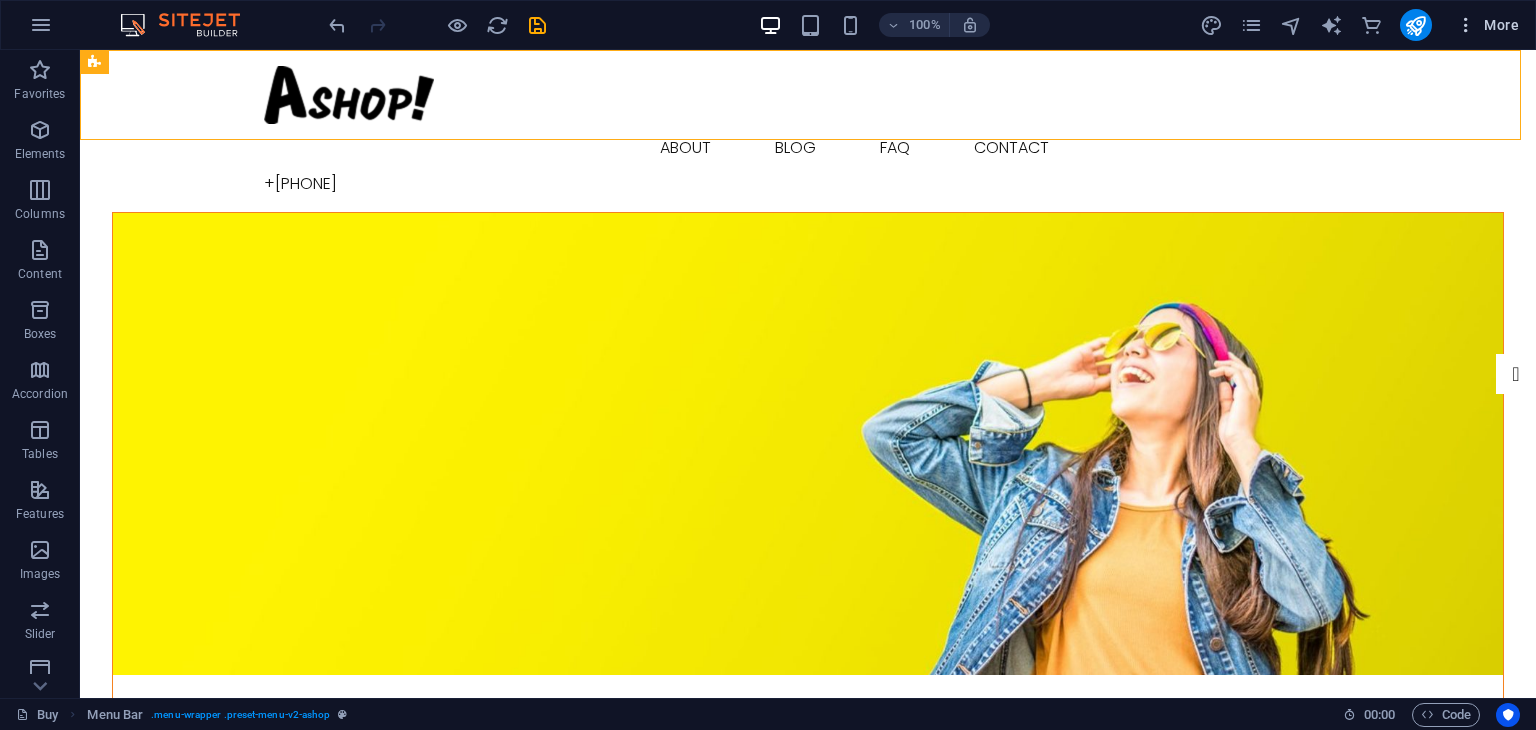 click on "More" at bounding box center [1487, 25] 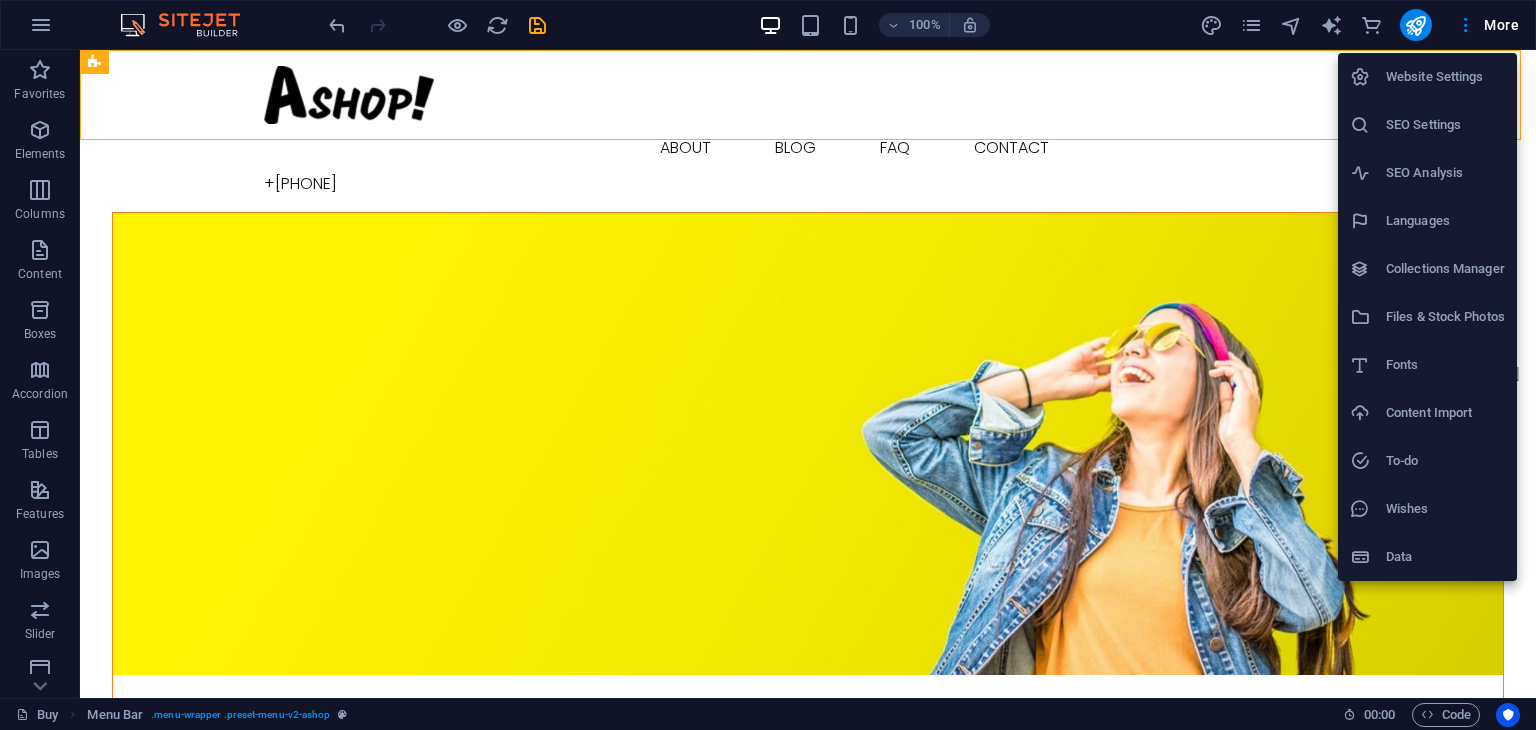 click at bounding box center [768, 365] 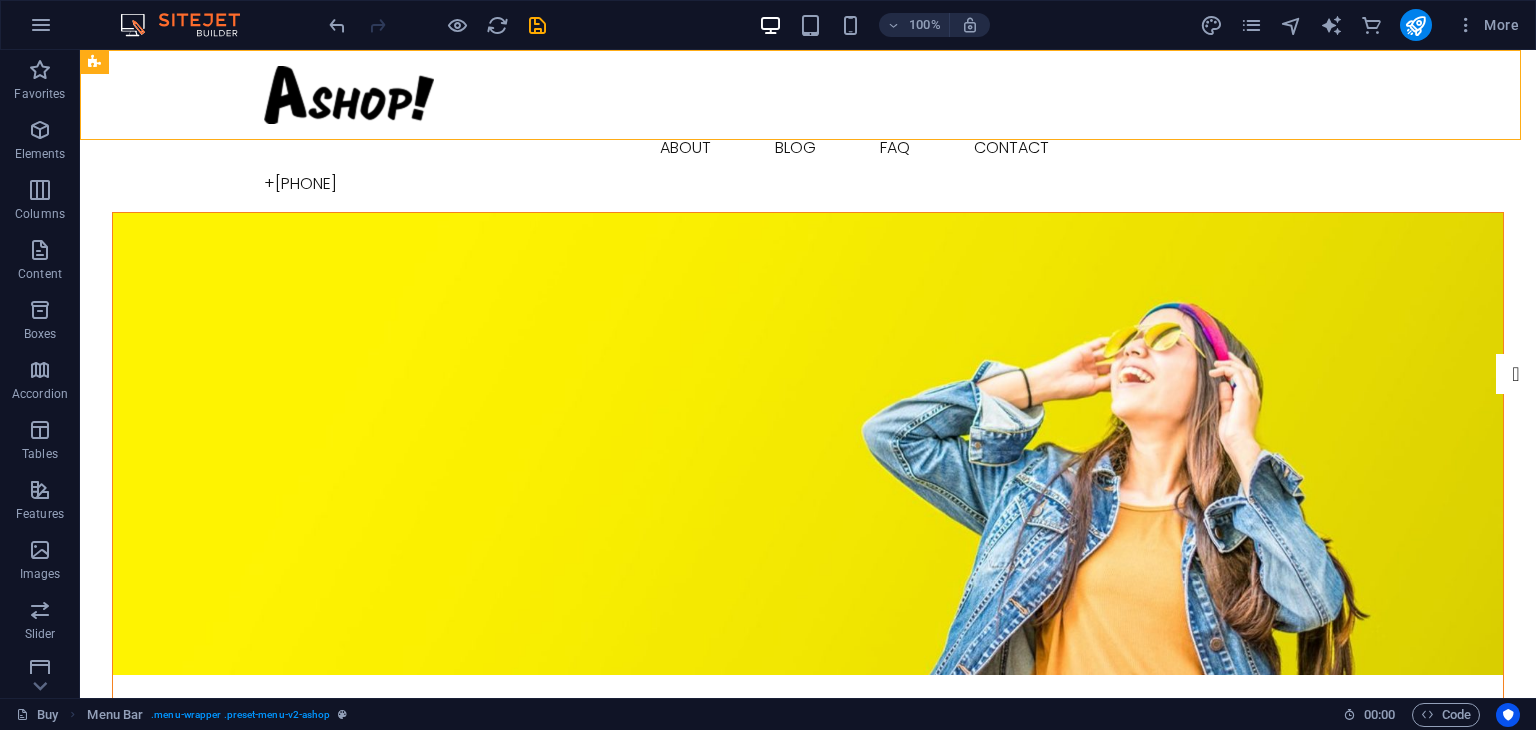 click at bounding box center [1466, 25] 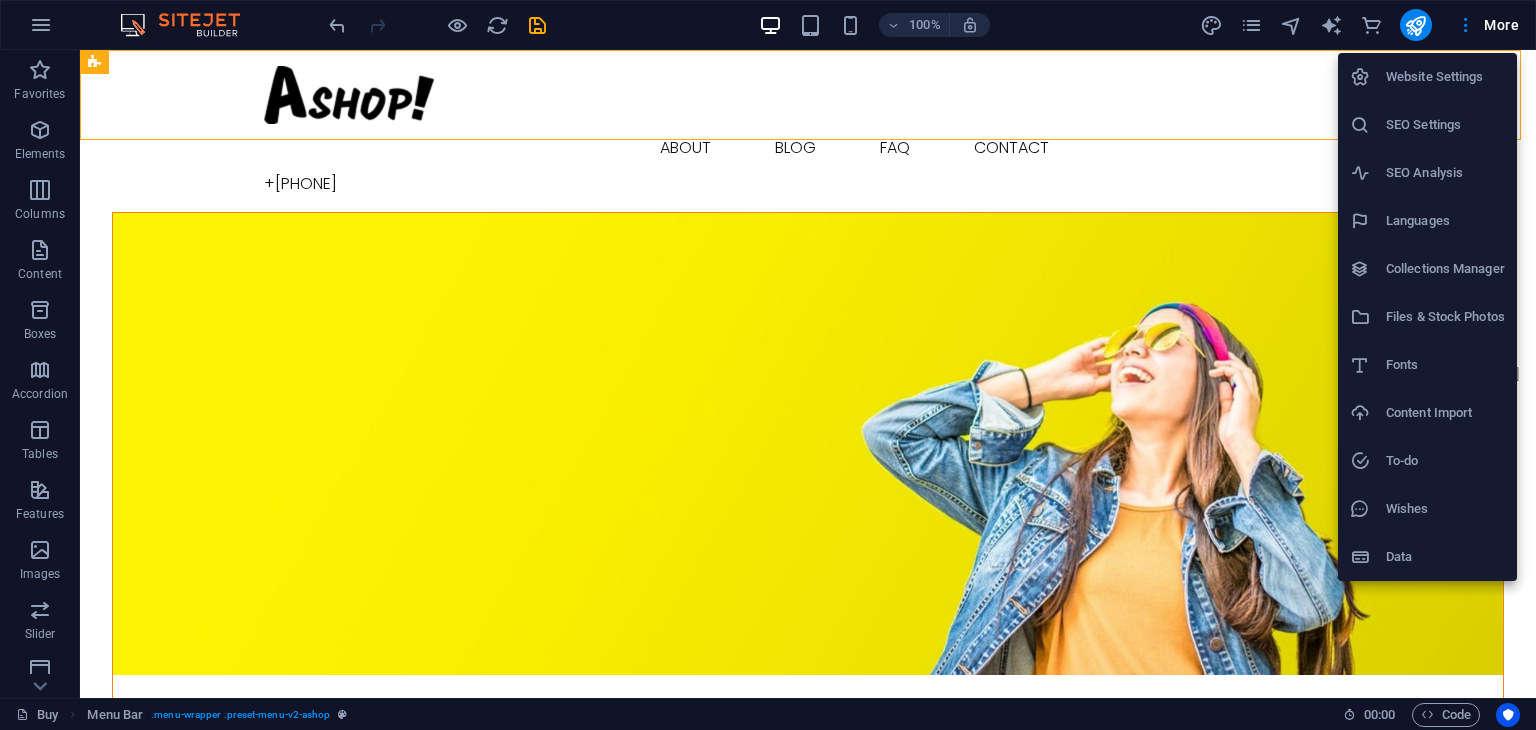 click at bounding box center (768, 365) 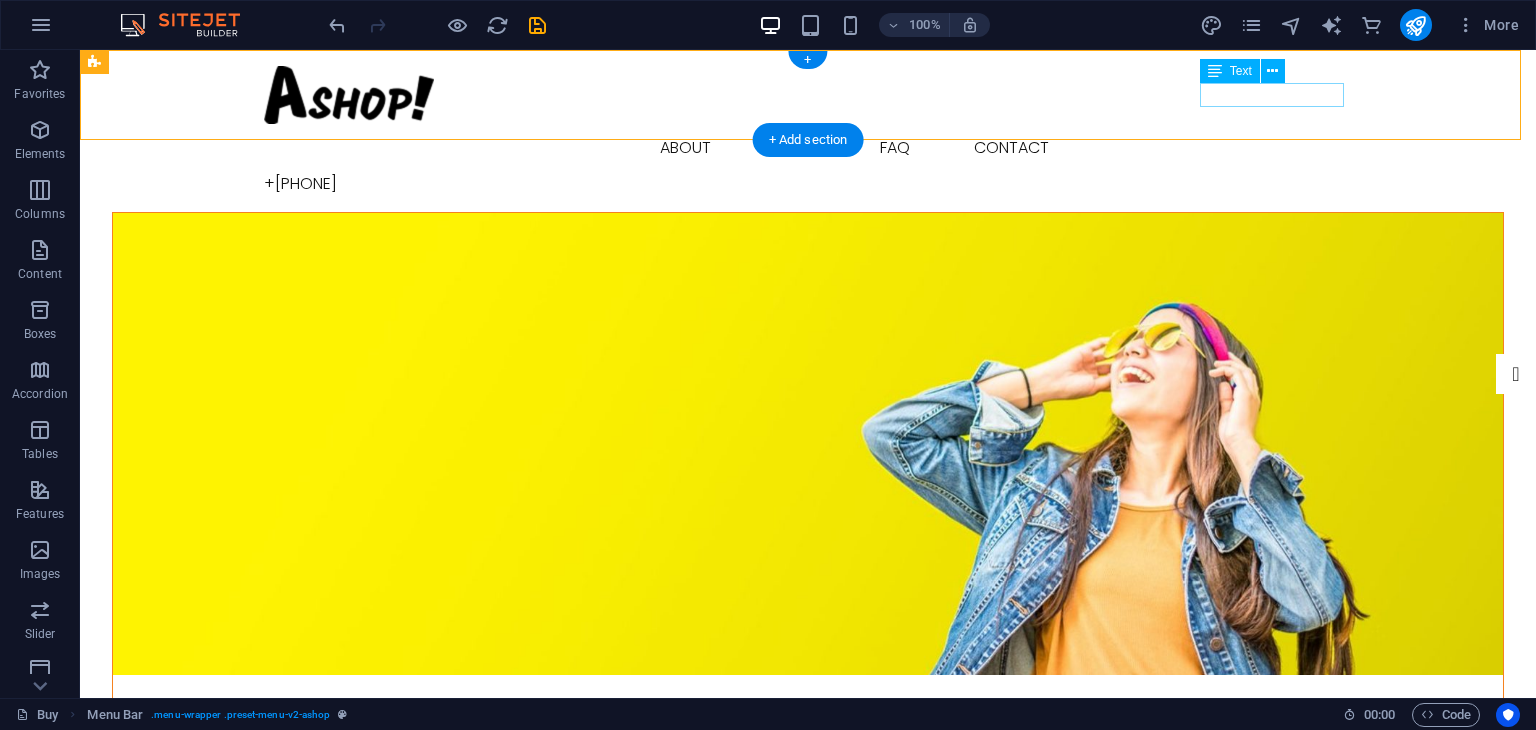 type 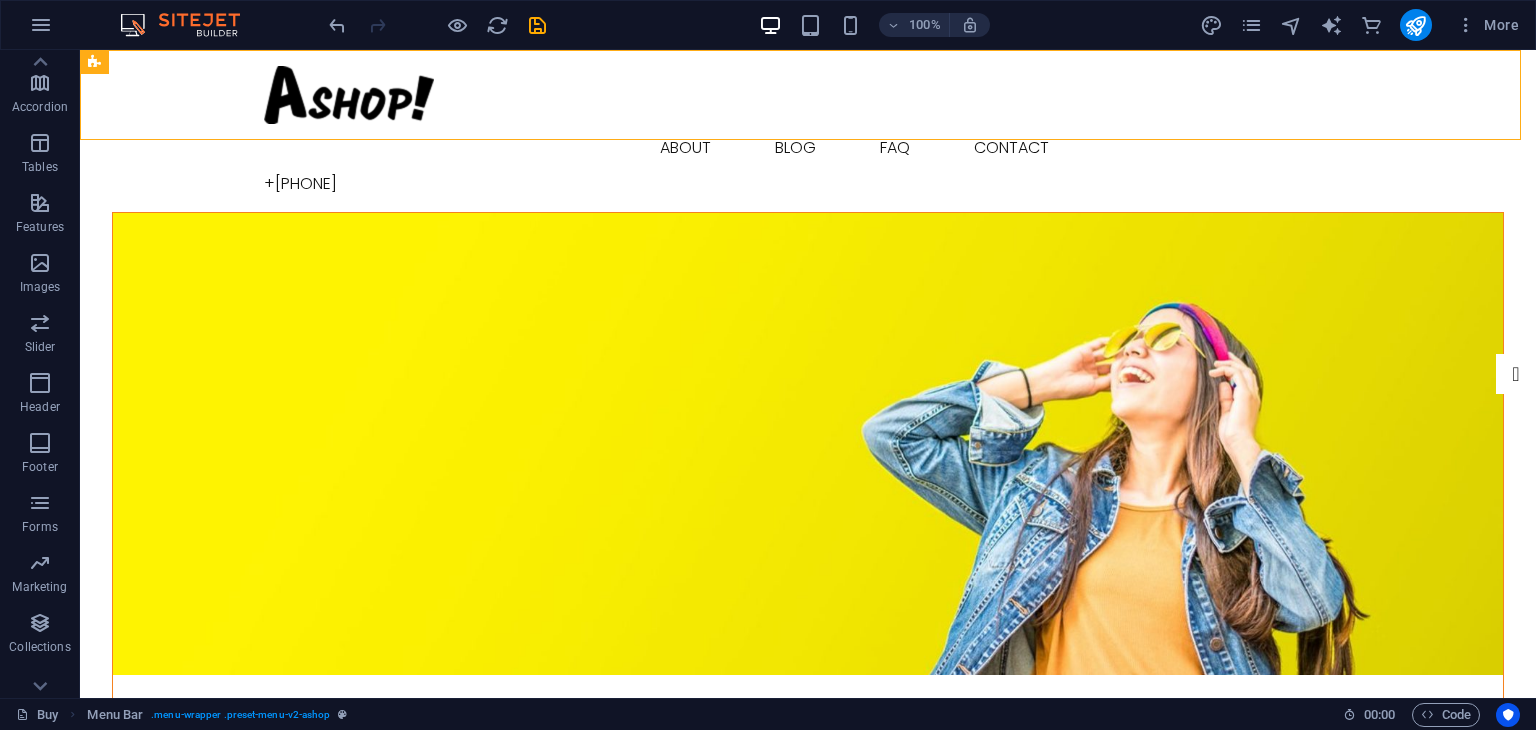 scroll, scrollTop: 312, scrollLeft: 0, axis: vertical 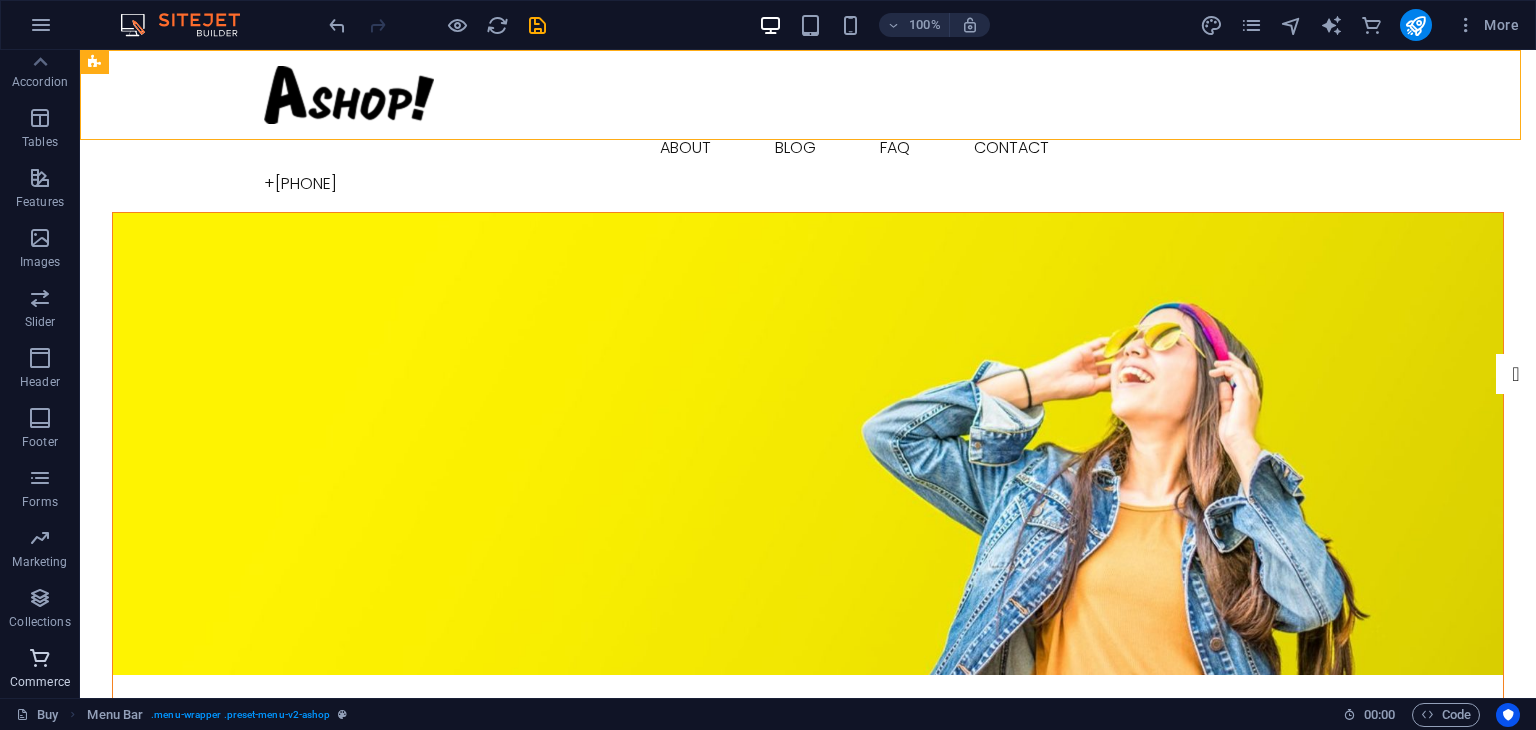 click at bounding box center [40, 658] 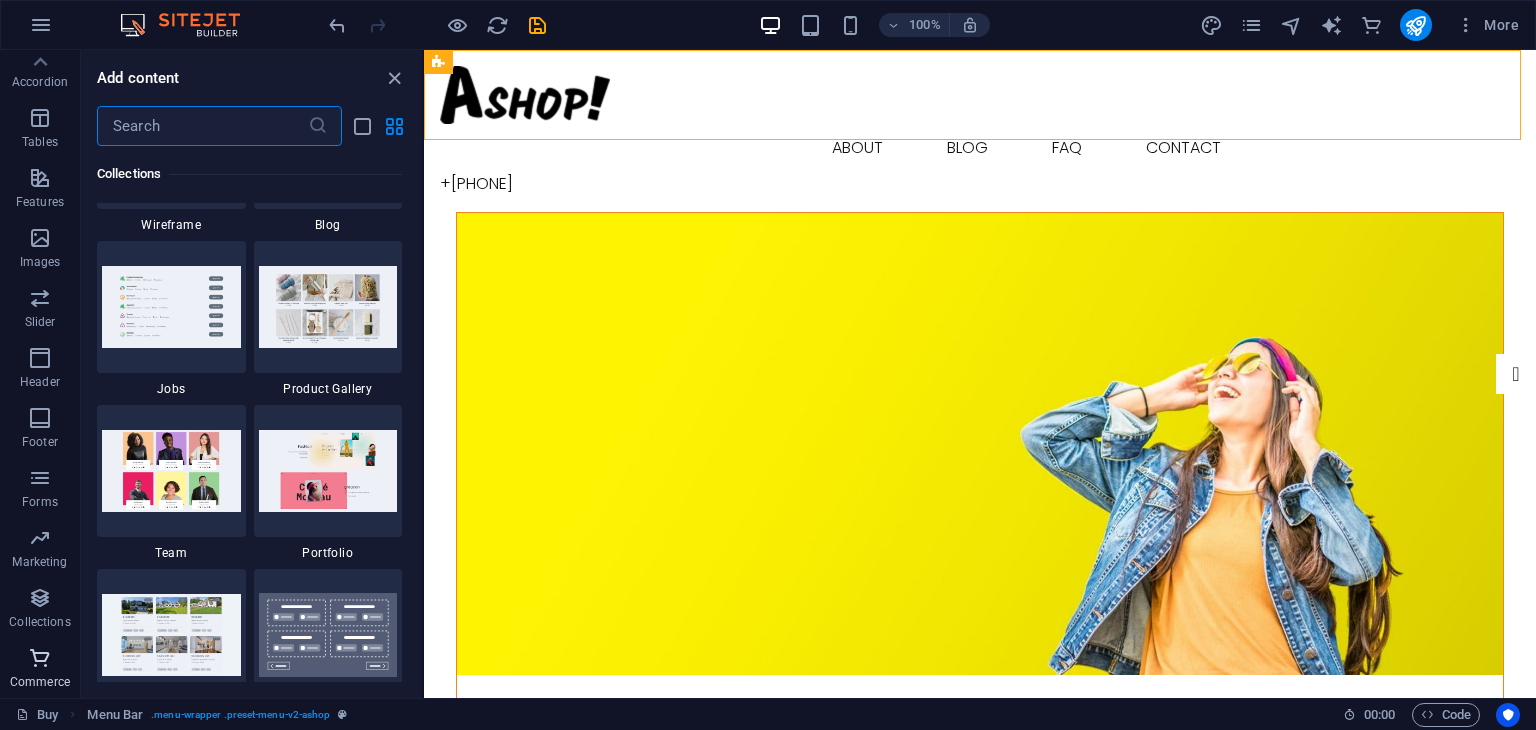 scroll, scrollTop: 19271, scrollLeft: 0, axis: vertical 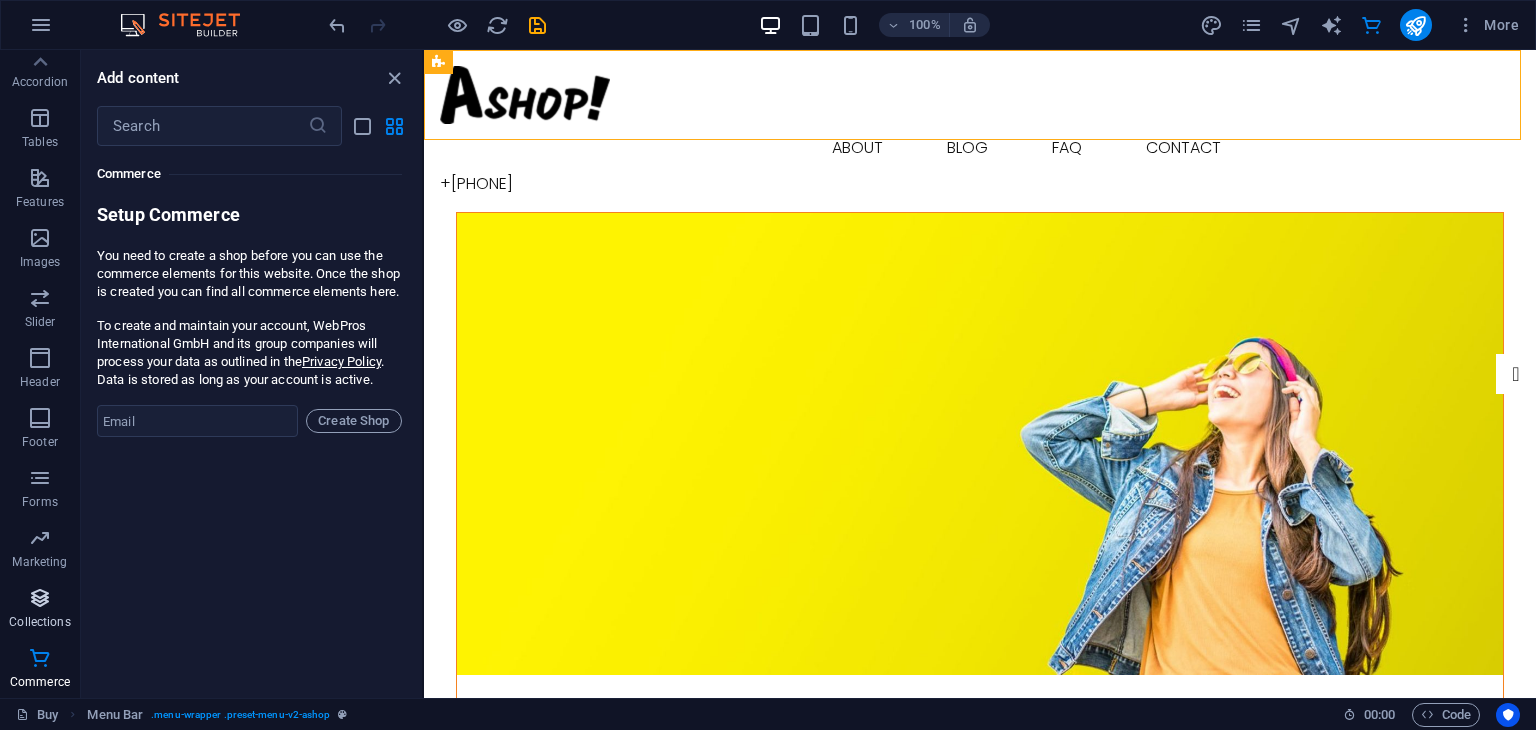 click at bounding box center (40, 598) 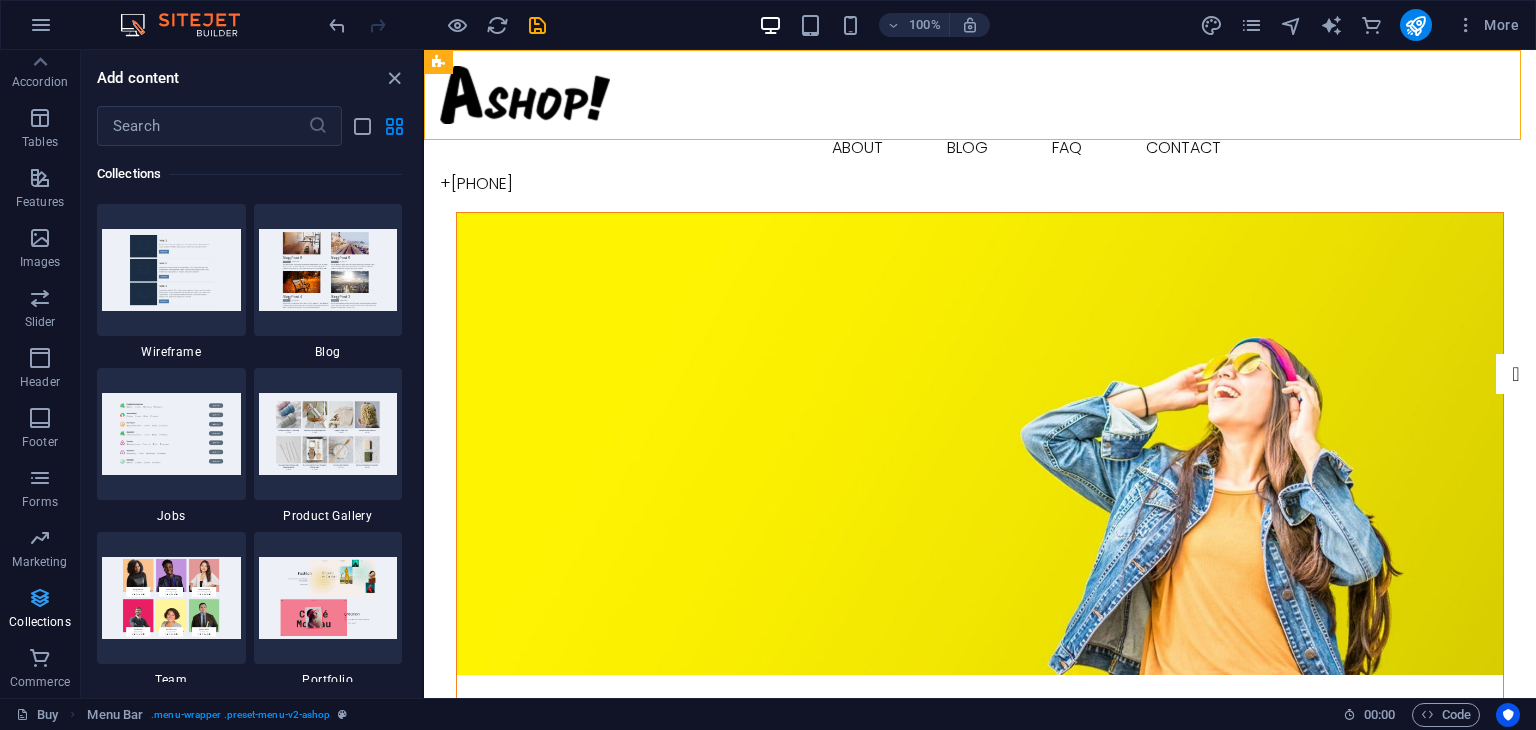 scroll, scrollTop: 18306, scrollLeft: 0, axis: vertical 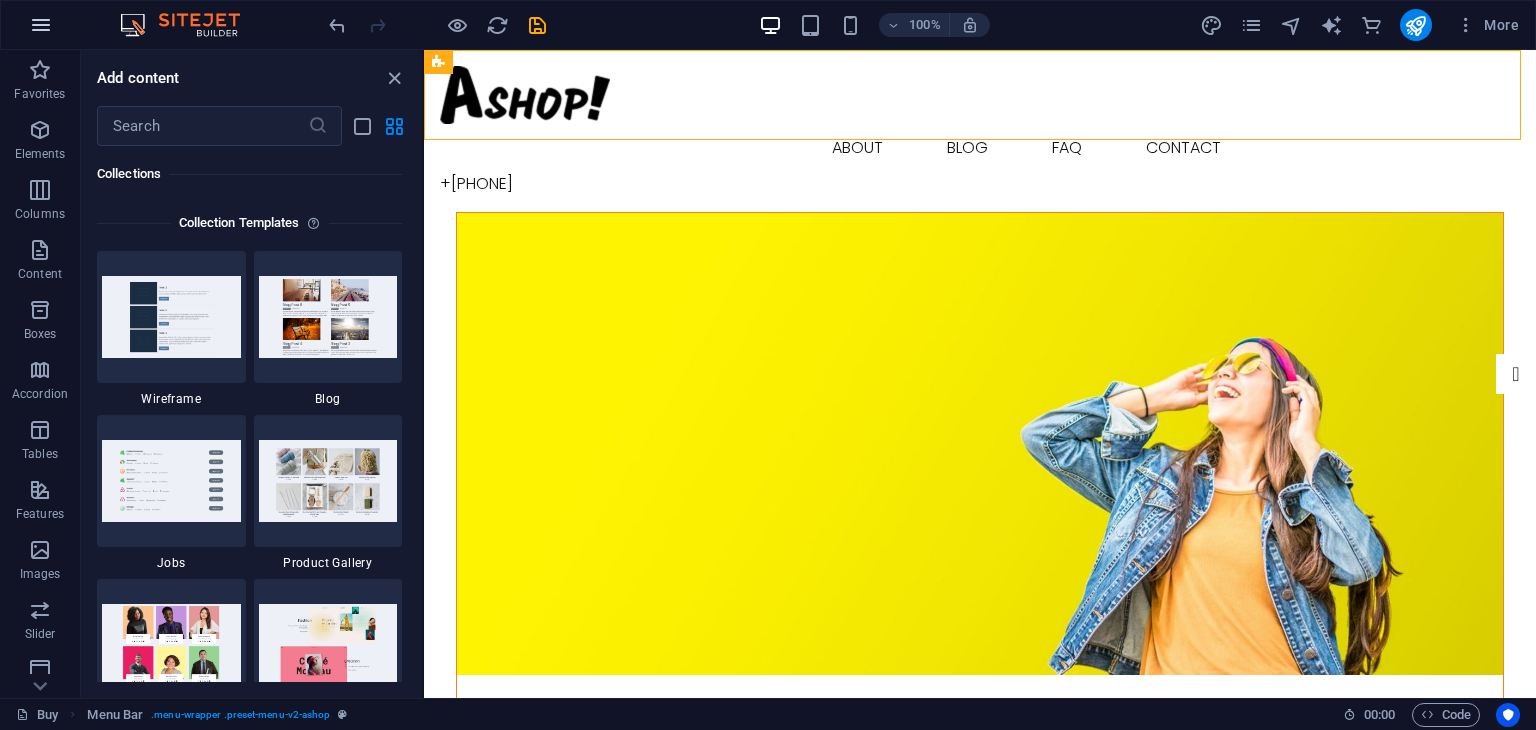click at bounding box center [41, 25] 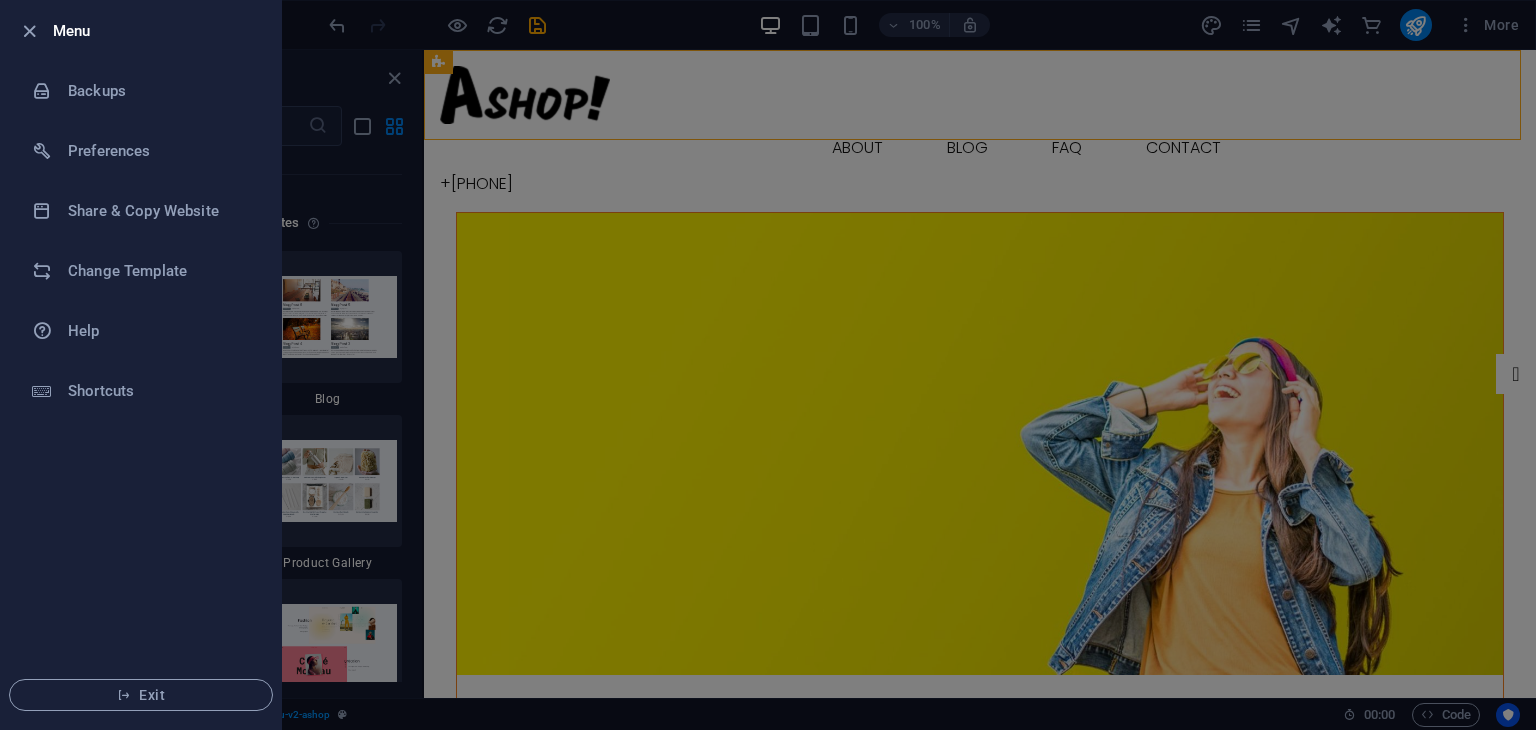 click at bounding box center [29, 31] 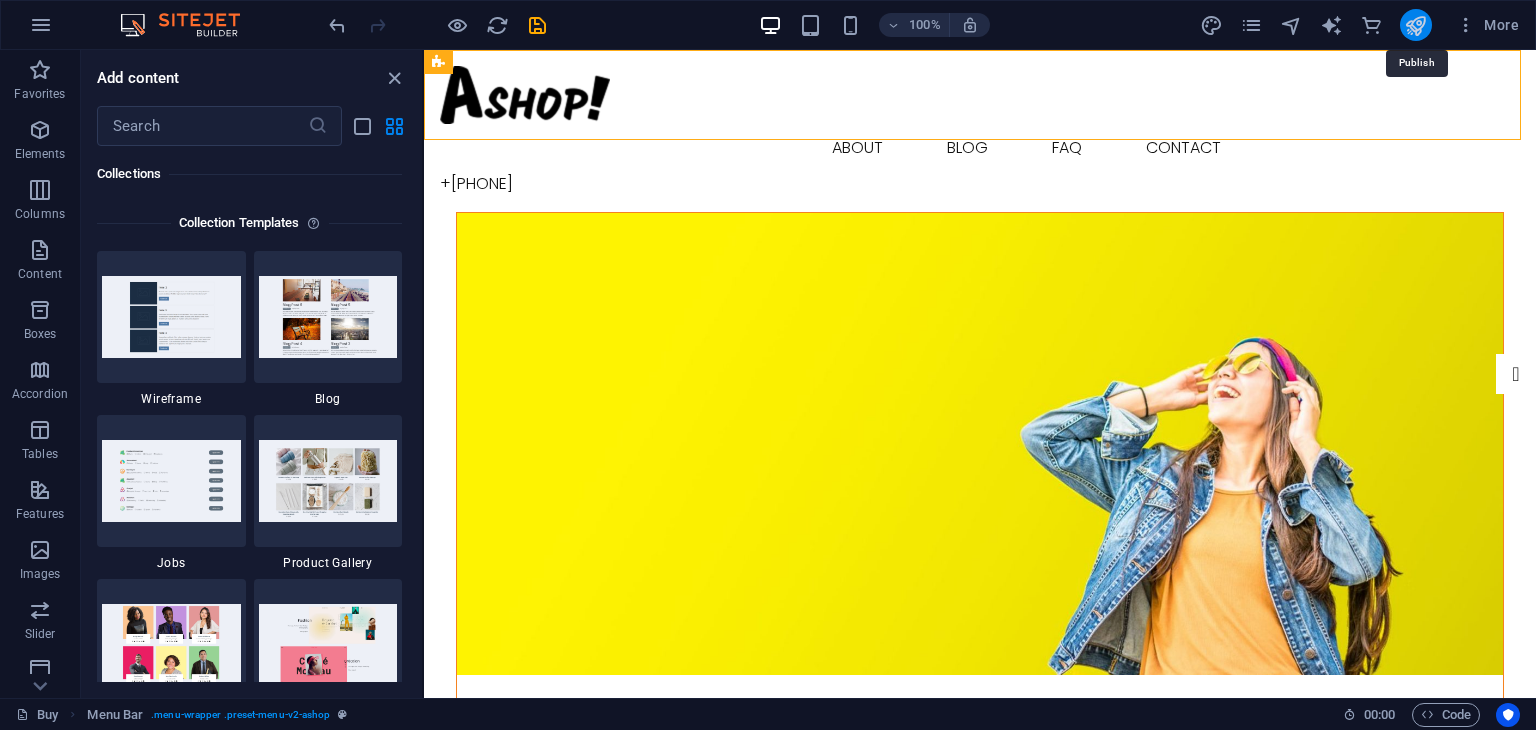 click at bounding box center [1415, 25] 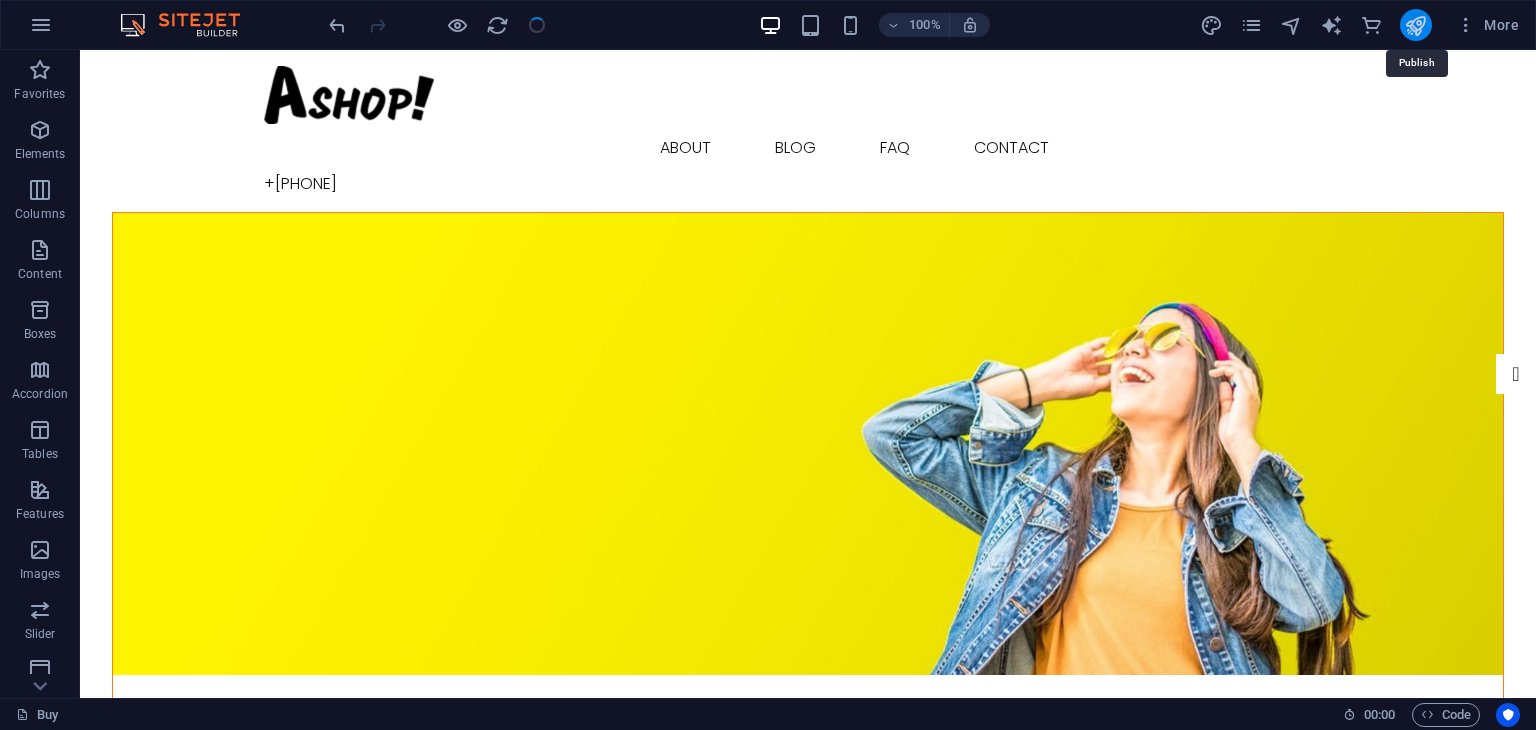 click at bounding box center [1415, 25] 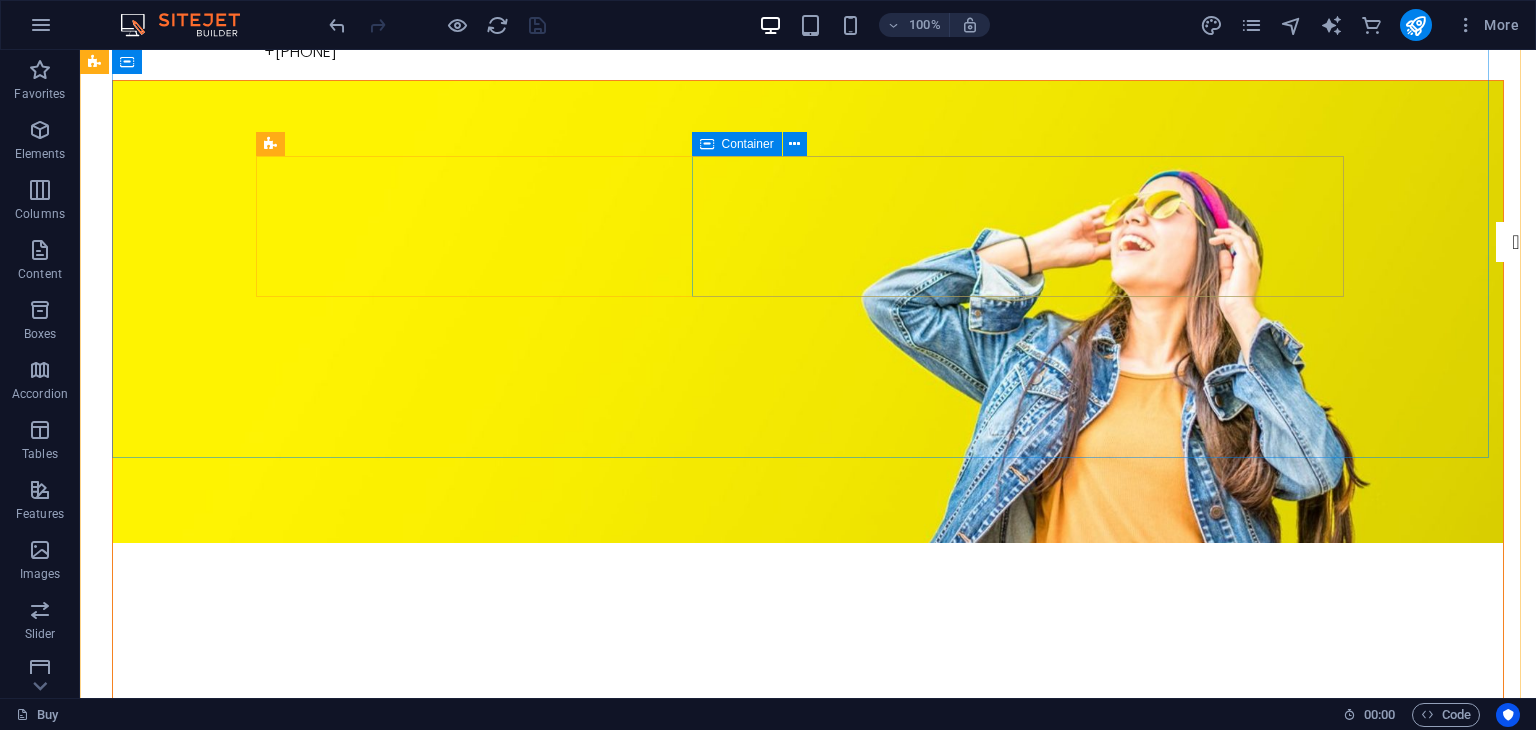 scroll, scrollTop: 0, scrollLeft: 0, axis: both 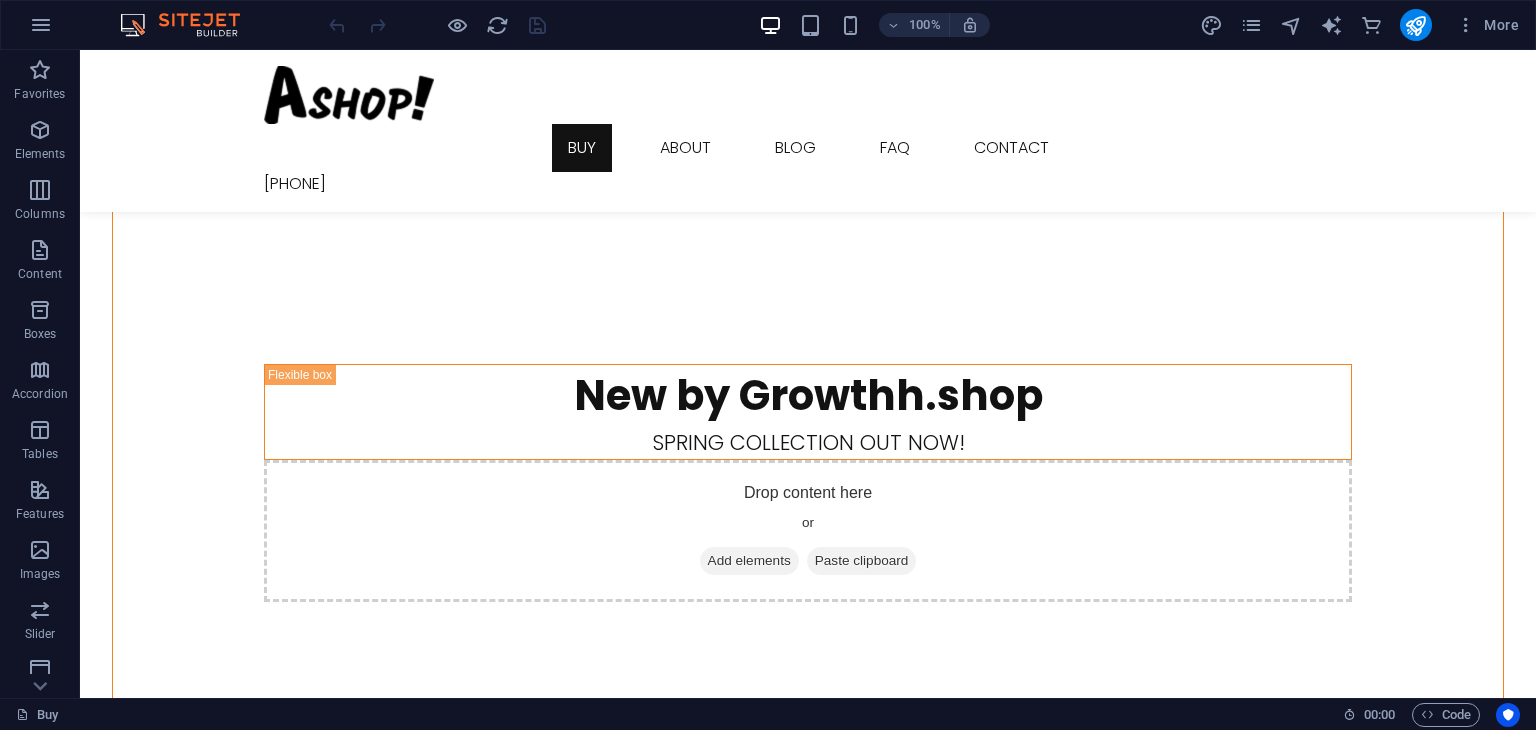 click at bounding box center [808, 995] 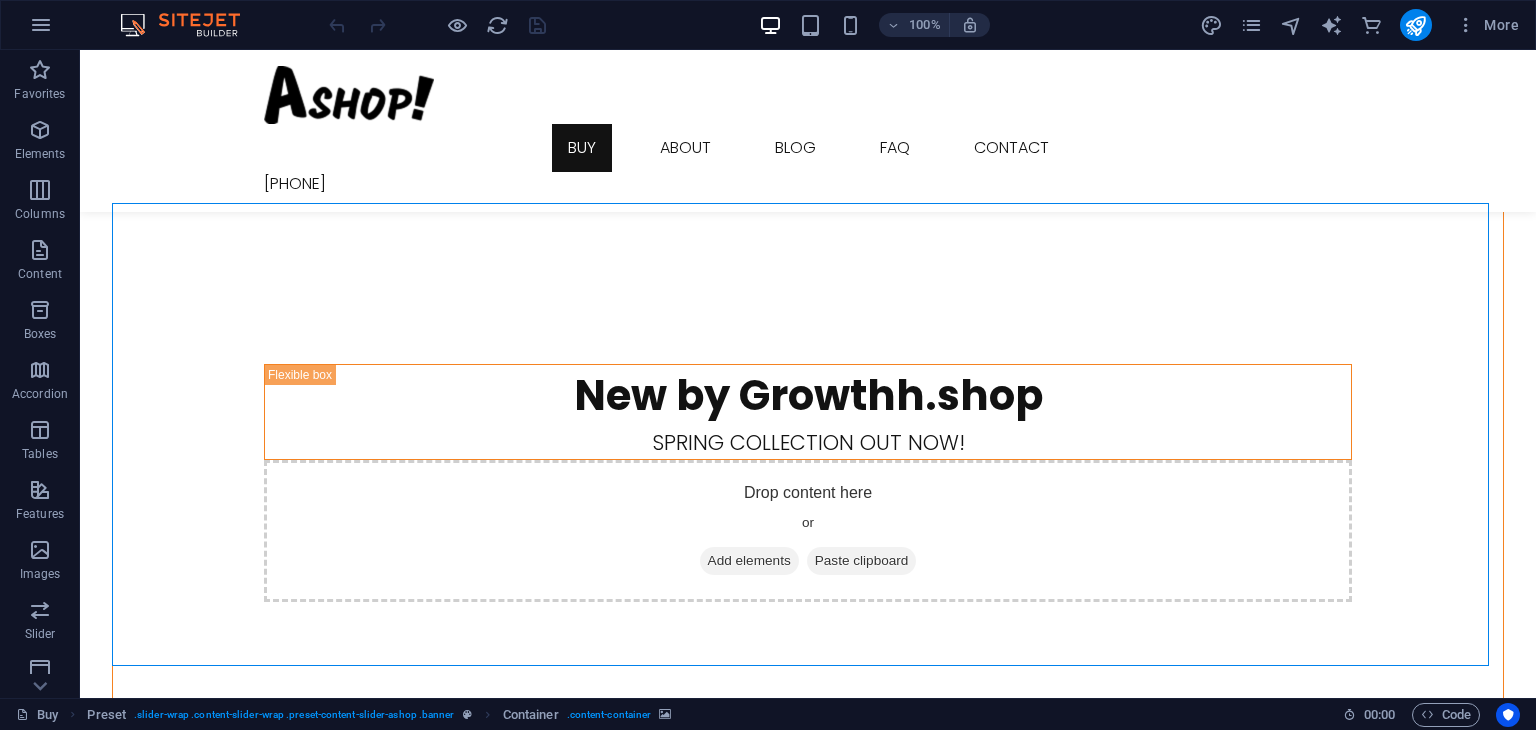 click at bounding box center [808, 995] 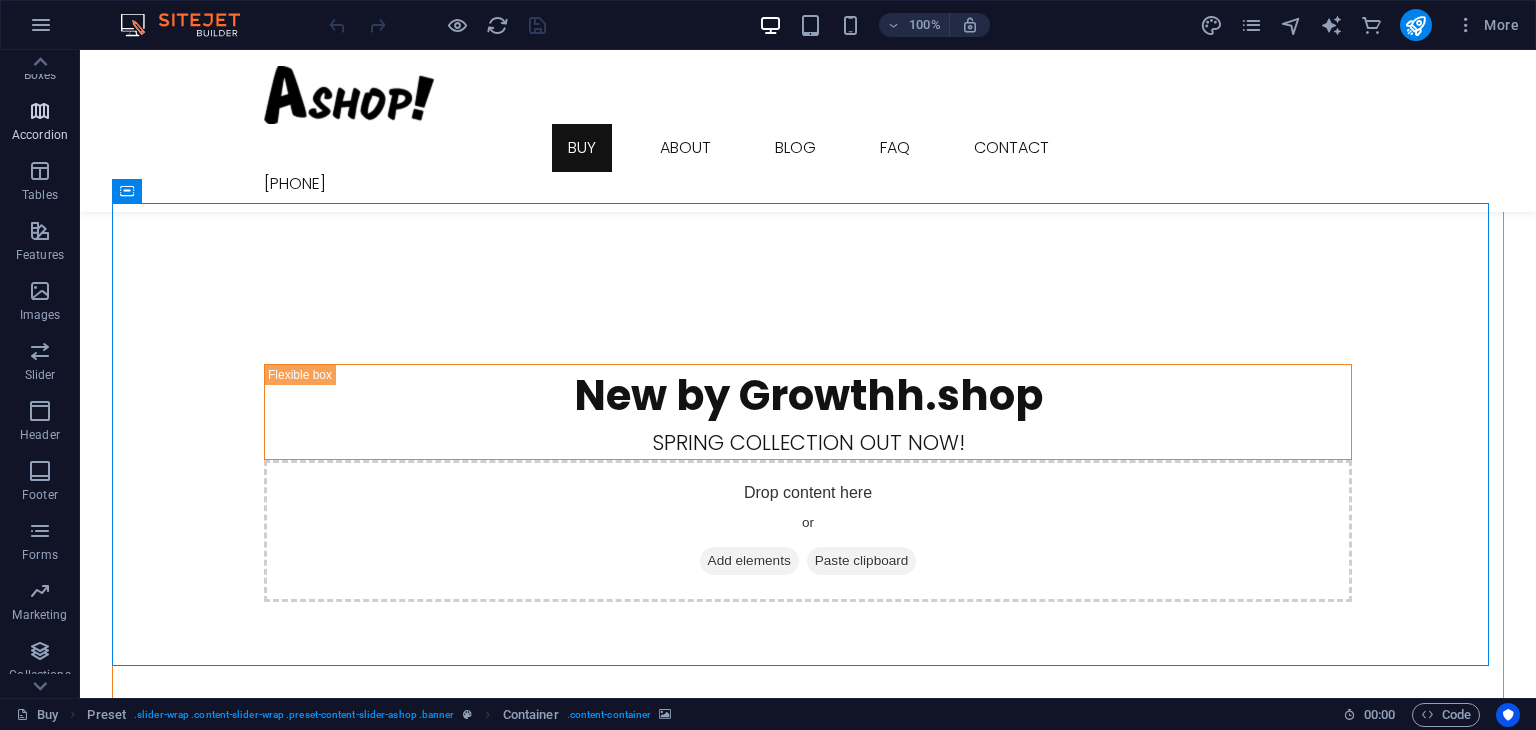 scroll, scrollTop: 312, scrollLeft: 0, axis: vertical 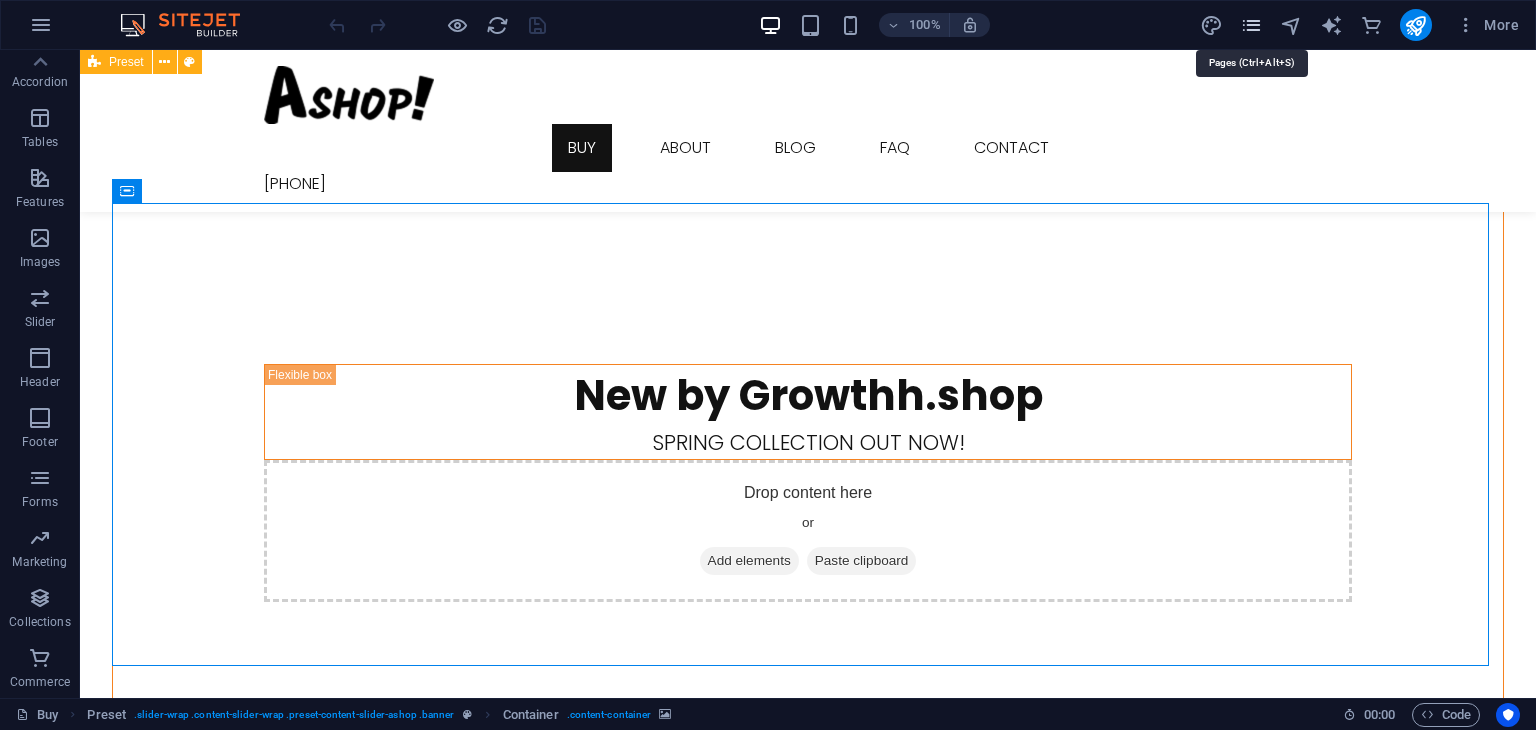 click at bounding box center [1251, 25] 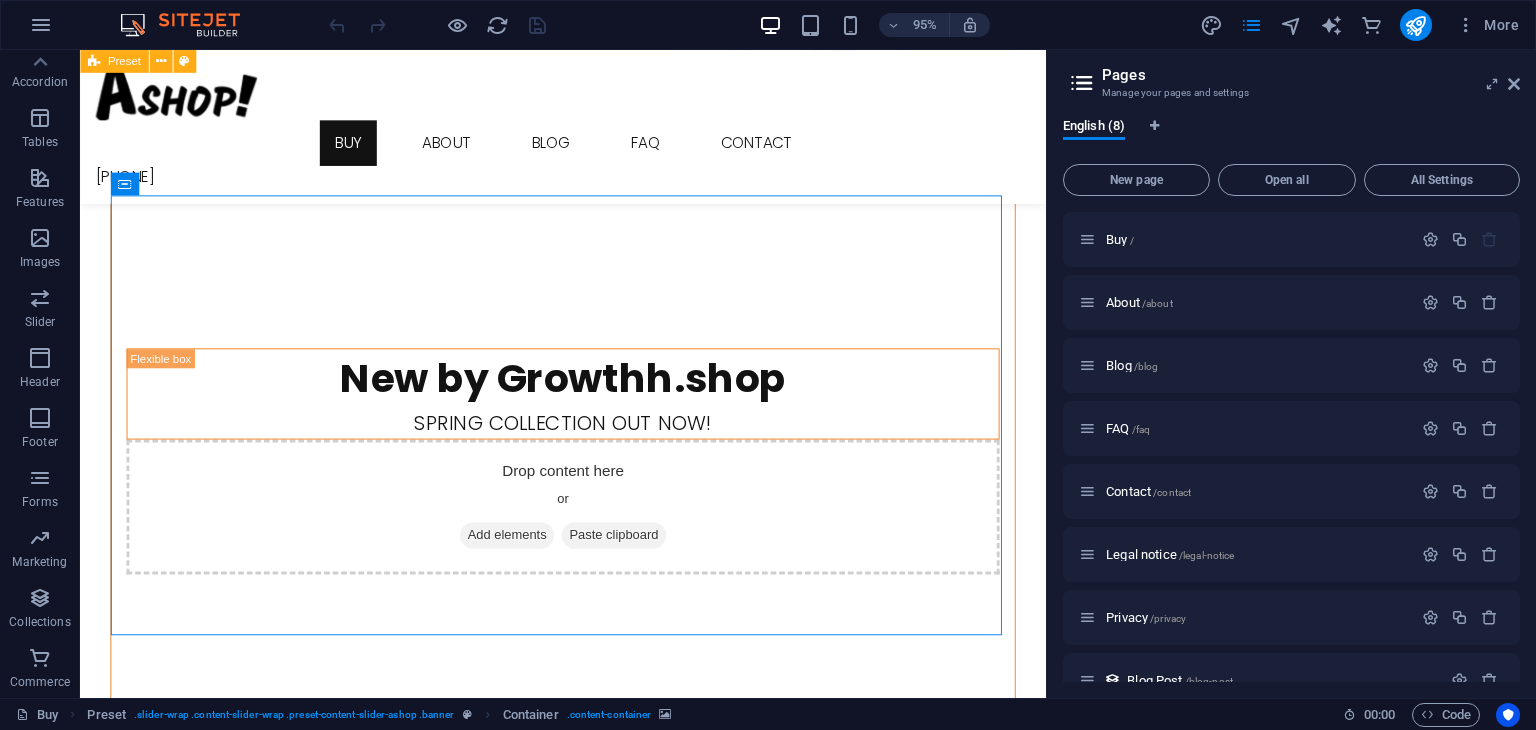 click on "New page Open all All Settings Buy / About /about Blog /blog FAQ /faq Contact /contact Legal notice /legal-notice Privacy /privacy Blog Post /blog-post" at bounding box center [1291, 419] 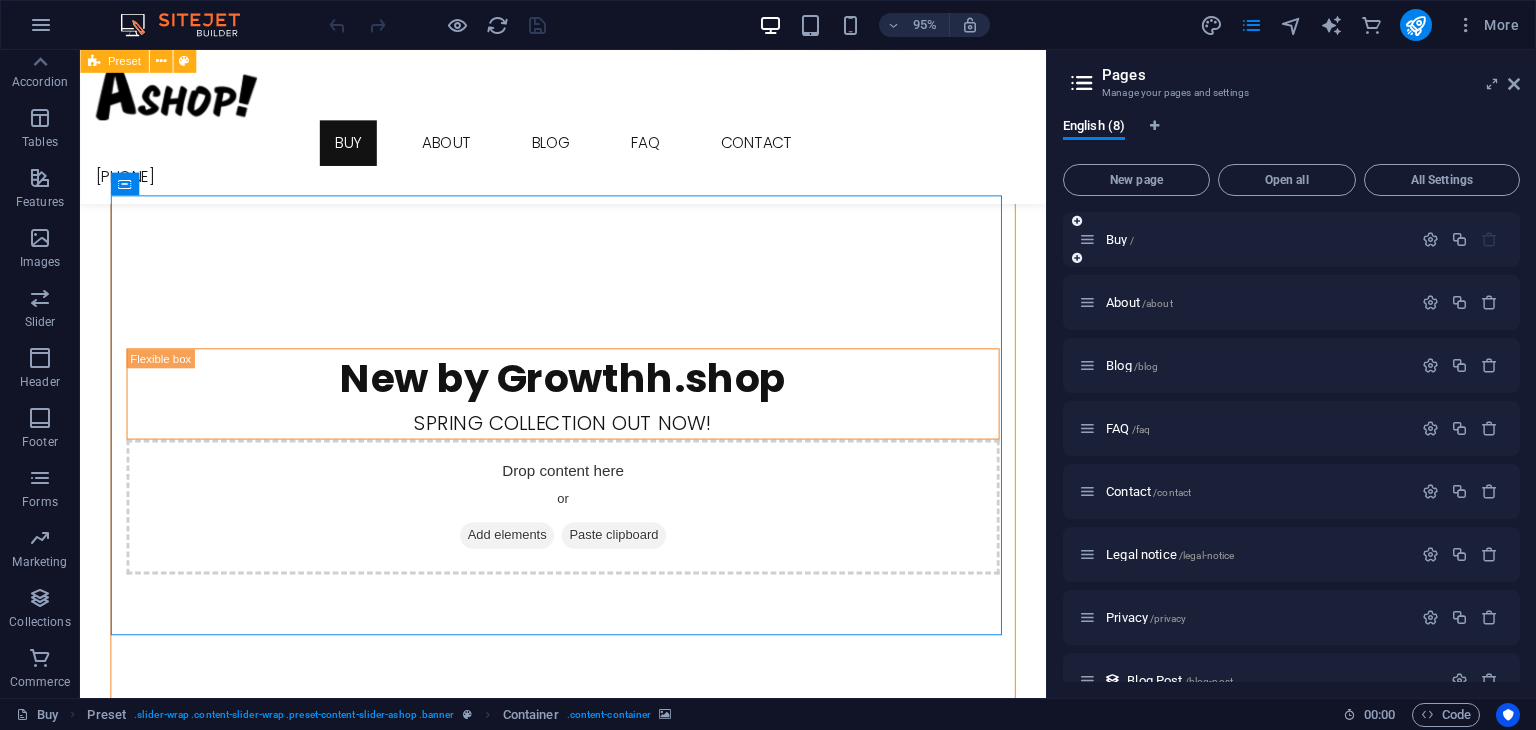 click on "Buy /" at bounding box center (1245, 239) 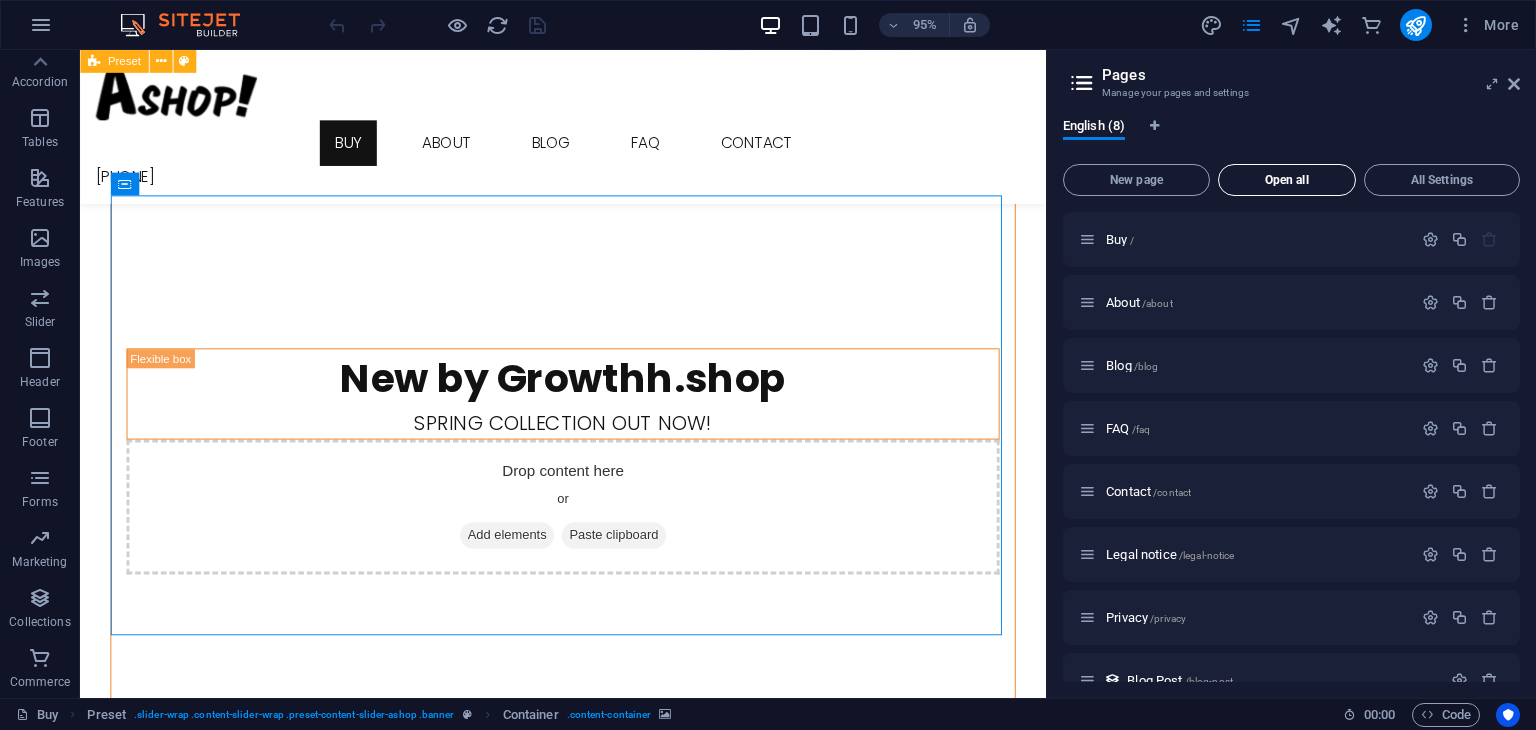 click on "Open all" at bounding box center [1287, 180] 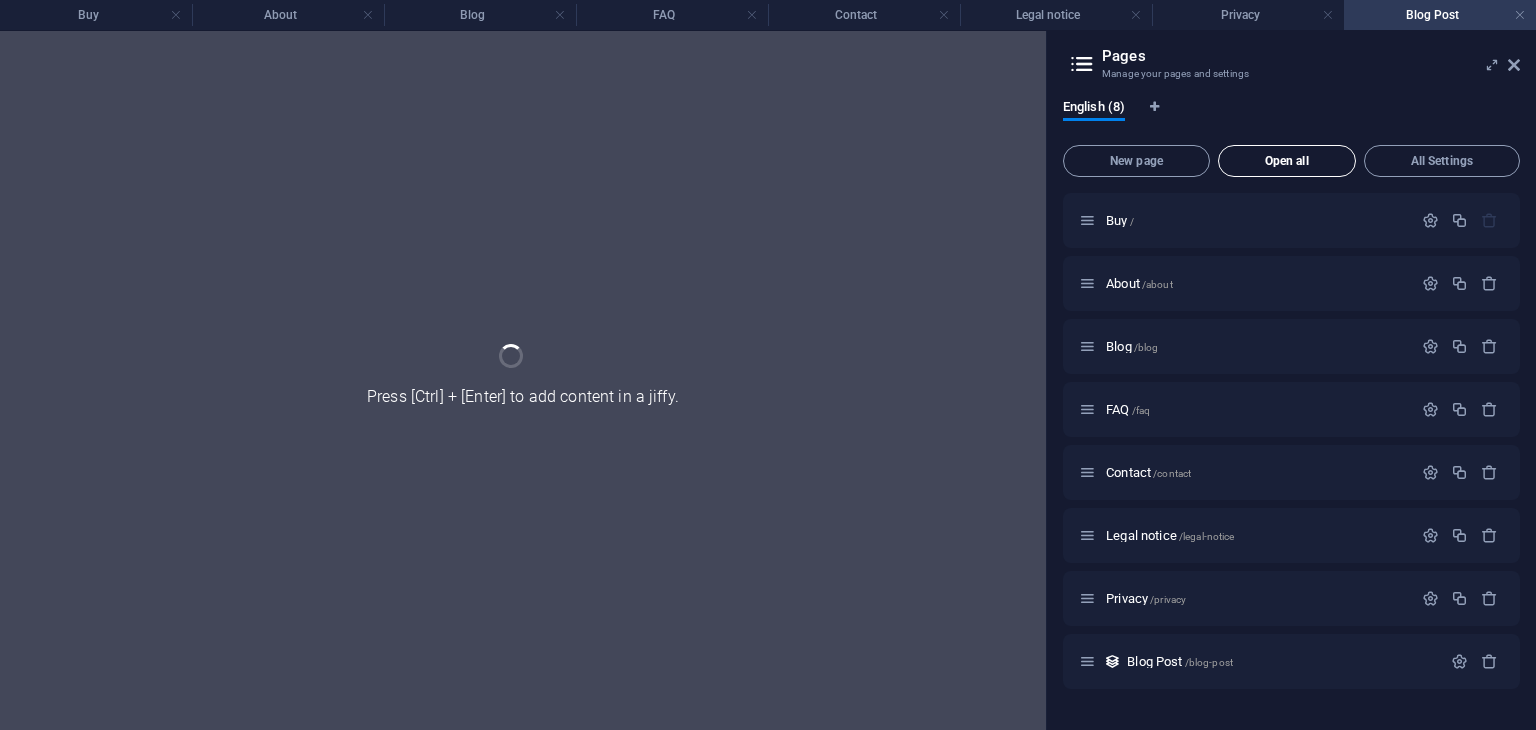 scroll, scrollTop: 0, scrollLeft: 0, axis: both 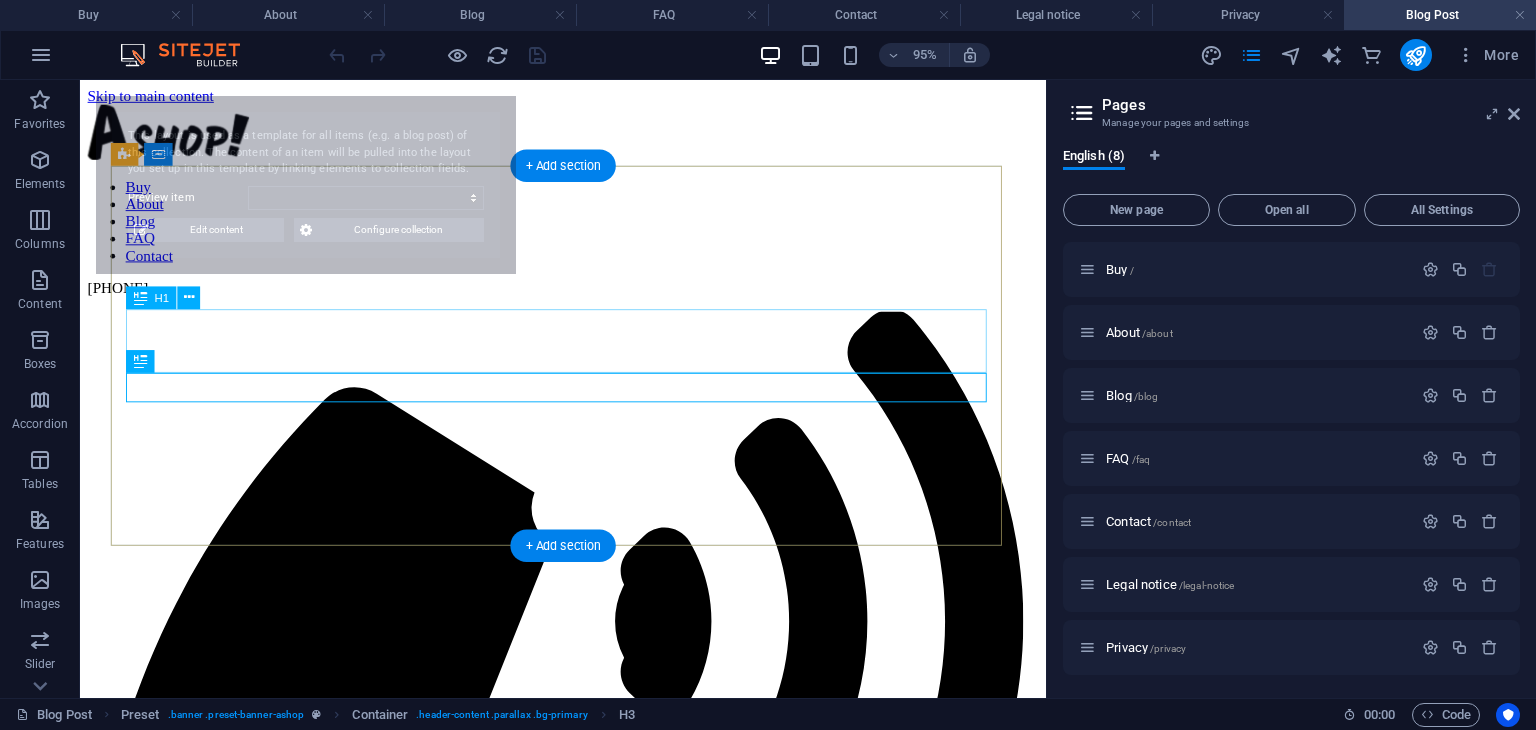 click on "Blog" at bounding box center (588, 1691) 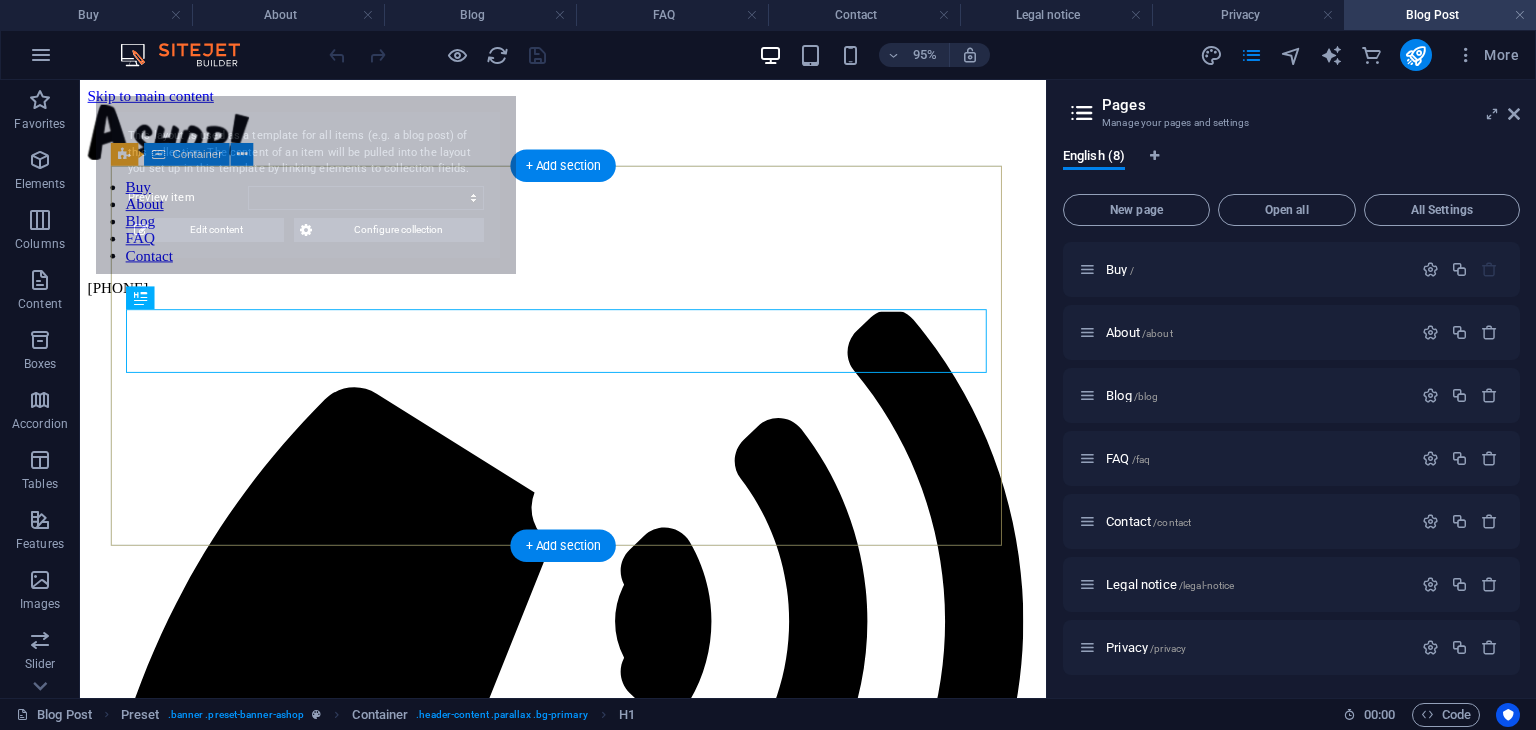 click on "Blog Lorem ipsum sed diam nonumy." at bounding box center (588, 1713) 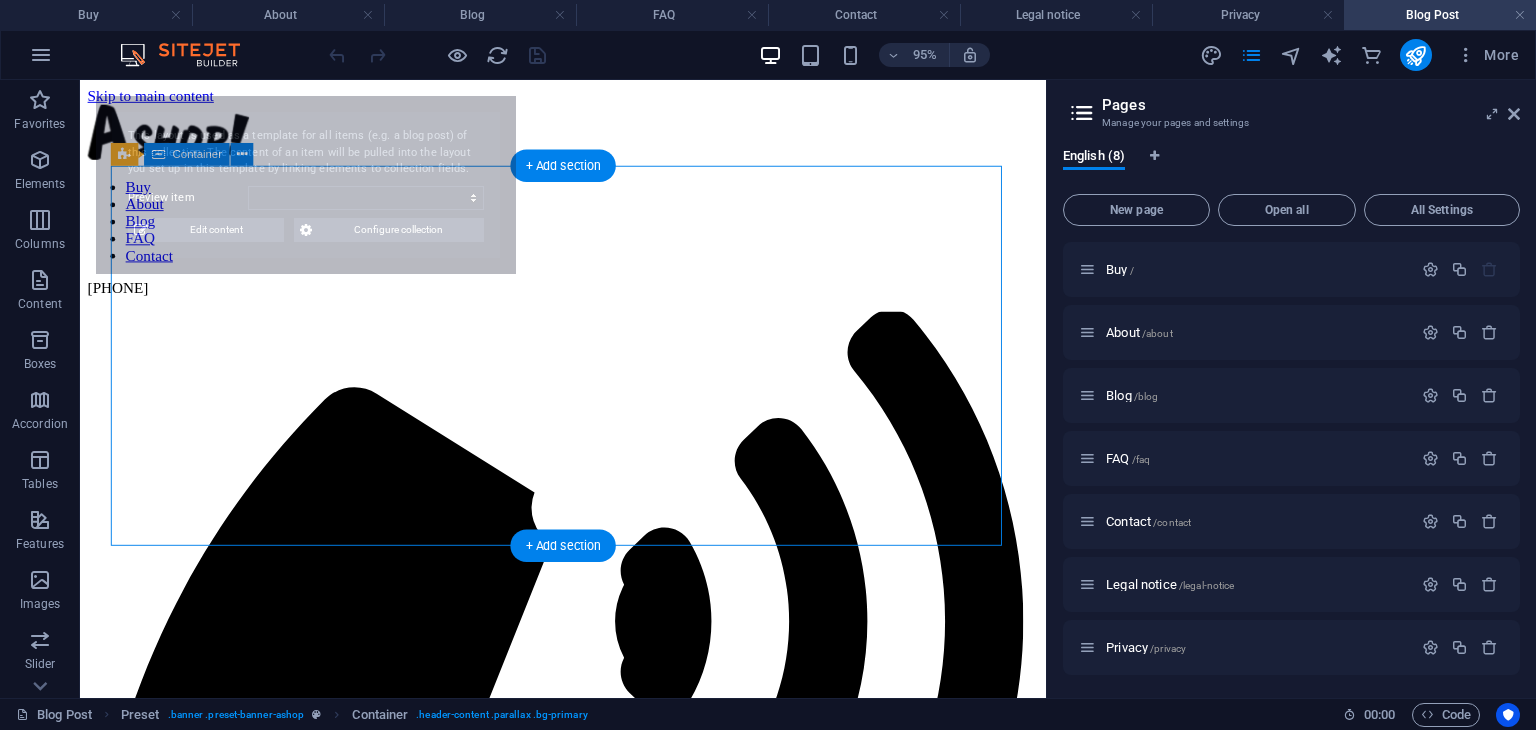 select on "688df38c2351c5f20407869e" 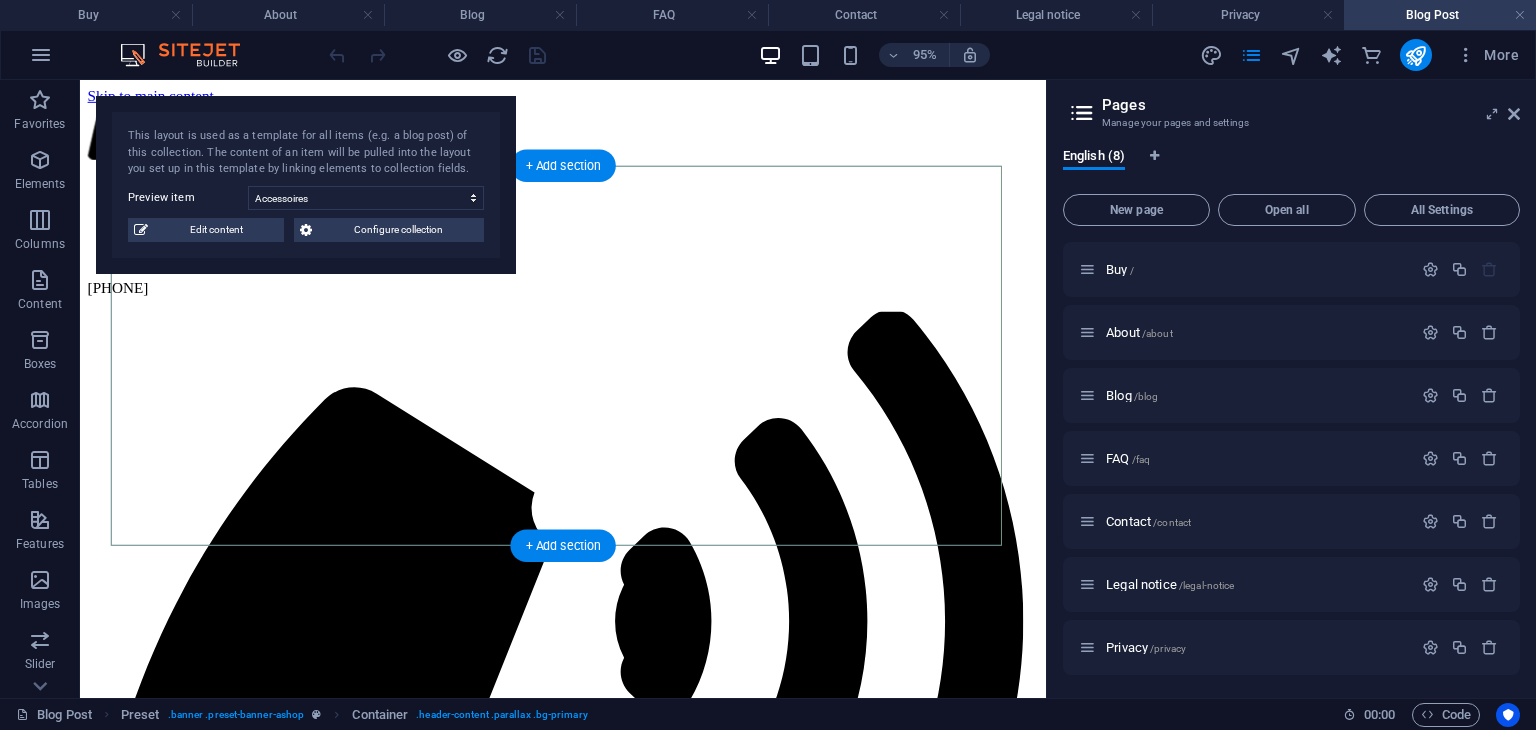 click on "Blog Lorem ipsum sed diam nonumy." at bounding box center (588, 1713) 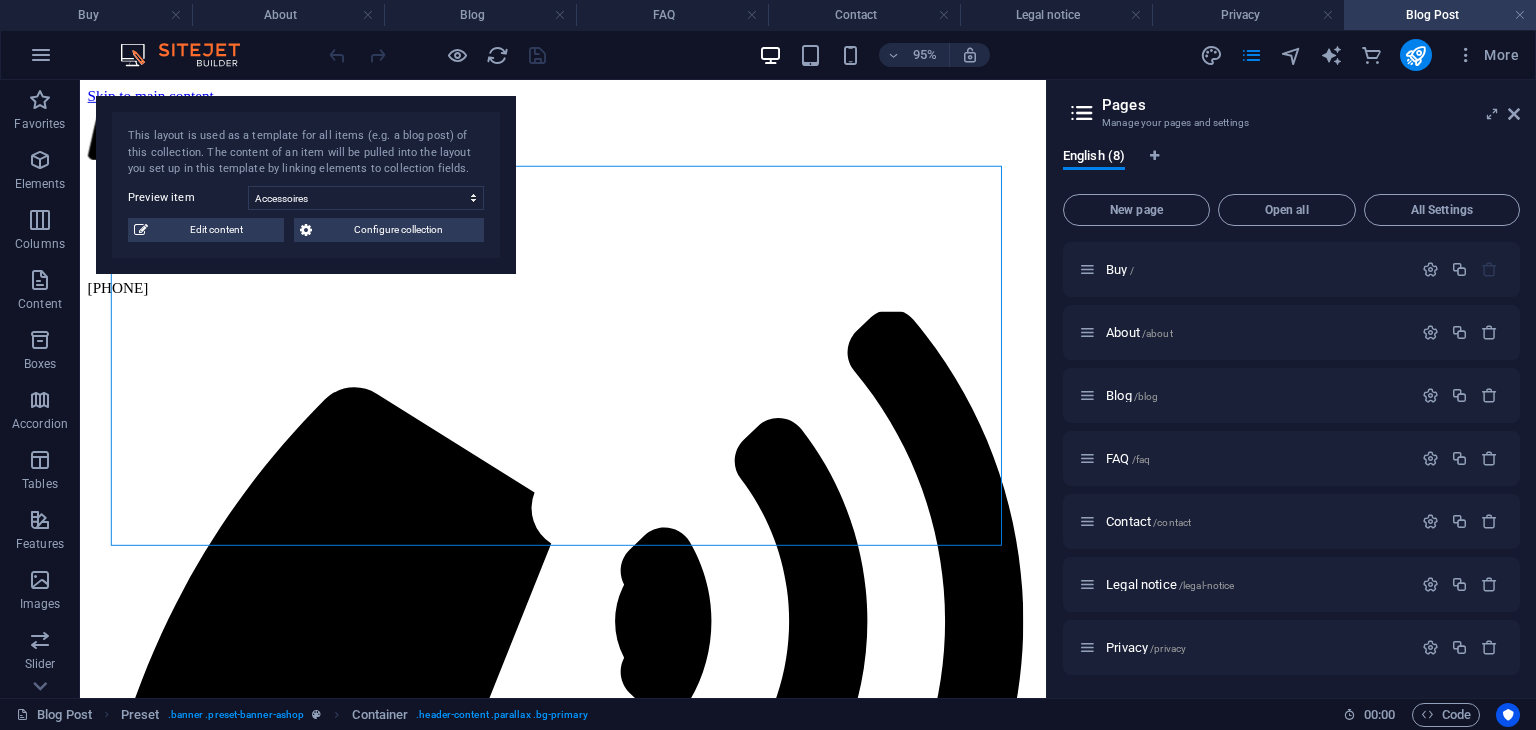 drag, startPoint x: 390, startPoint y: 246, endPoint x: 397, endPoint y: 233, distance: 14.764823 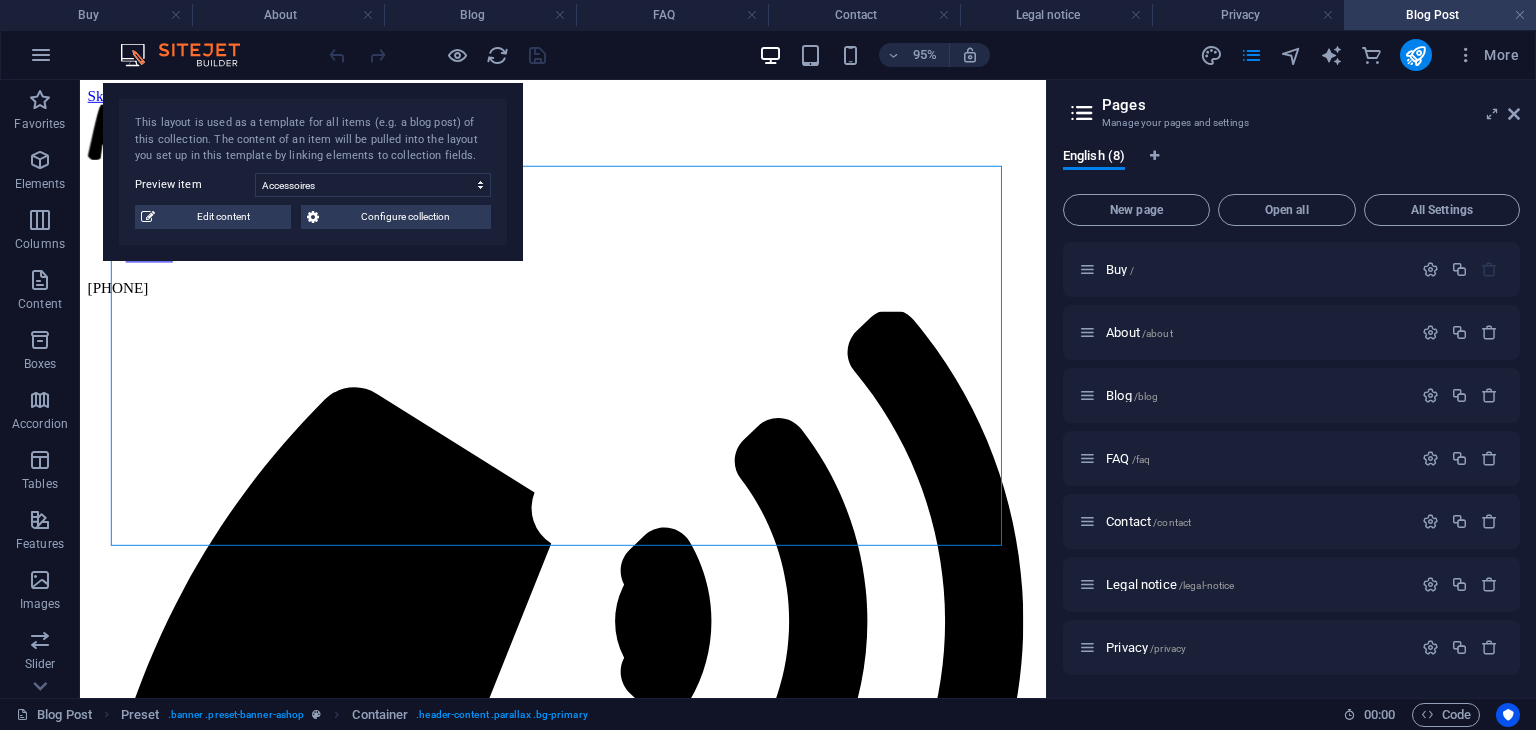 click on "This layout is used as a template for all items (e.g. a blog post) of this collection. The content of an item will be pulled into the layout you set up in this template by linking elements to collection fields. Preview item Accessoires New Trend New Look You have not created any items yet. Edit content Configure collection" at bounding box center (313, 172) 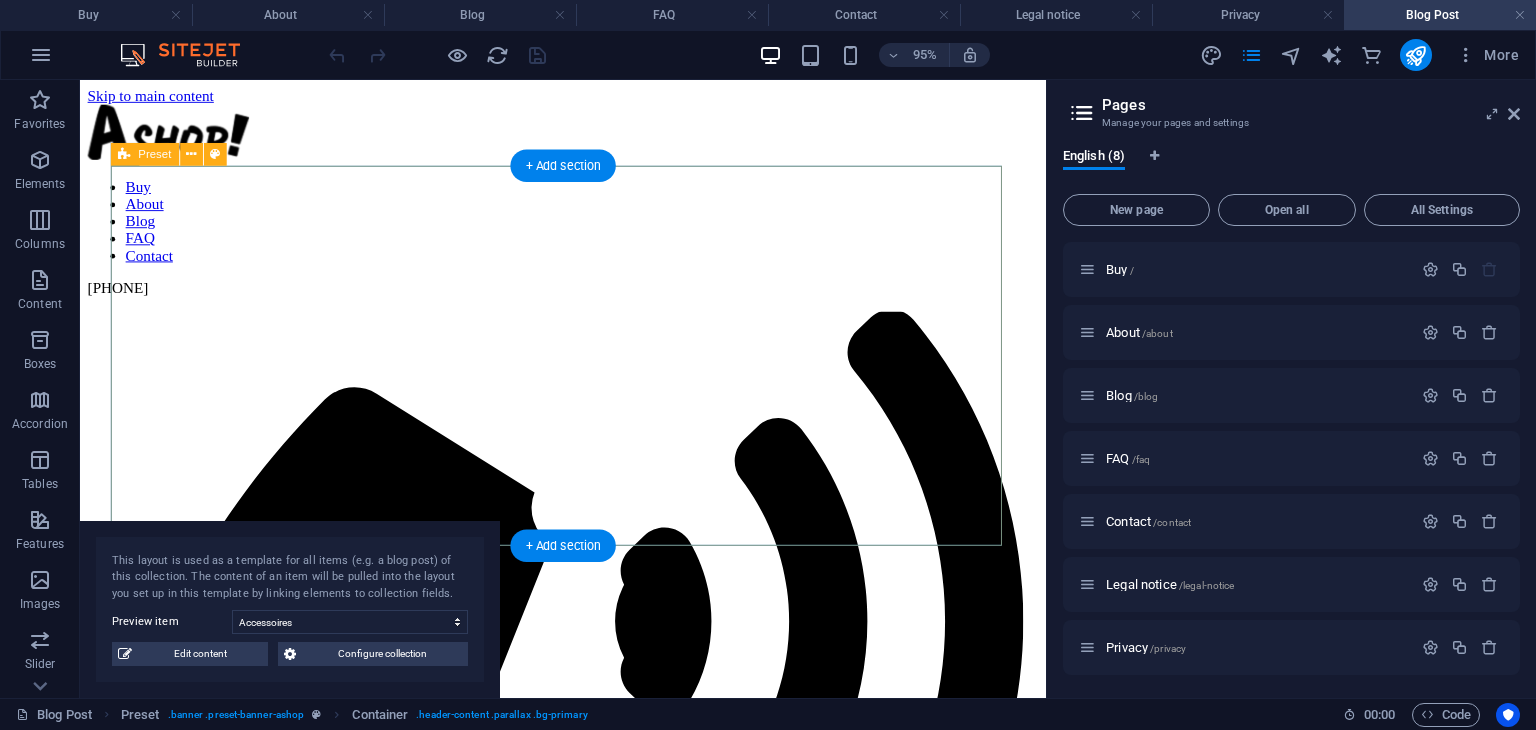drag, startPoint x: 388, startPoint y: 245, endPoint x: 290, endPoint y: 738, distance: 502.646 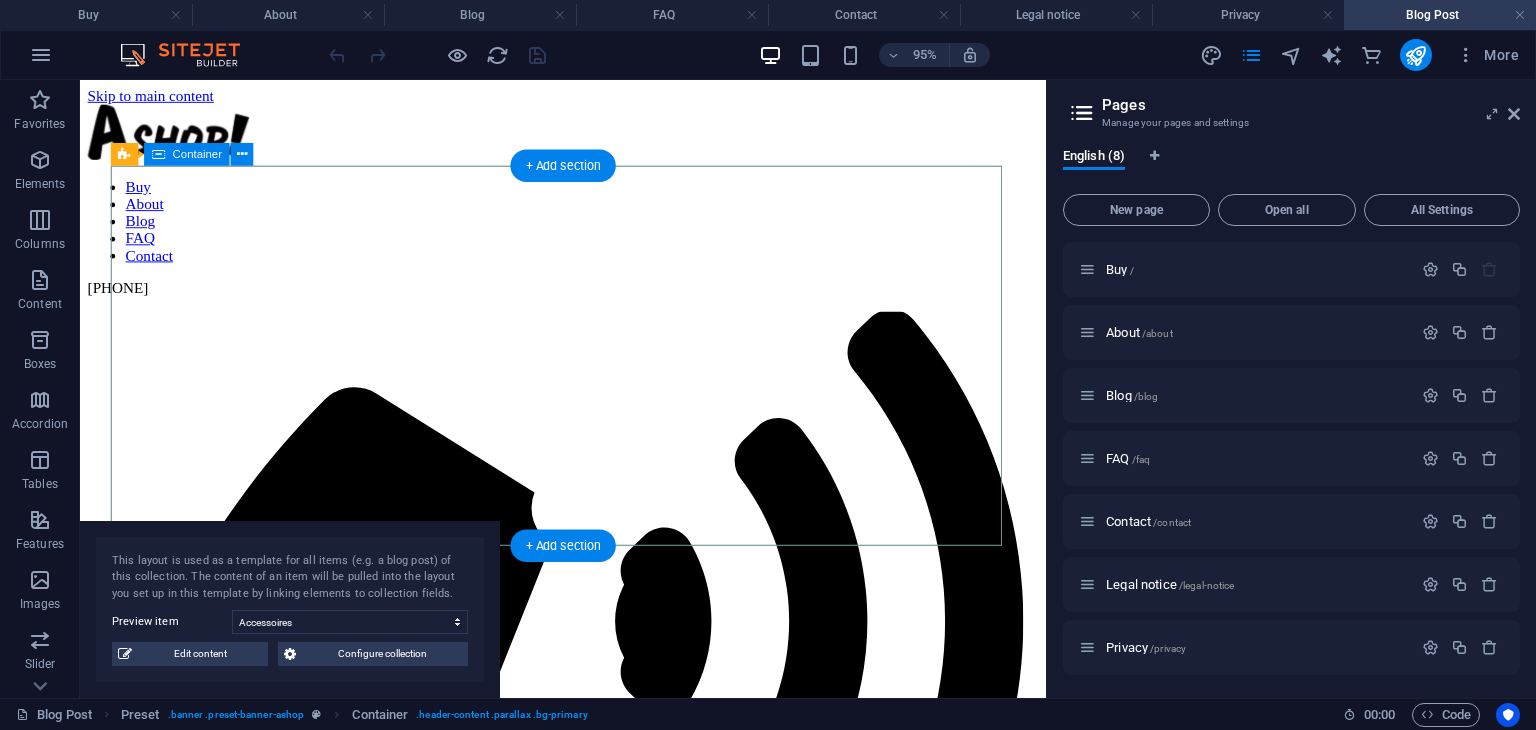 click on "Blog Lorem ipsum sed diam nonumy." at bounding box center [588, 1713] 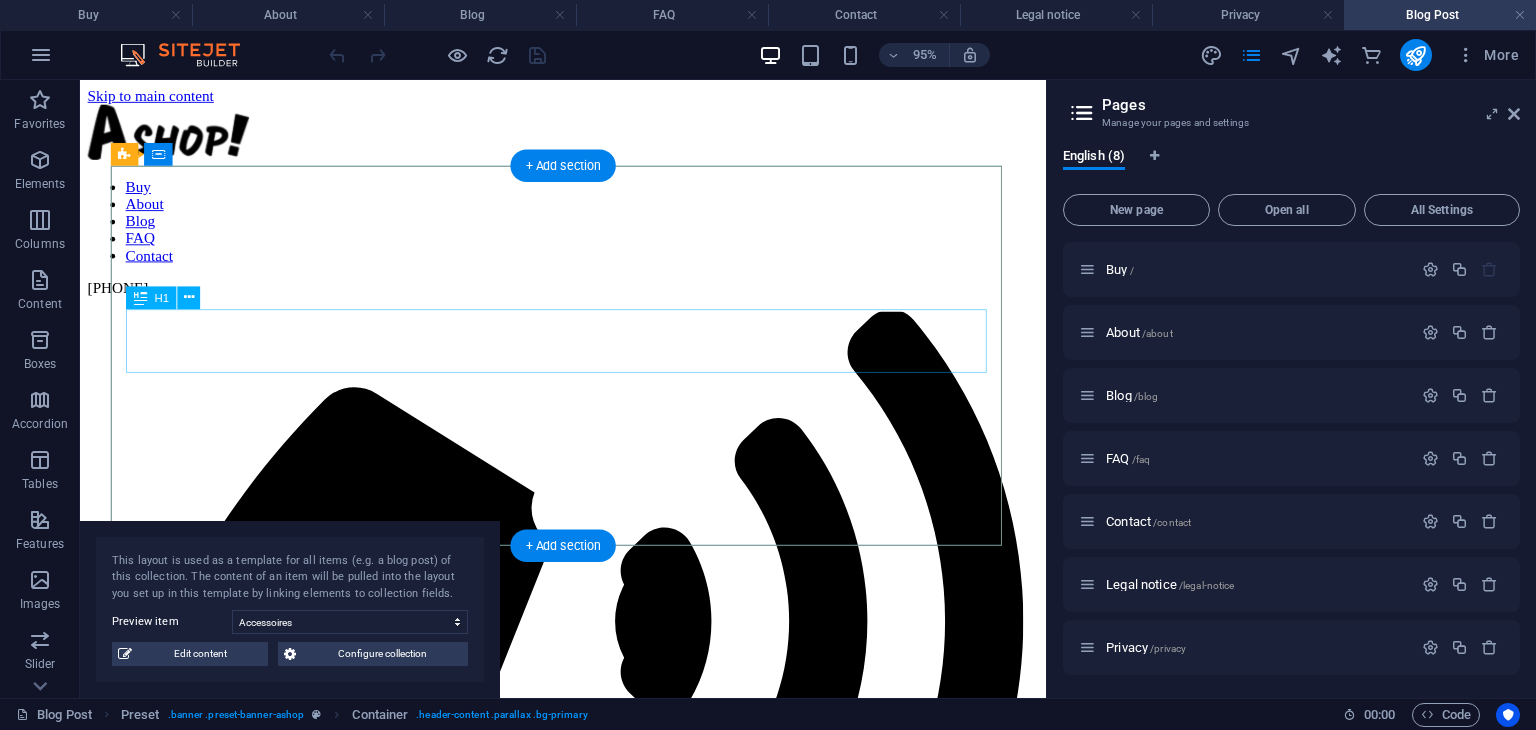 click on "Blog" at bounding box center (588, 1691) 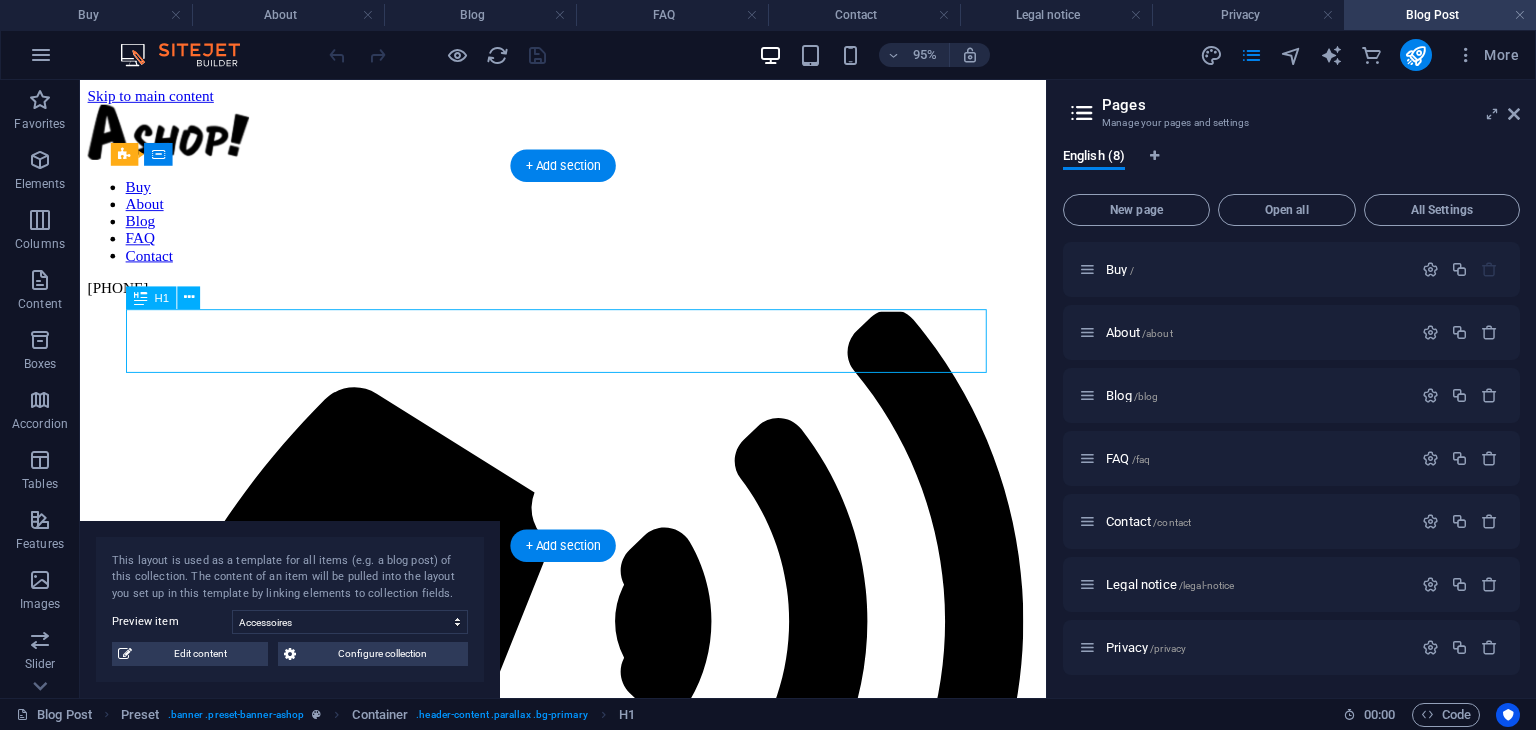 click on "Blog" at bounding box center (588, 1691) 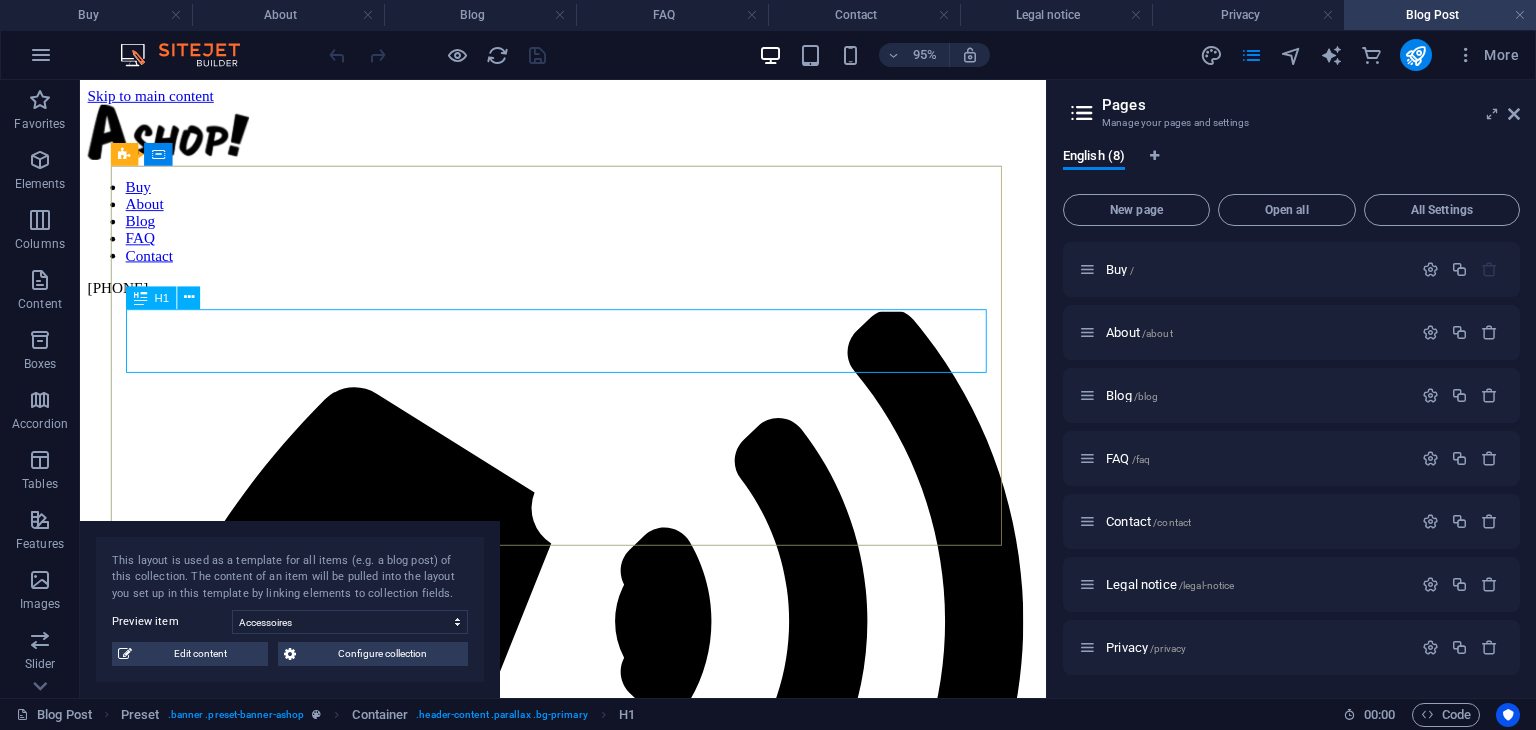 click on "H1" at bounding box center (151, 297) 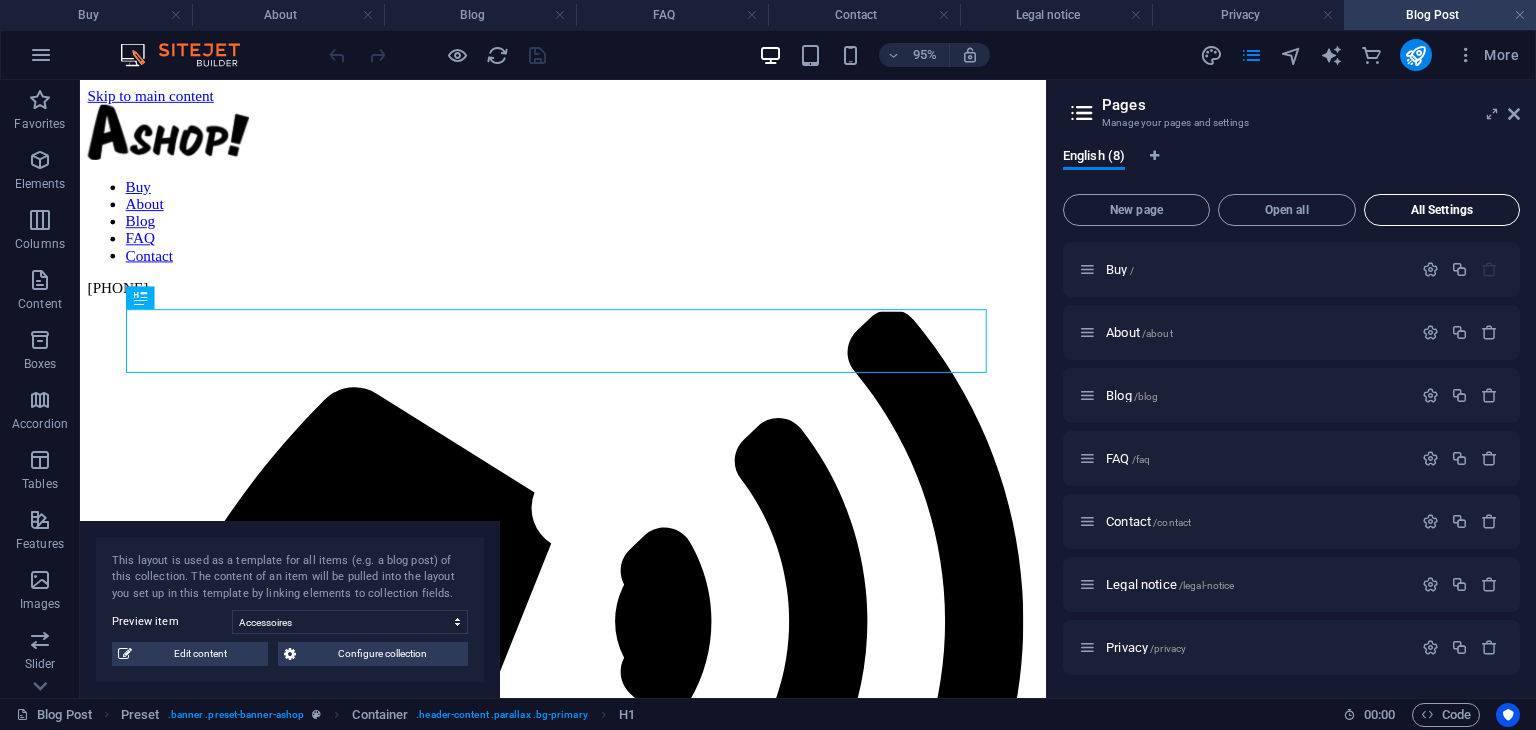 click on "All Settings" at bounding box center [1442, 210] 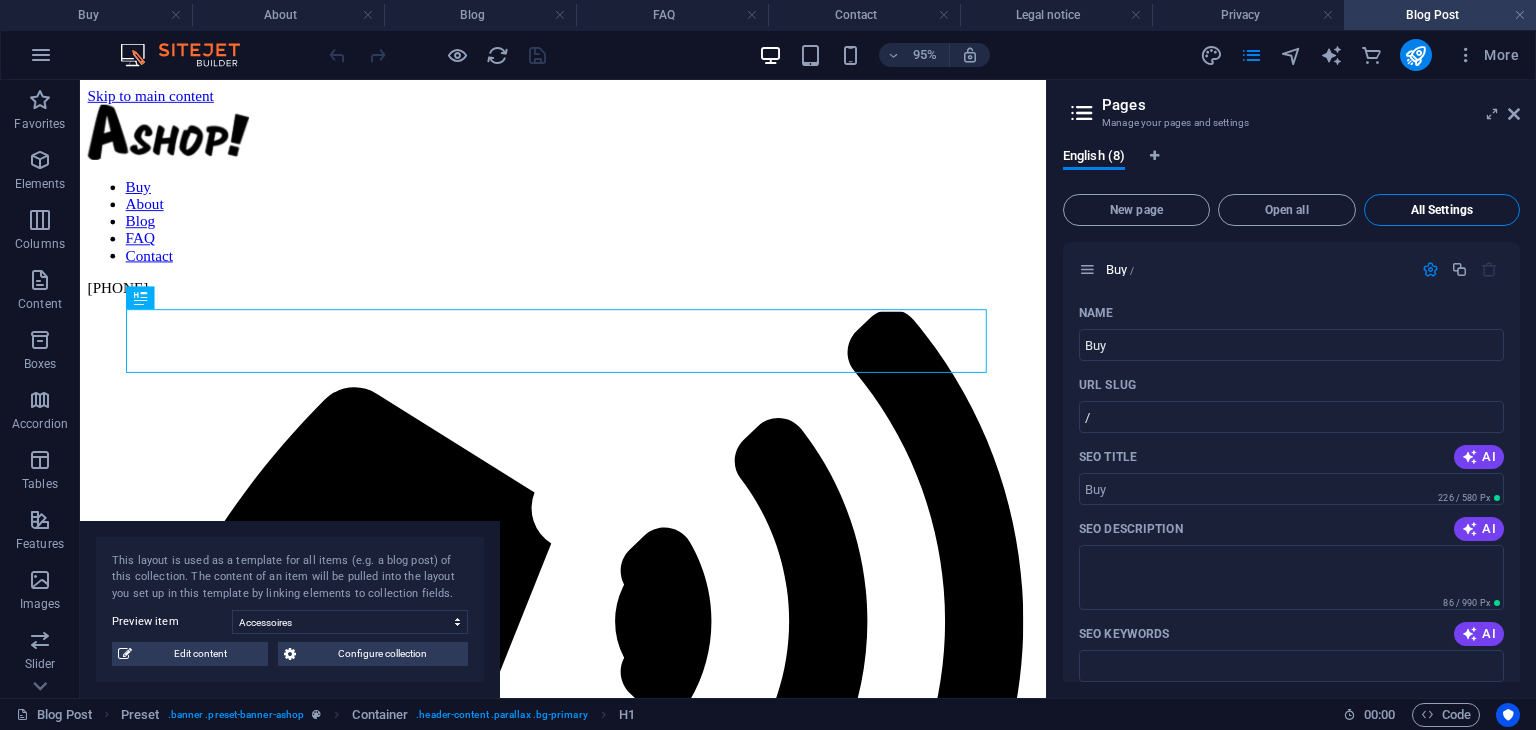 scroll, scrollTop: 5415, scrollLeft: 0, axis: vertical 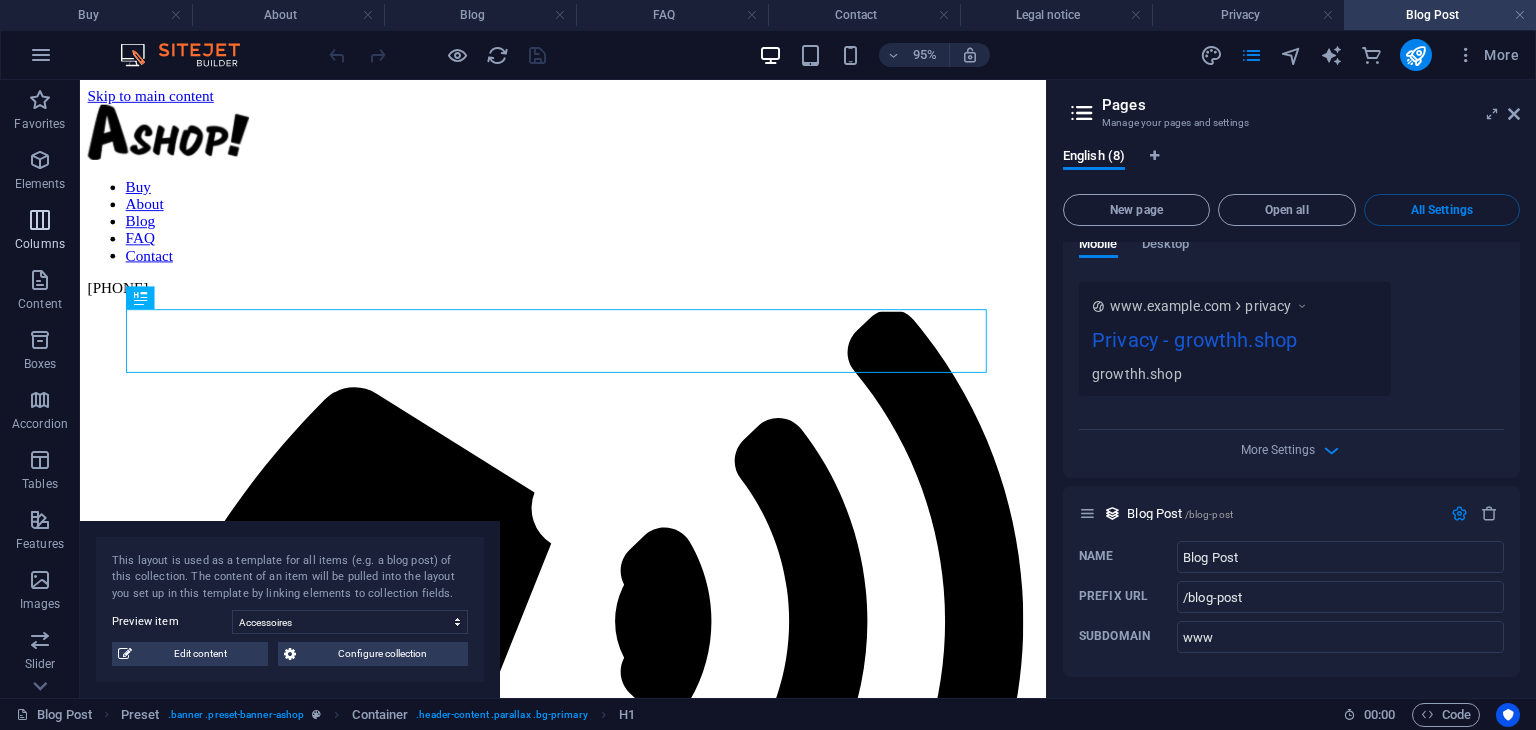click on "Columns" at bounding box center (40, 232) 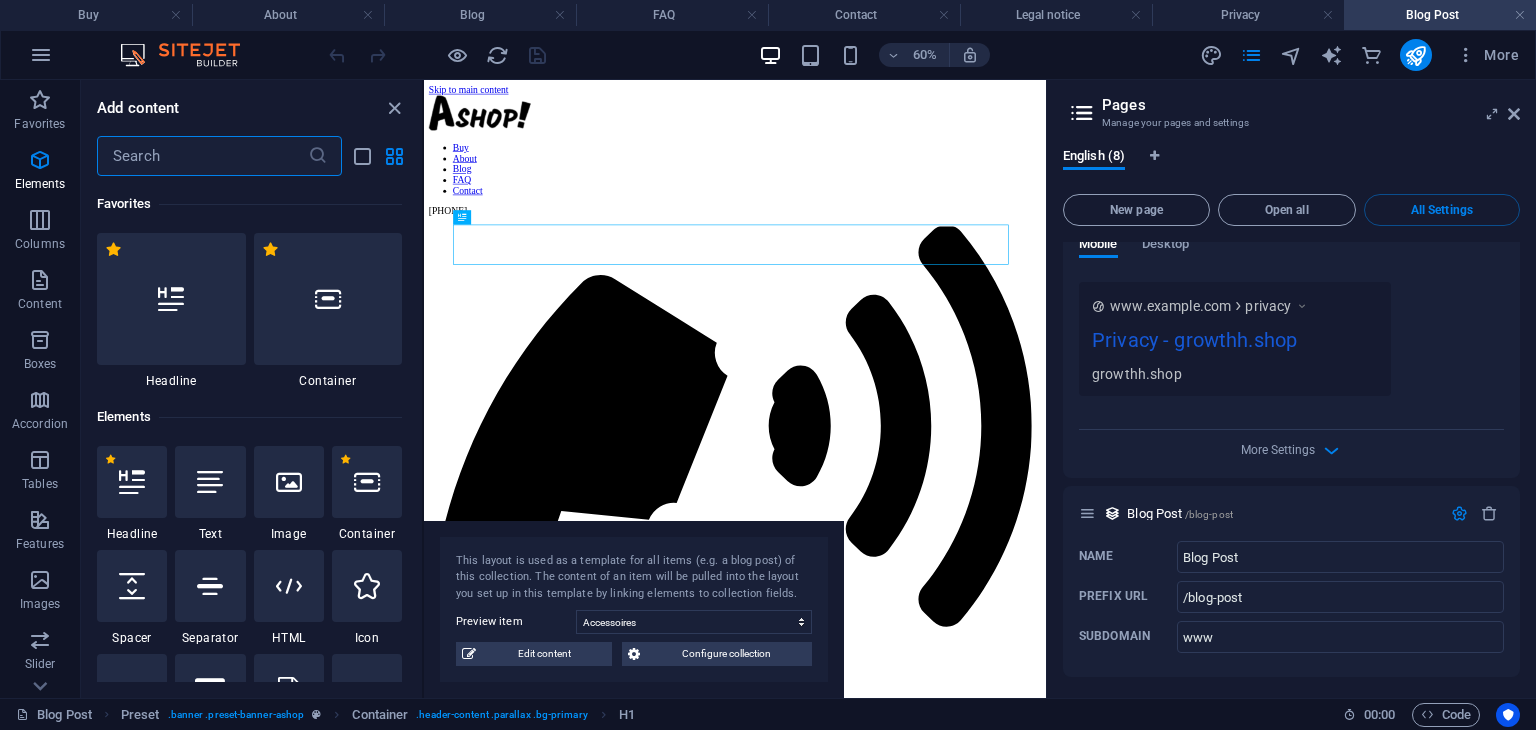 scroll, scrollTop: 990, scrollLeft: 0, axis: vertical 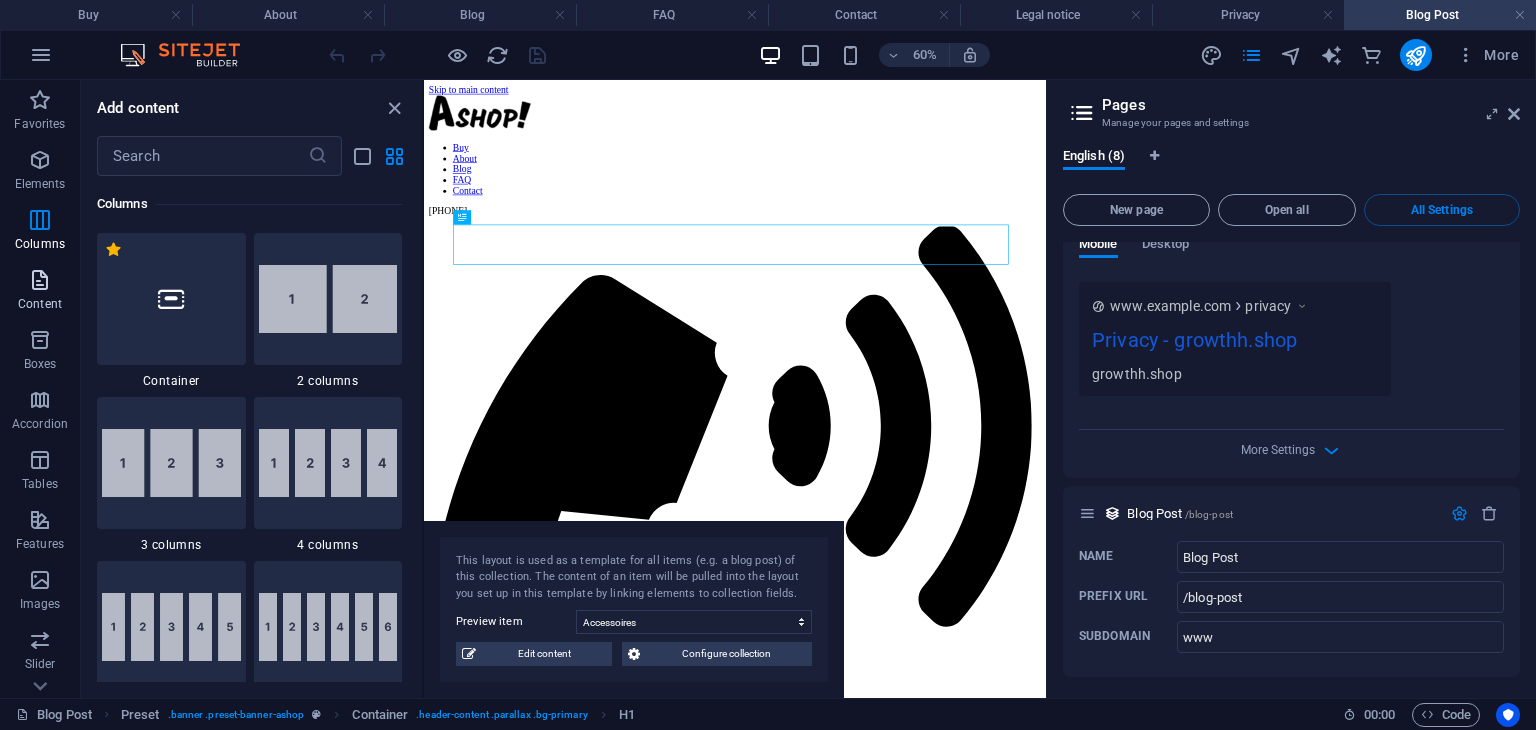 click at bounding box center (40, 280) 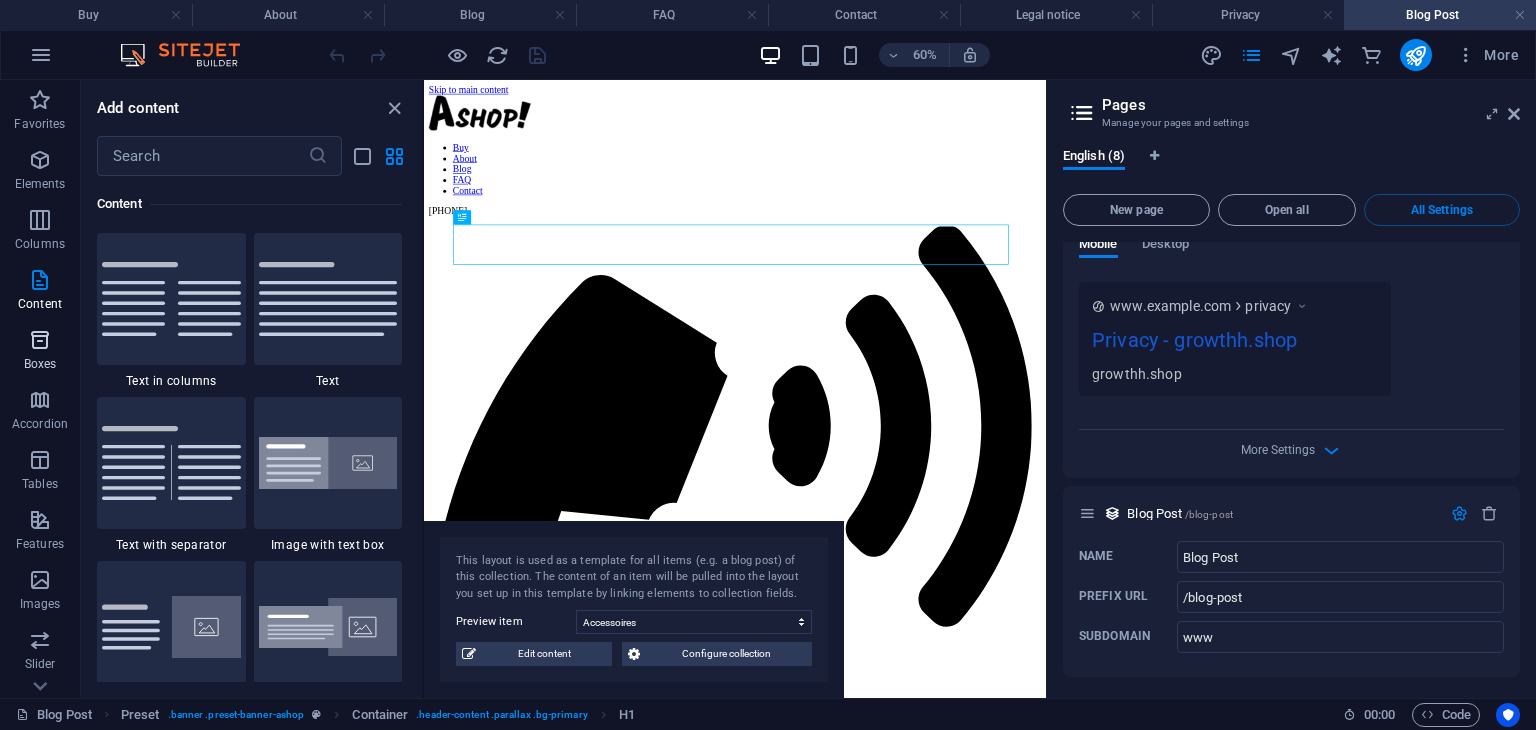 scroll, scrollTop: 3499, scrollLeft: 0, axis: vertical 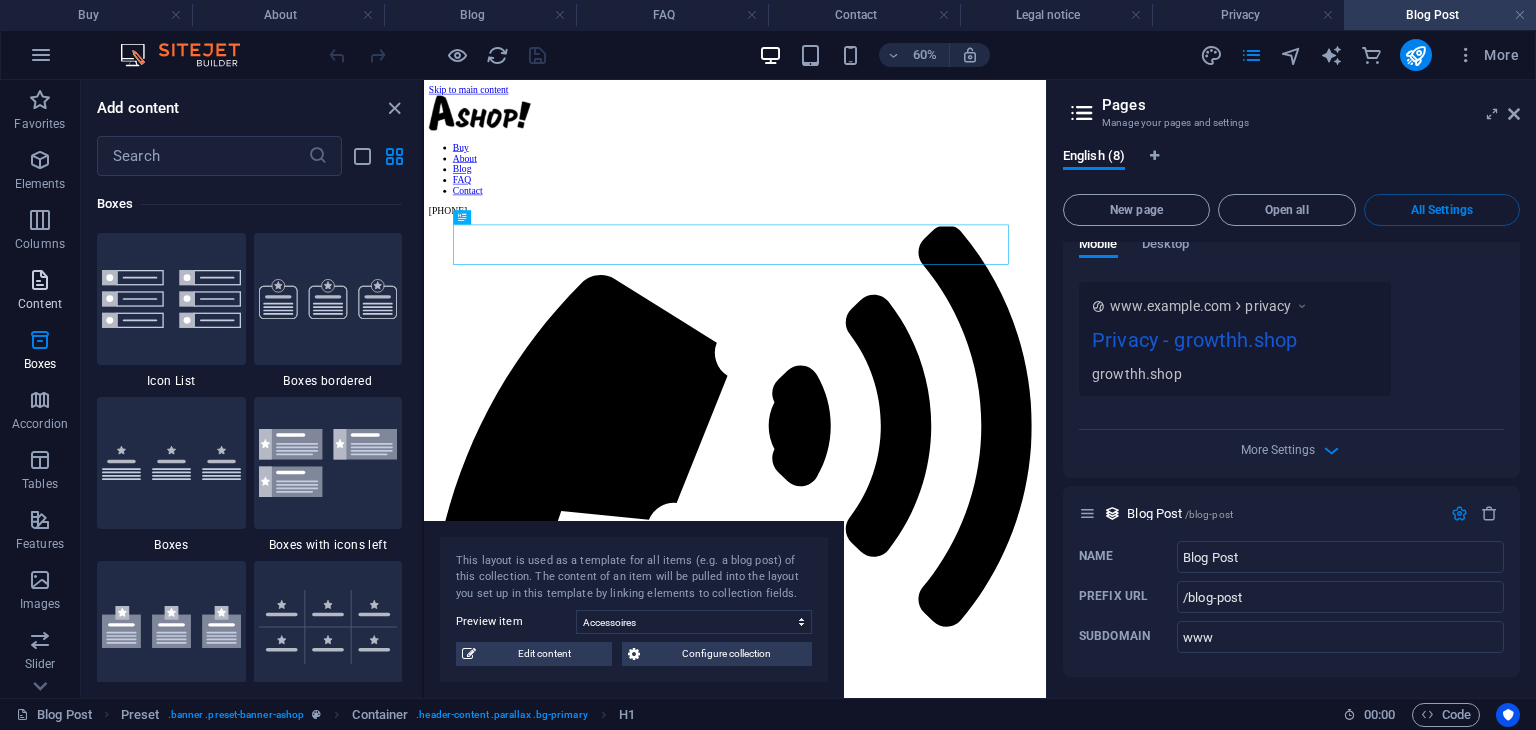 click on "Content" at bounding box center (40, 292) 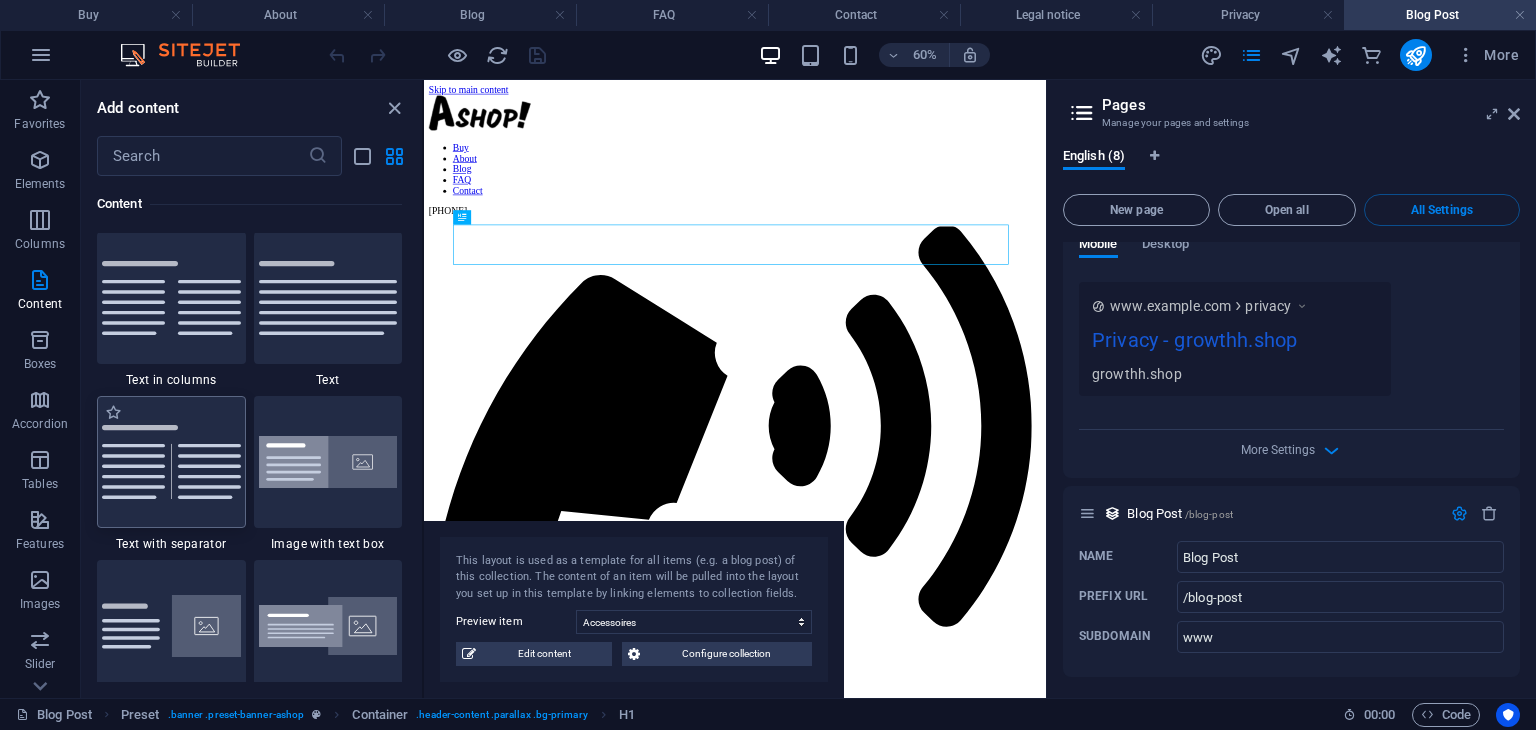 scroll, scrollTop: 3499, scrollLeft: 0, axis: vertical 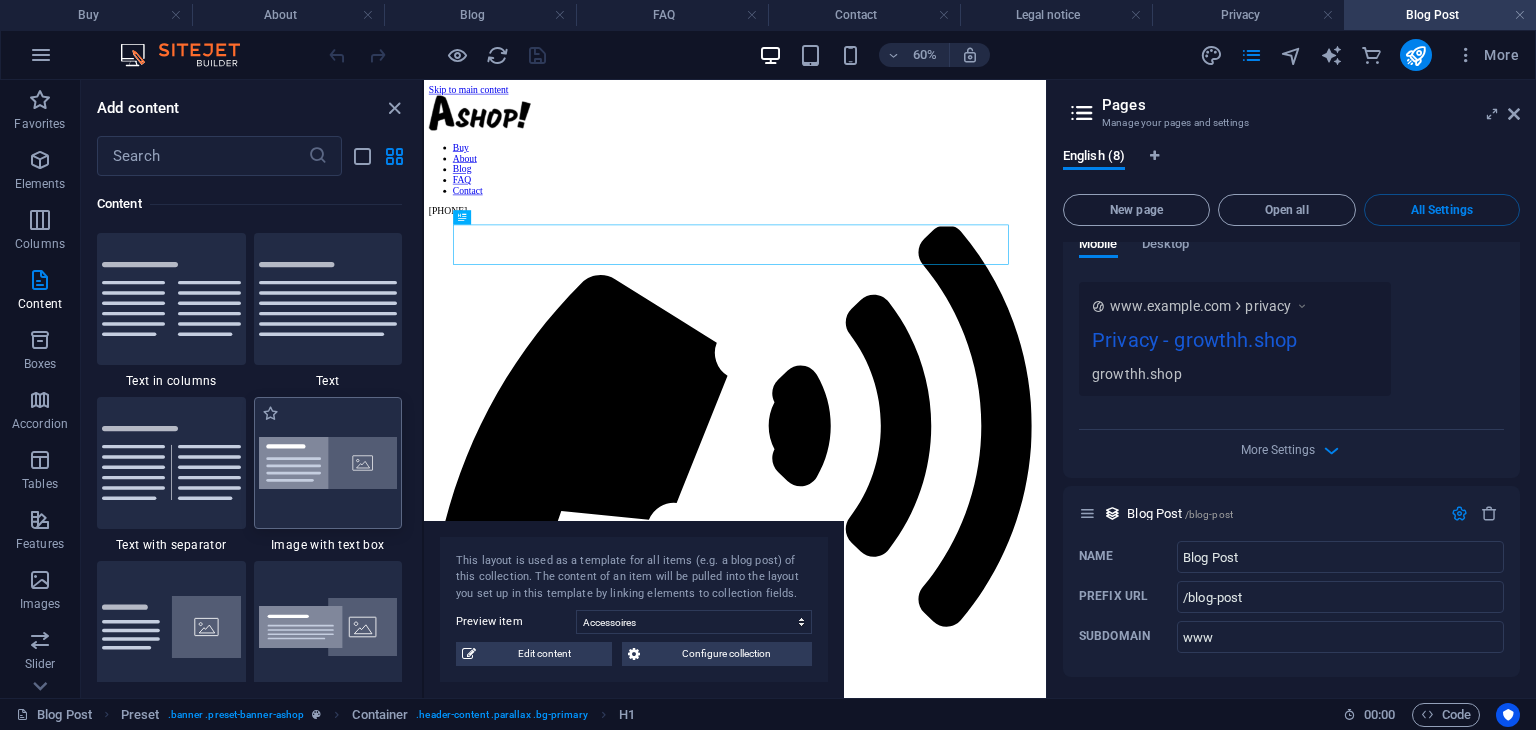 click at bounding box center (328, 463) 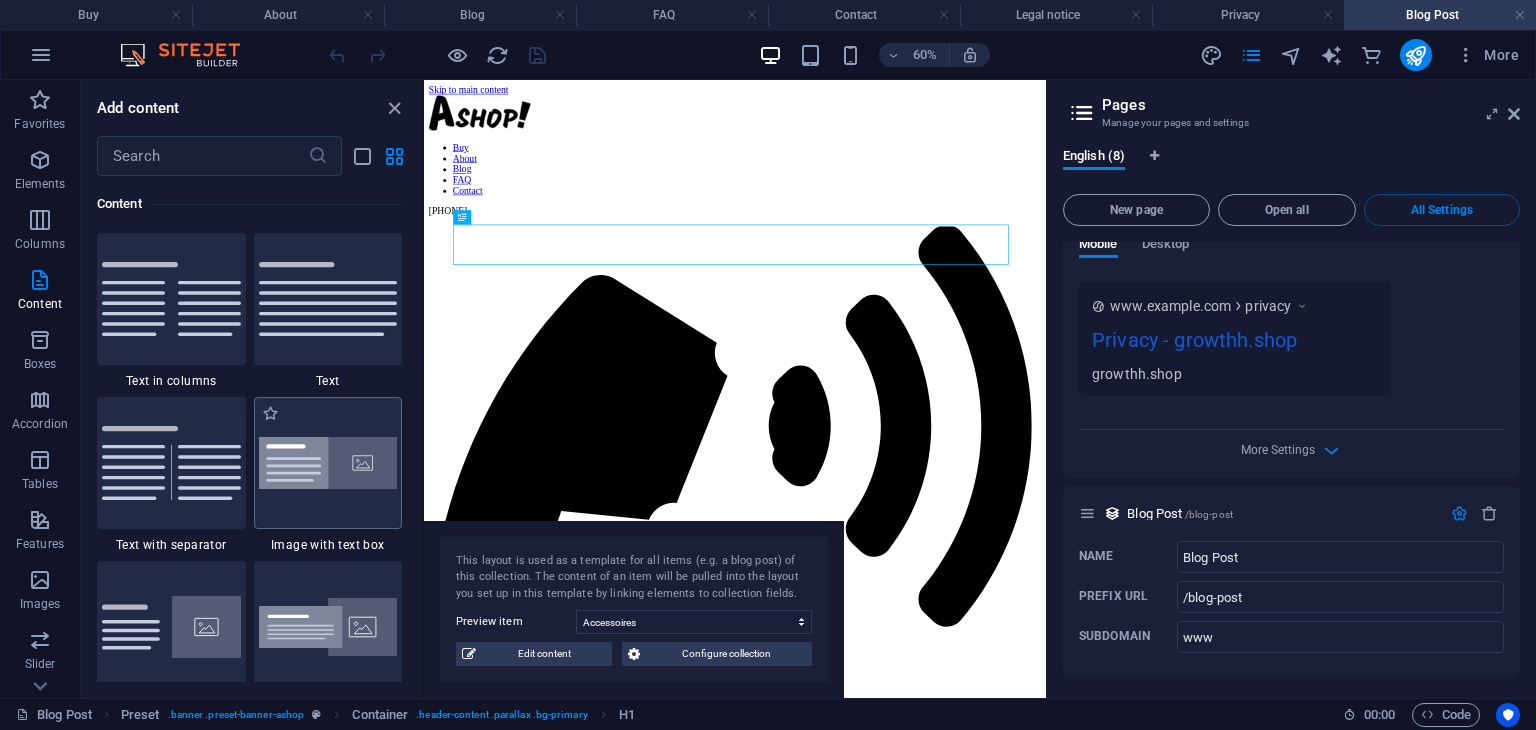 click on "Drag here to replace the existing content. Press “Ctrl” if you want to create a new element.
H1   Preset   Preset   Container   Reference   H3 This layout is used as a template for all items (e.g. a blog post) of this collection. The content of an item will be pulled into the layout you set up in this template by linking elements to collection fields. Preview item Accessoires New Trend New Look You have not created any items yet. Edit content Configure collection" at bounding box center [735, 389] 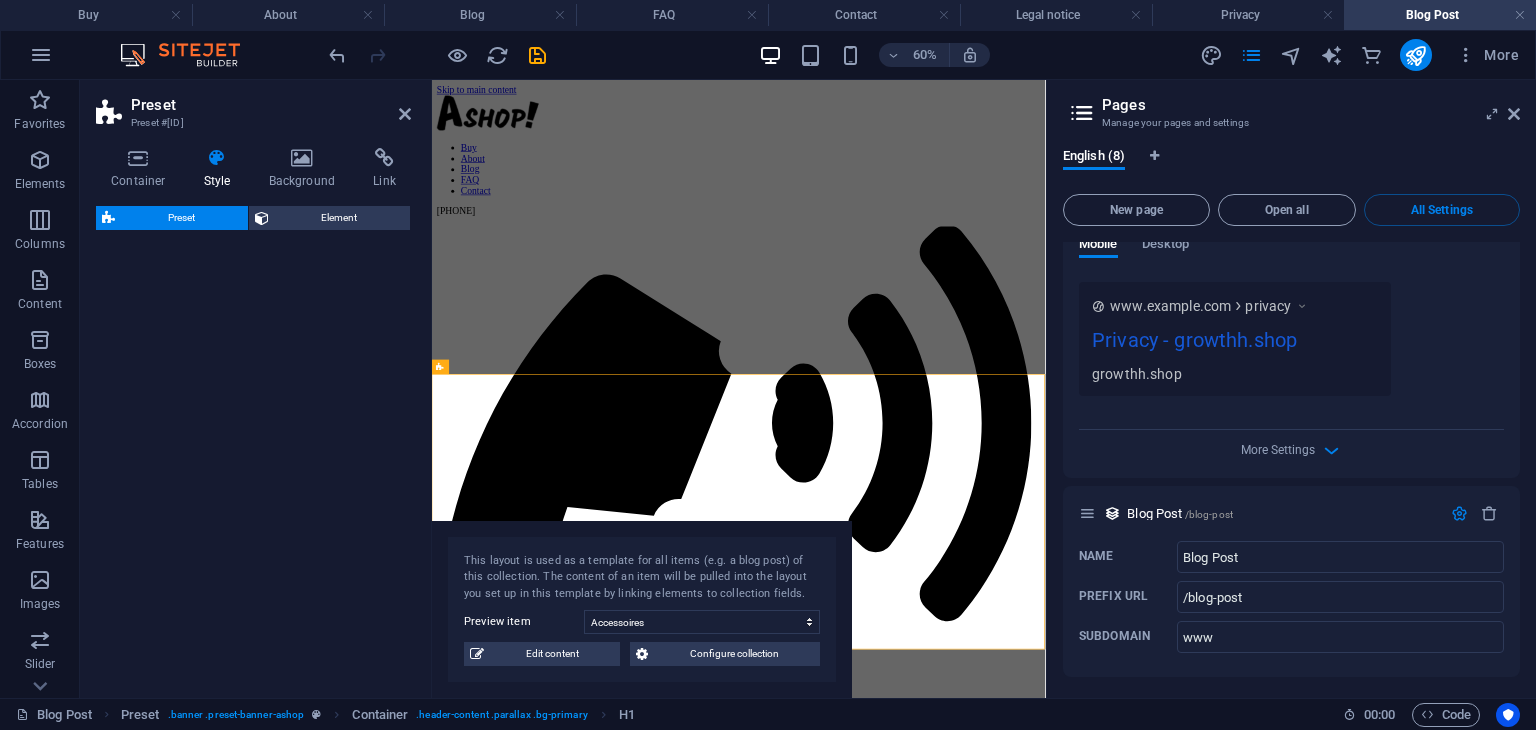 select on "rem" 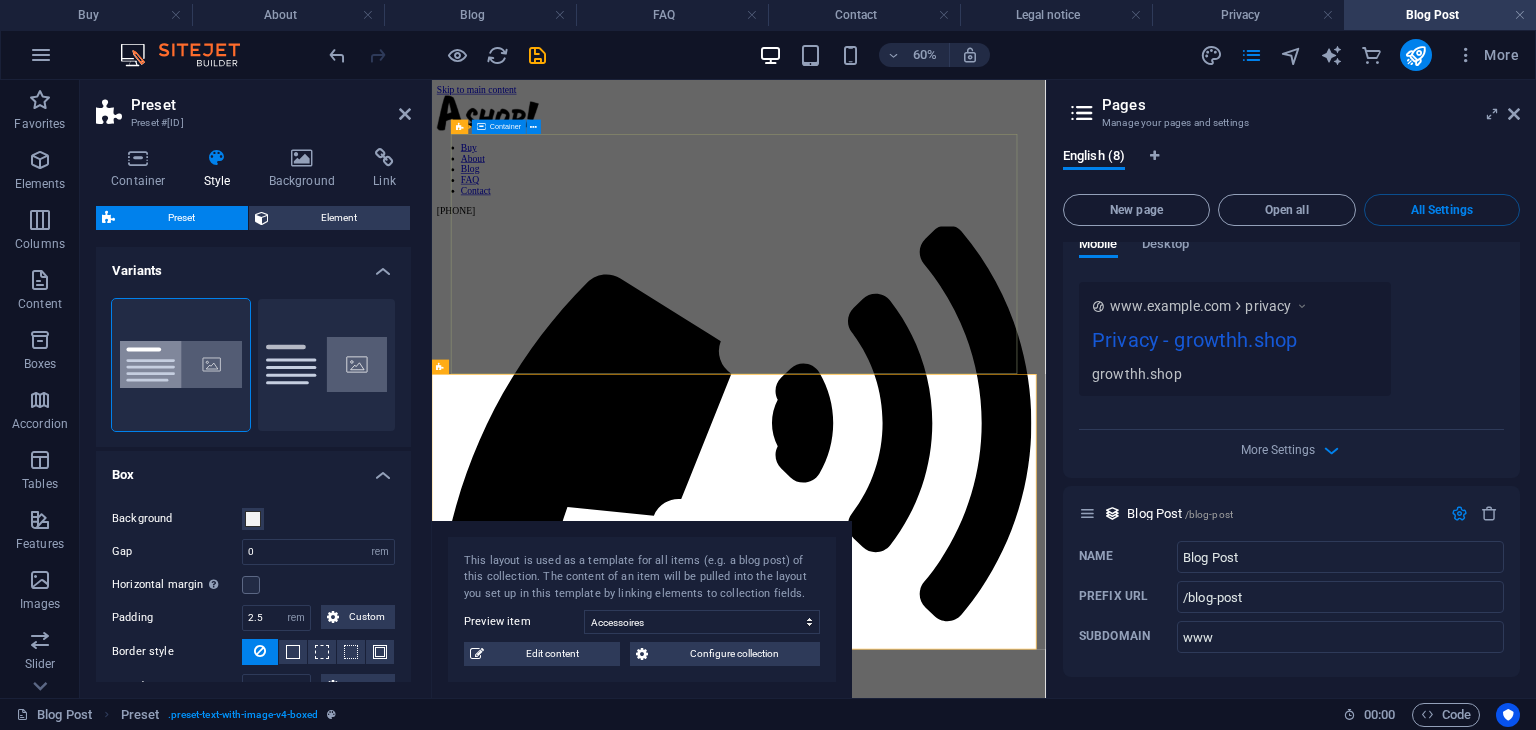 click on "Blog Lorem ipsum sed diam nonumy." at bounding box center (943, 1721) 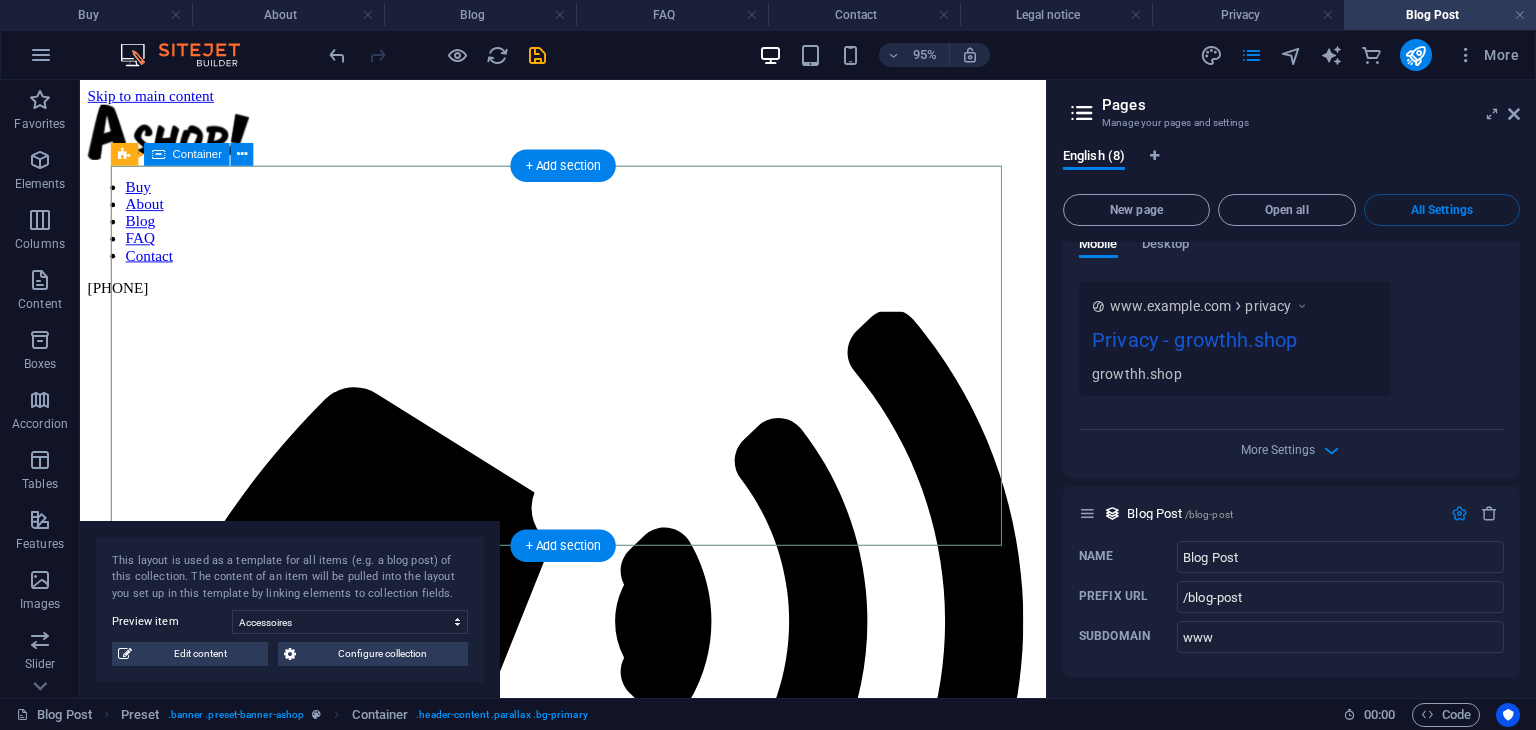click on "Blog Lorem ipsum sed diam nonumy." at bounding box center (588, 1713) 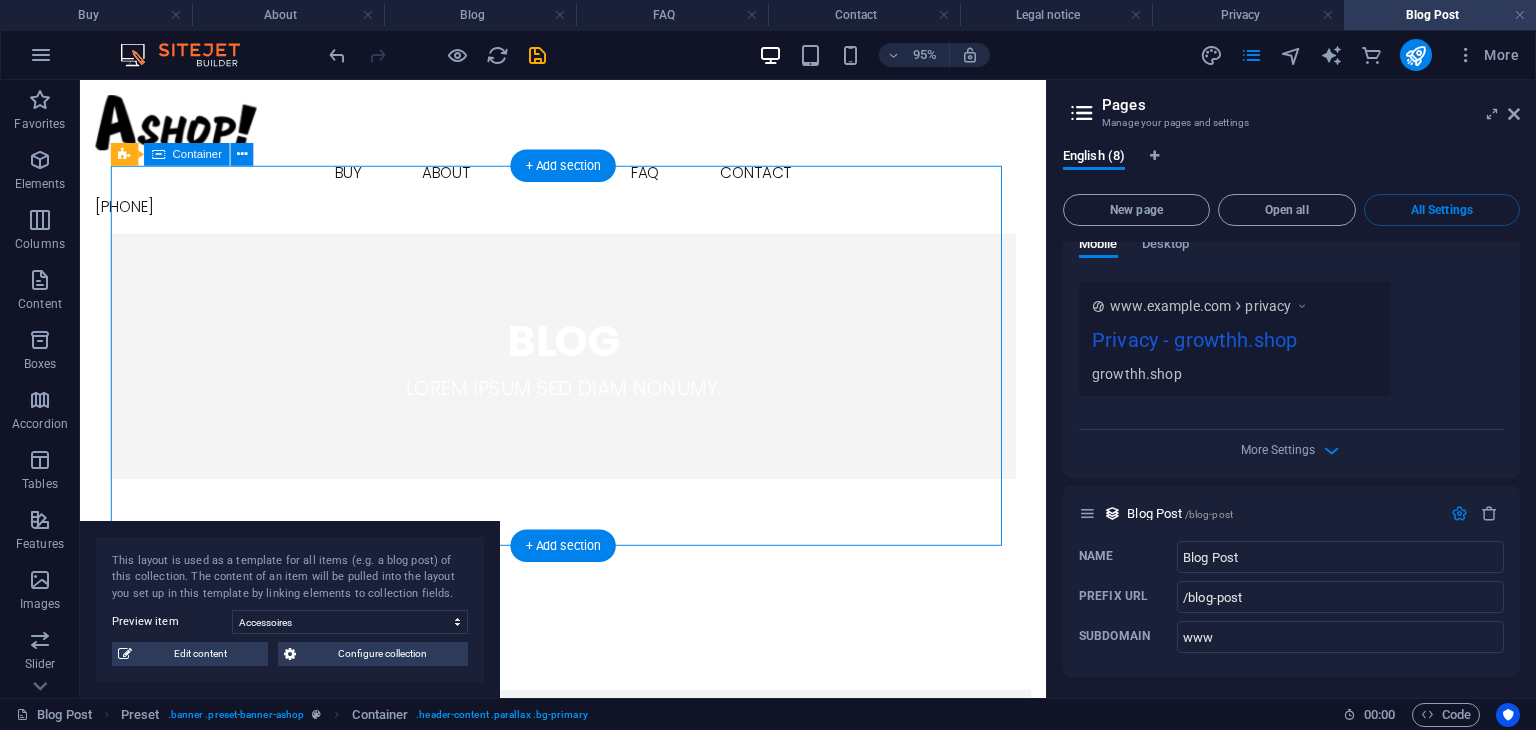 drag, startPoint x: 576, startPoint y: 456, endPoint x: 589, endPoint y: 387, distance: 70.21396 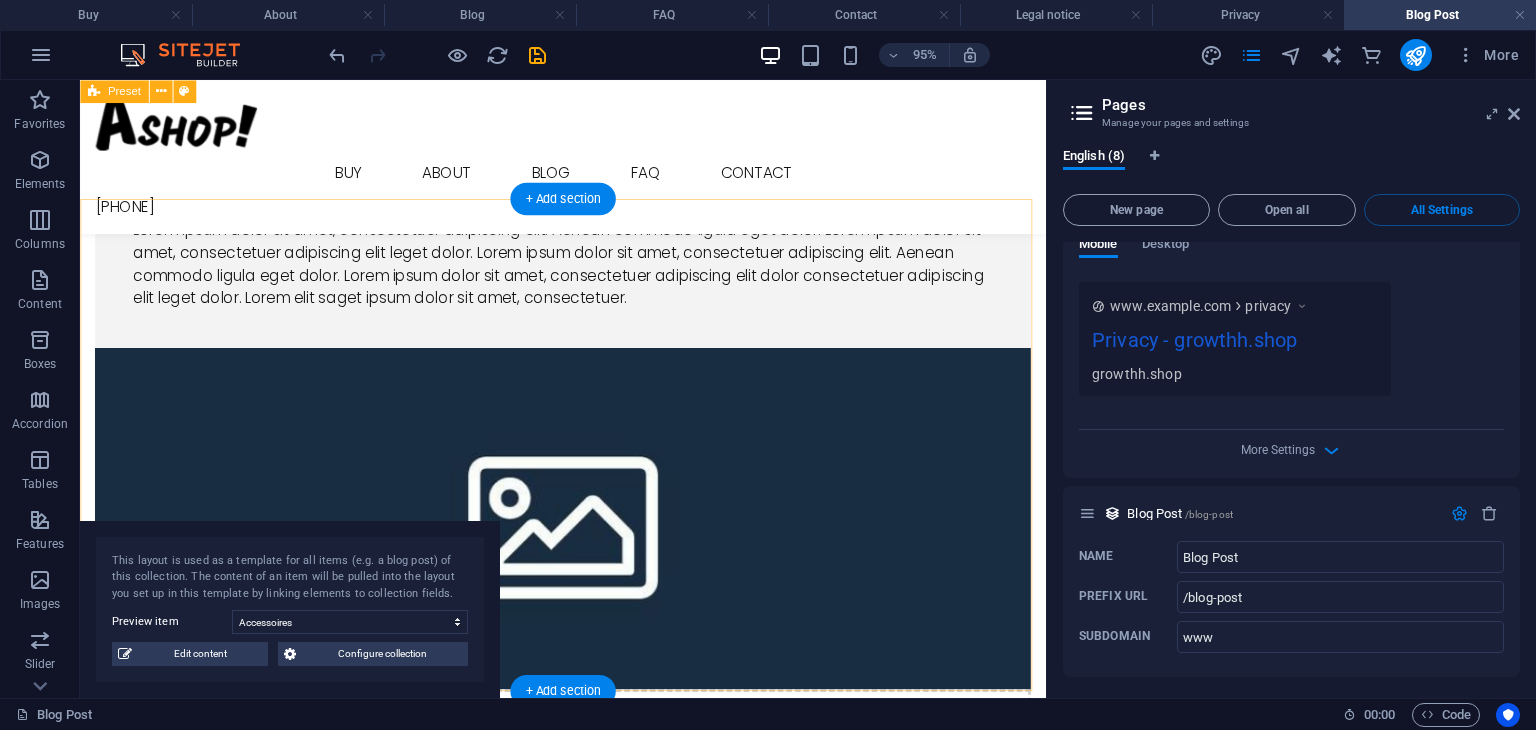 scroll, scrollTop: 272, scrollLeft: 0, axis: vertical 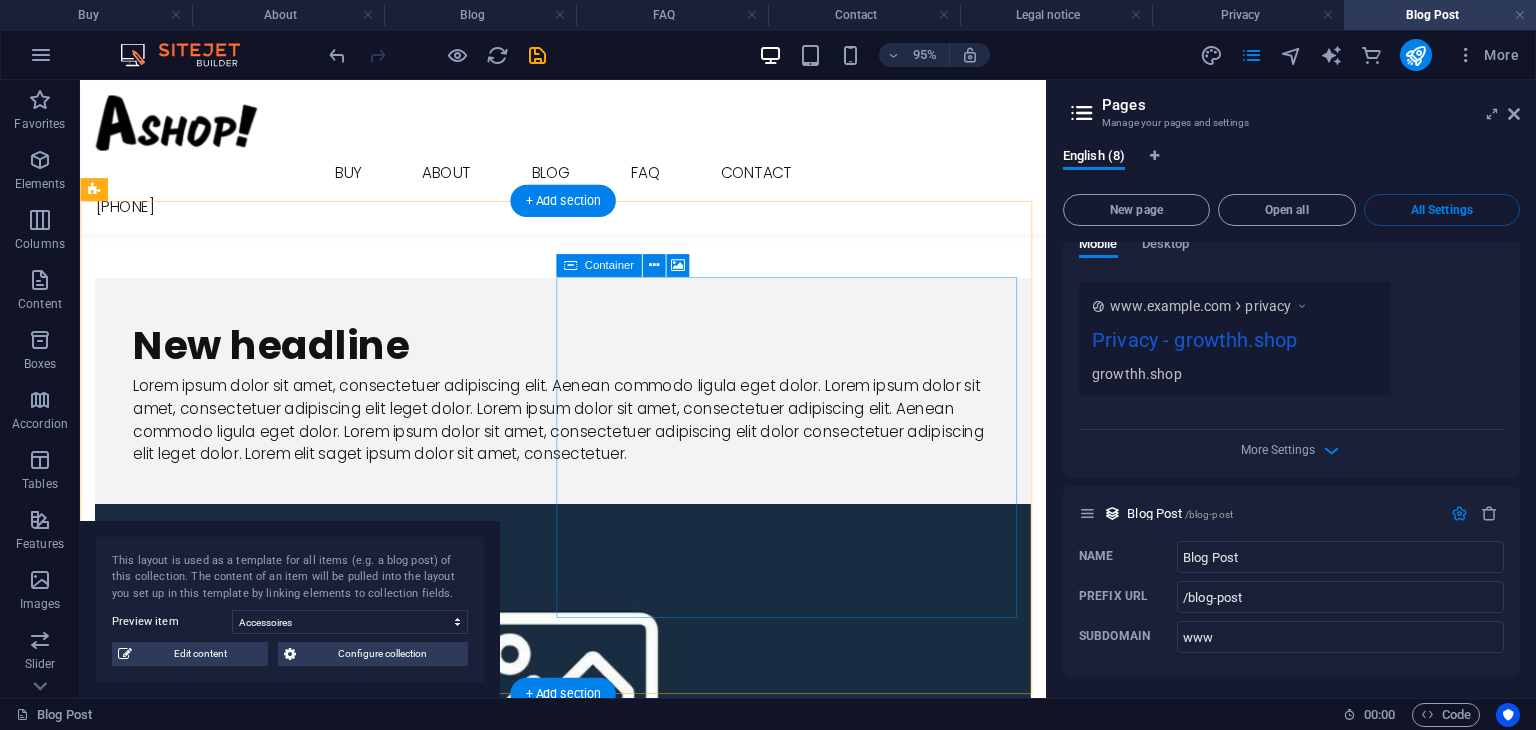 drag, startPoint x: 703, startPoint y: 507, endPoint x: 711, endPoint y: 409, distance: 98.32599 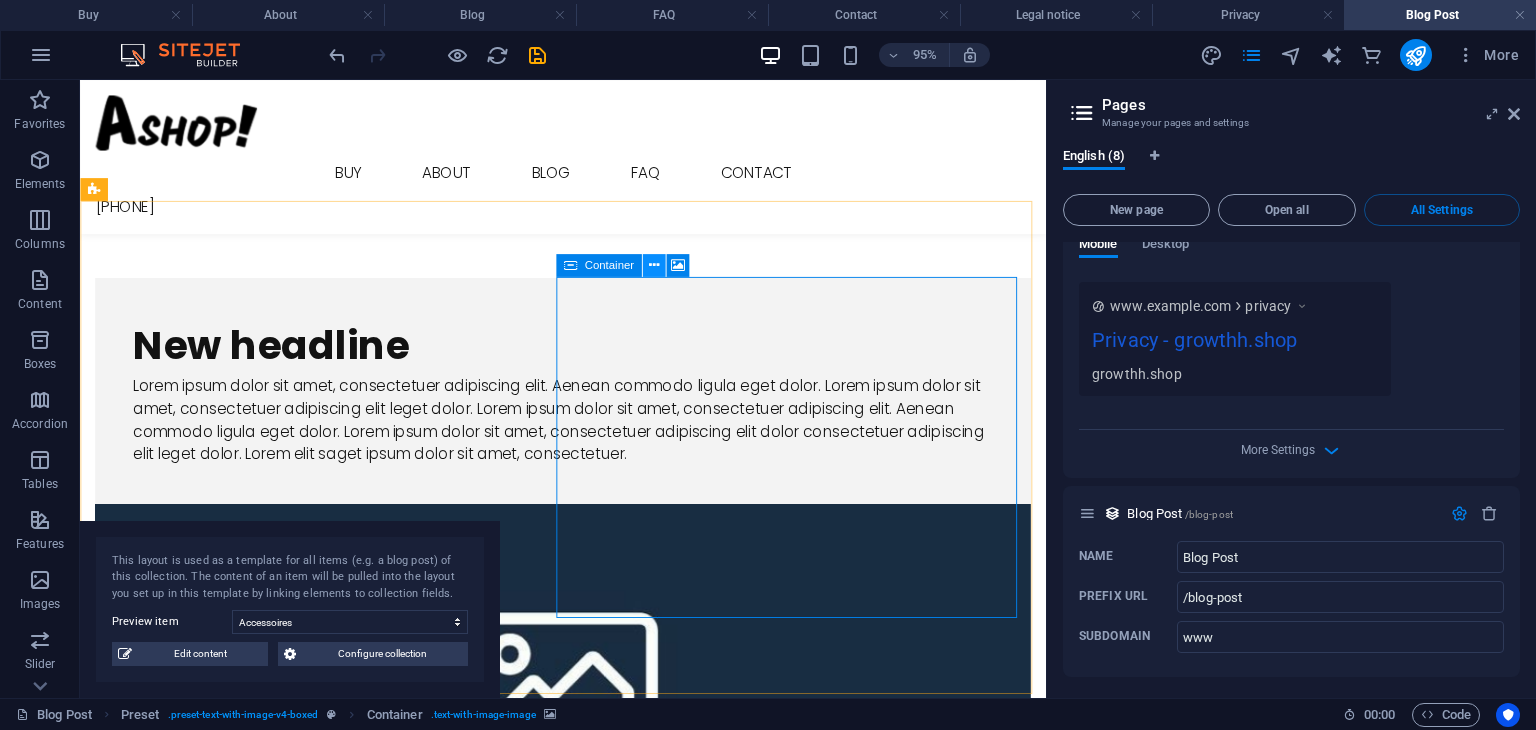 click at bounding box center [653, 265] 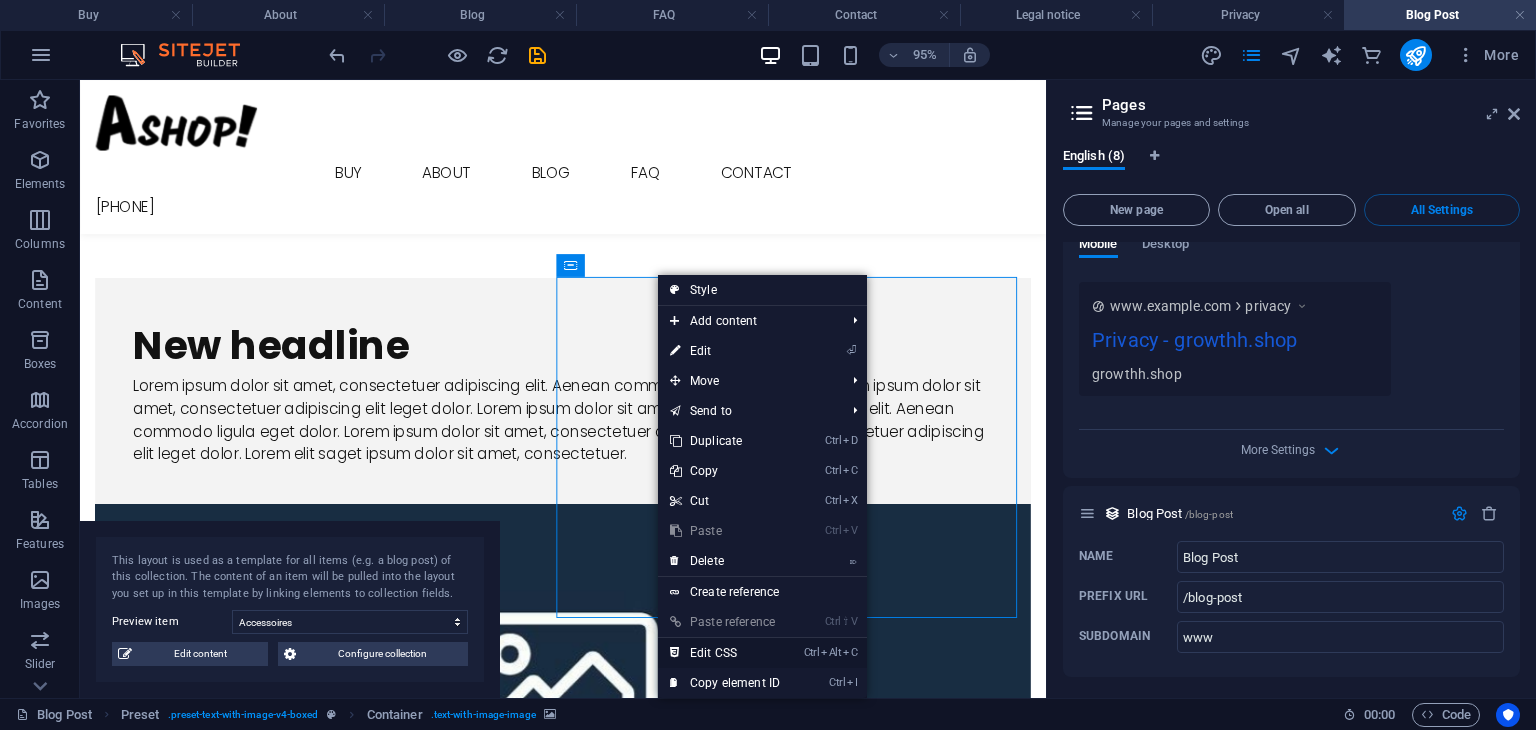 click on "Ctrl Alt C  Edit CSS" at bounding box center [725, 653] 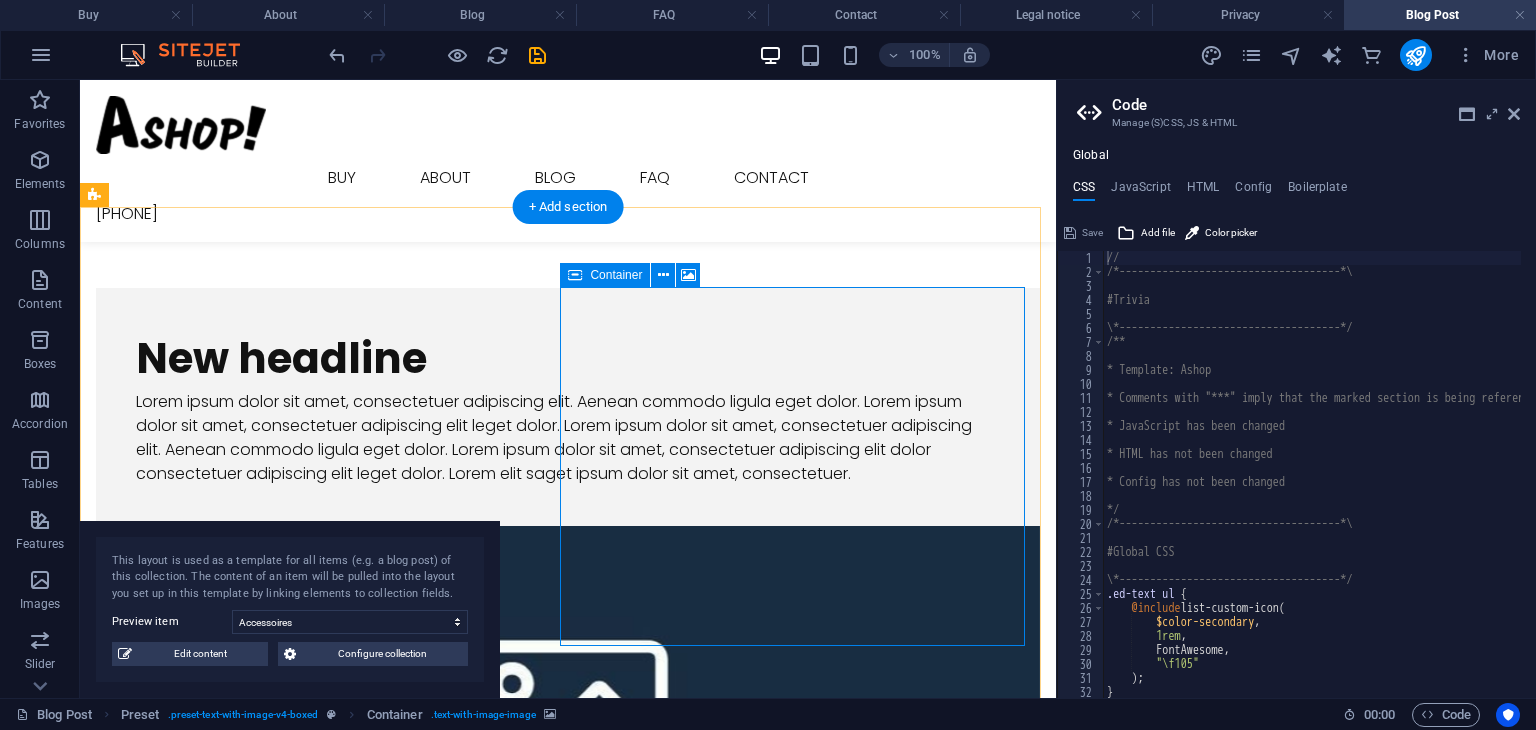 click on "Drop content here or  Add elements  Paste clipboard" at bounding box center (568, 956) 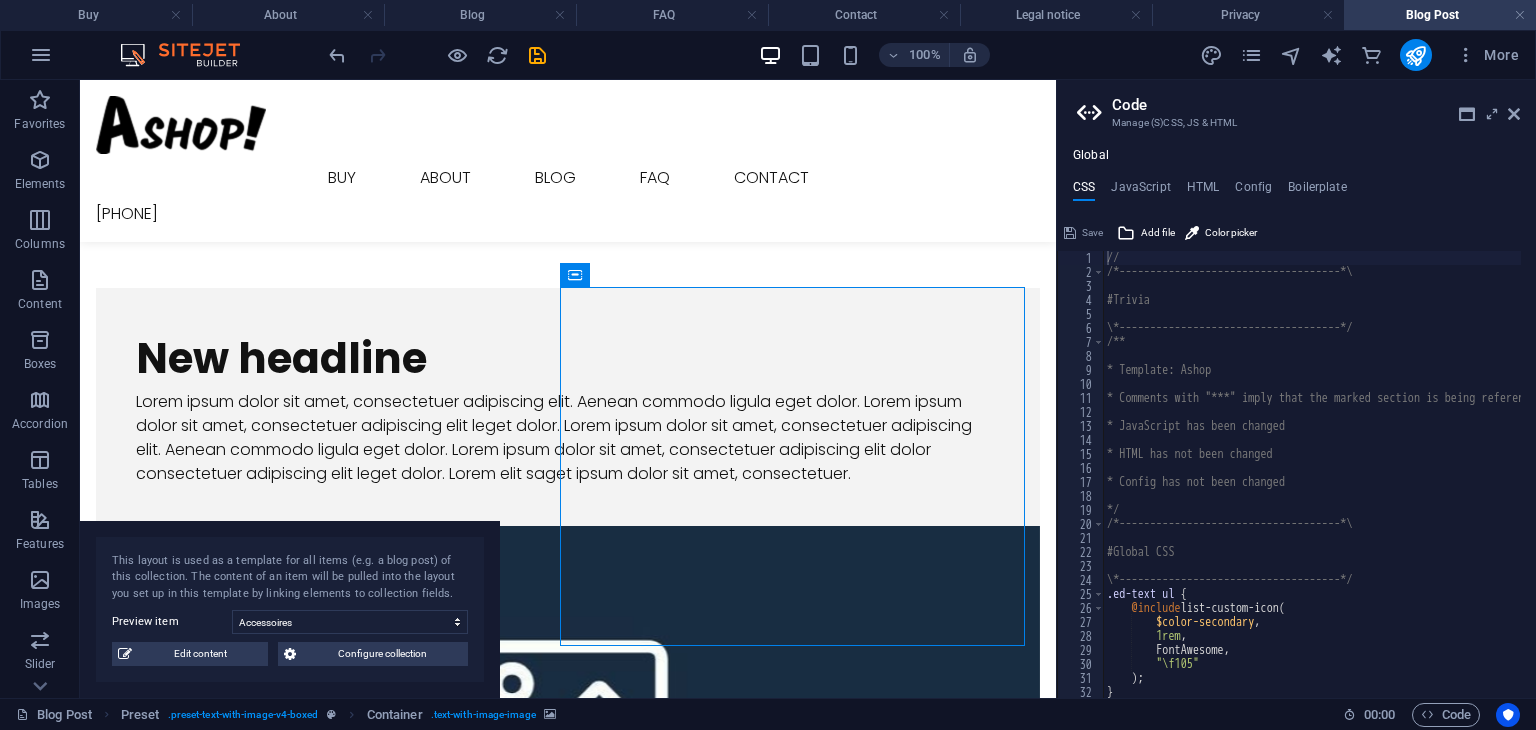 scroll, scrollTop: 0, scrollLeft: 0, axis: both 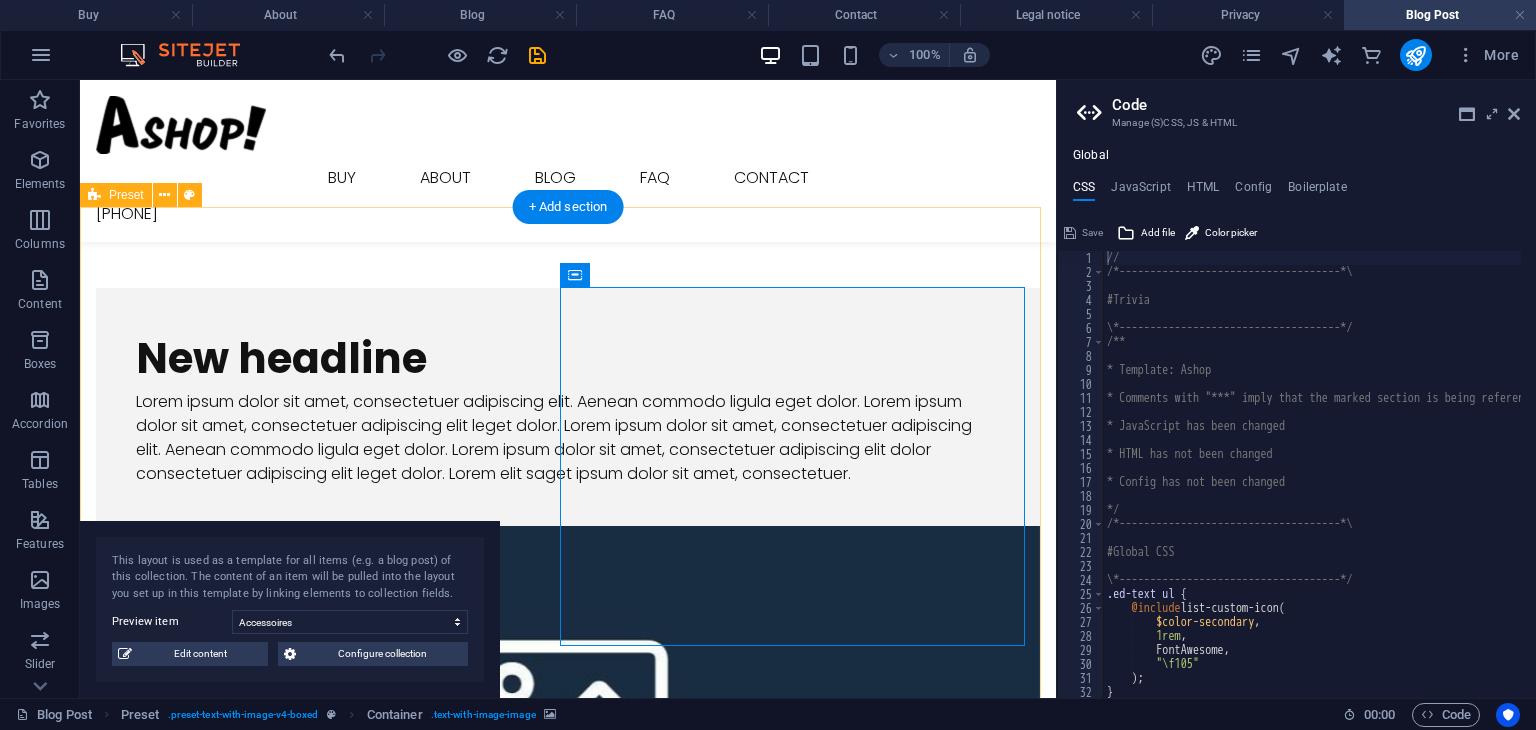 click on "New headline Lorem ipsum dolor sit amet, consectetuer adipiscing elit. Aenean commodo ligula eget dolor. Lorem ipsum dolor sit amet, consectetuer adipiscing elit leget dolor. Lorem ipsum dolor sit amet, consectetuer adipiscing elit. Aenean commodo ligula eget dolor. Lorem ipsum dolor sit amet, consectetuer adipiscing elit dolor consectetuer adipiscing elit leget dolor. Lorem elit saget ipsum dolor sit amet, consectetuer. Drop content here or  Add elements  Paste clipboard" at bounding box center [568, 657] 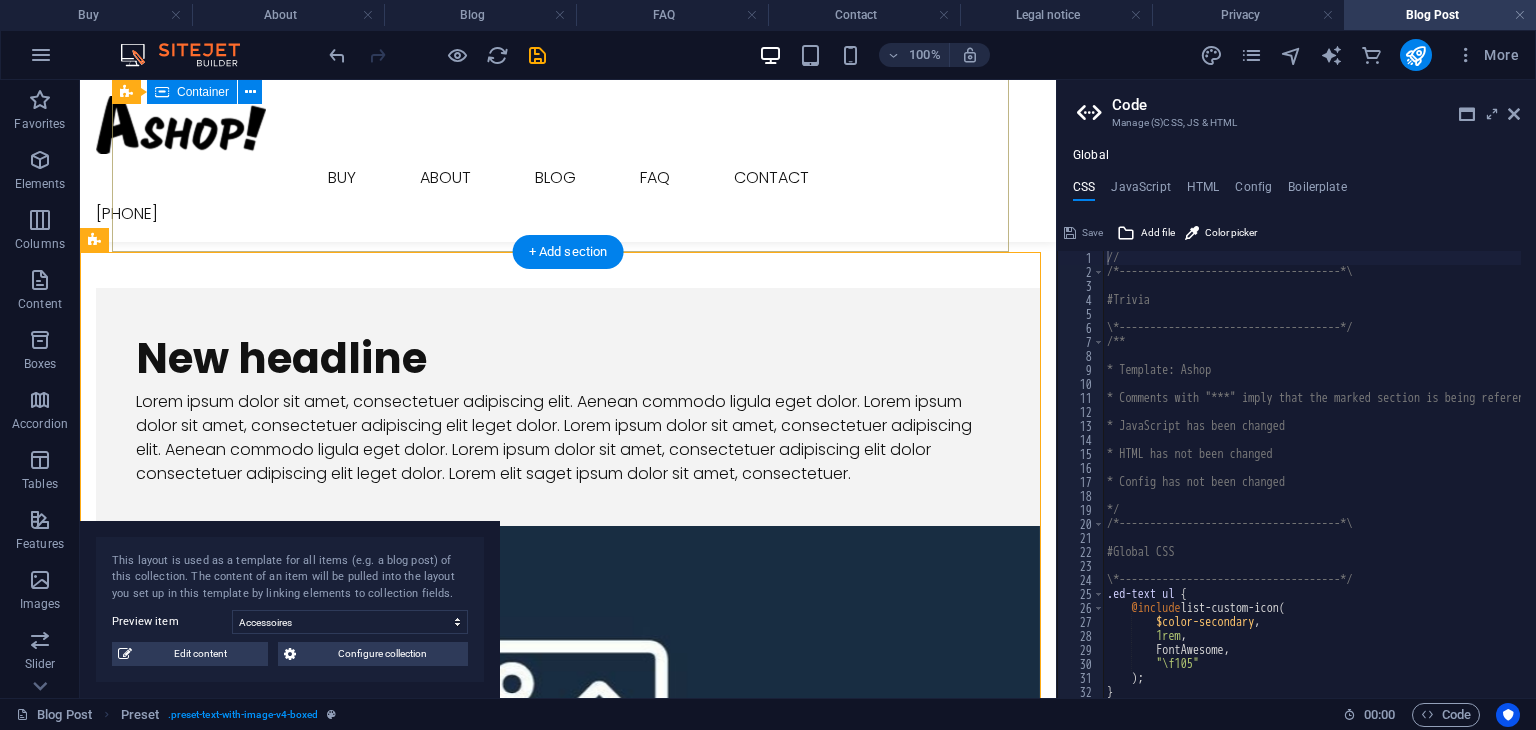 scroll, scrollTop: 0, scrollLeft: 0, axis: both 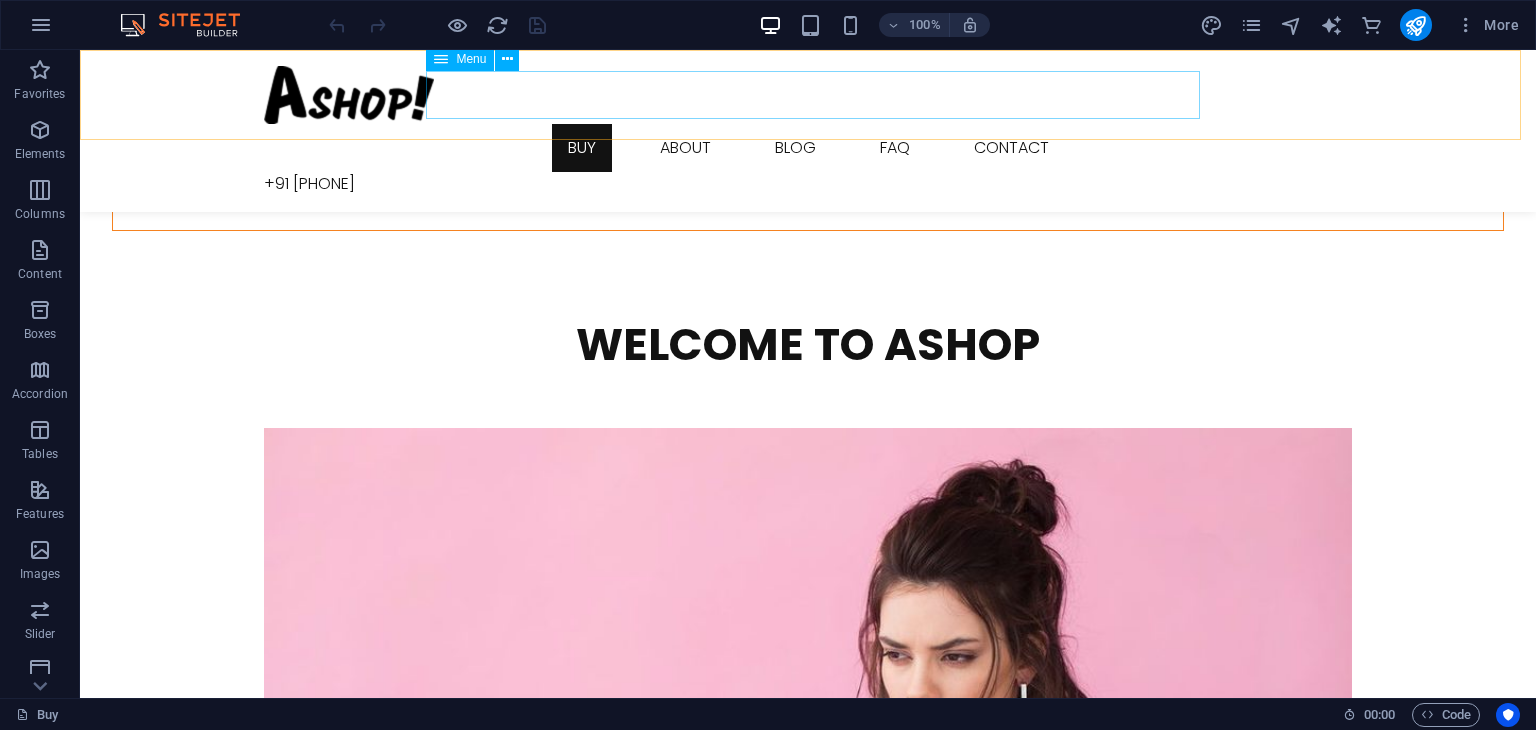 click on "Buy About Blog FAQ Contact" at bounding box center (808, 148) 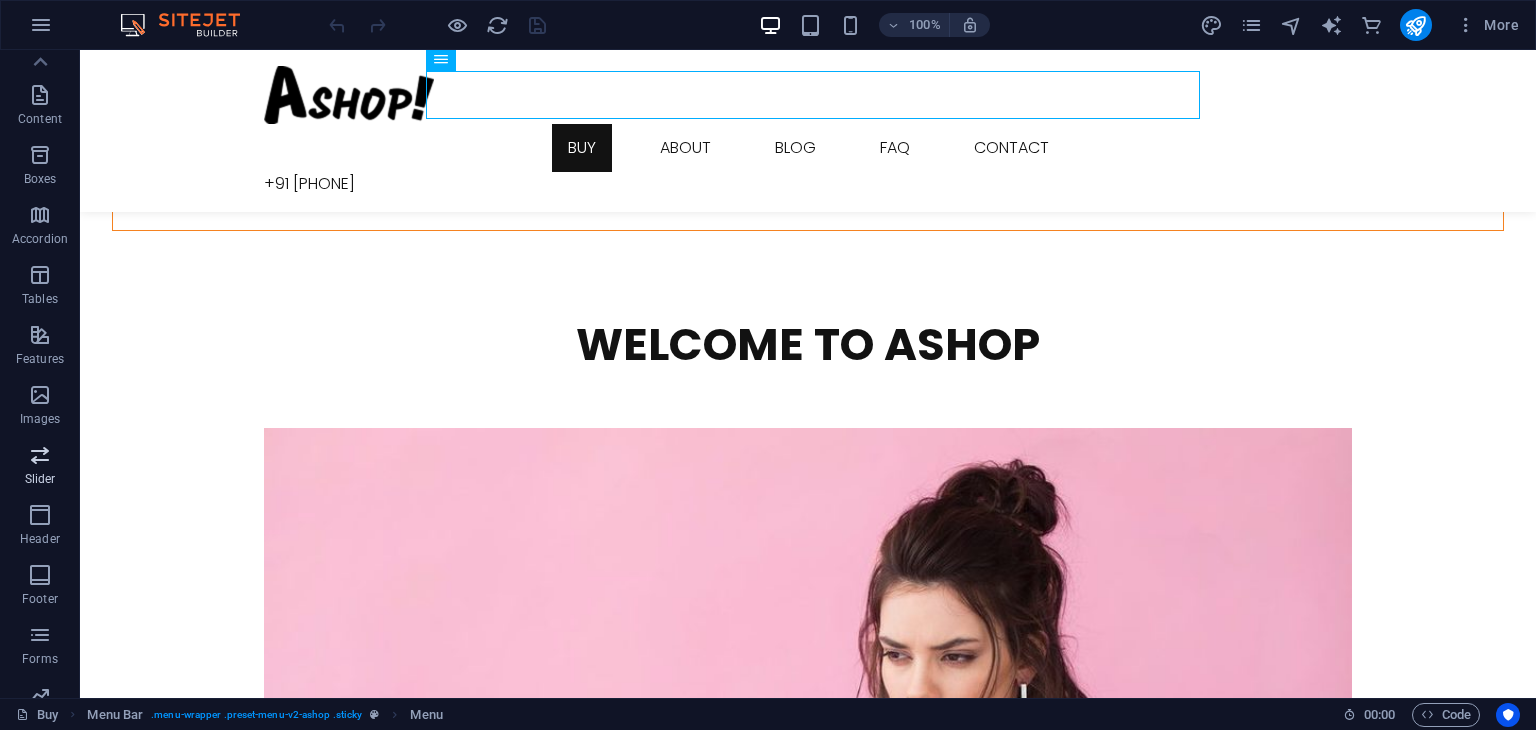 scroll, scrollTop: 0, scrollLeft: 0, axis: both 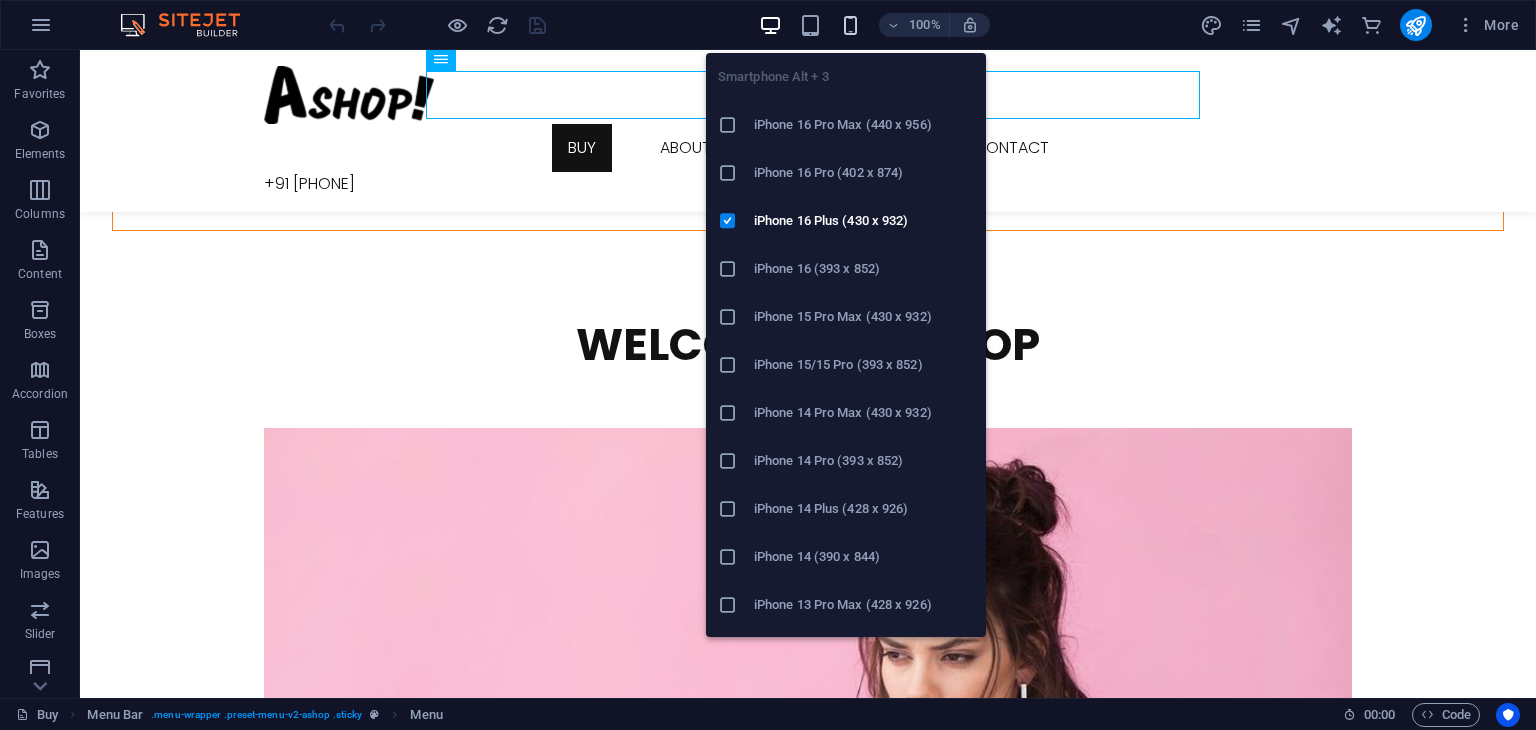 click at bounding box center (850, 25) 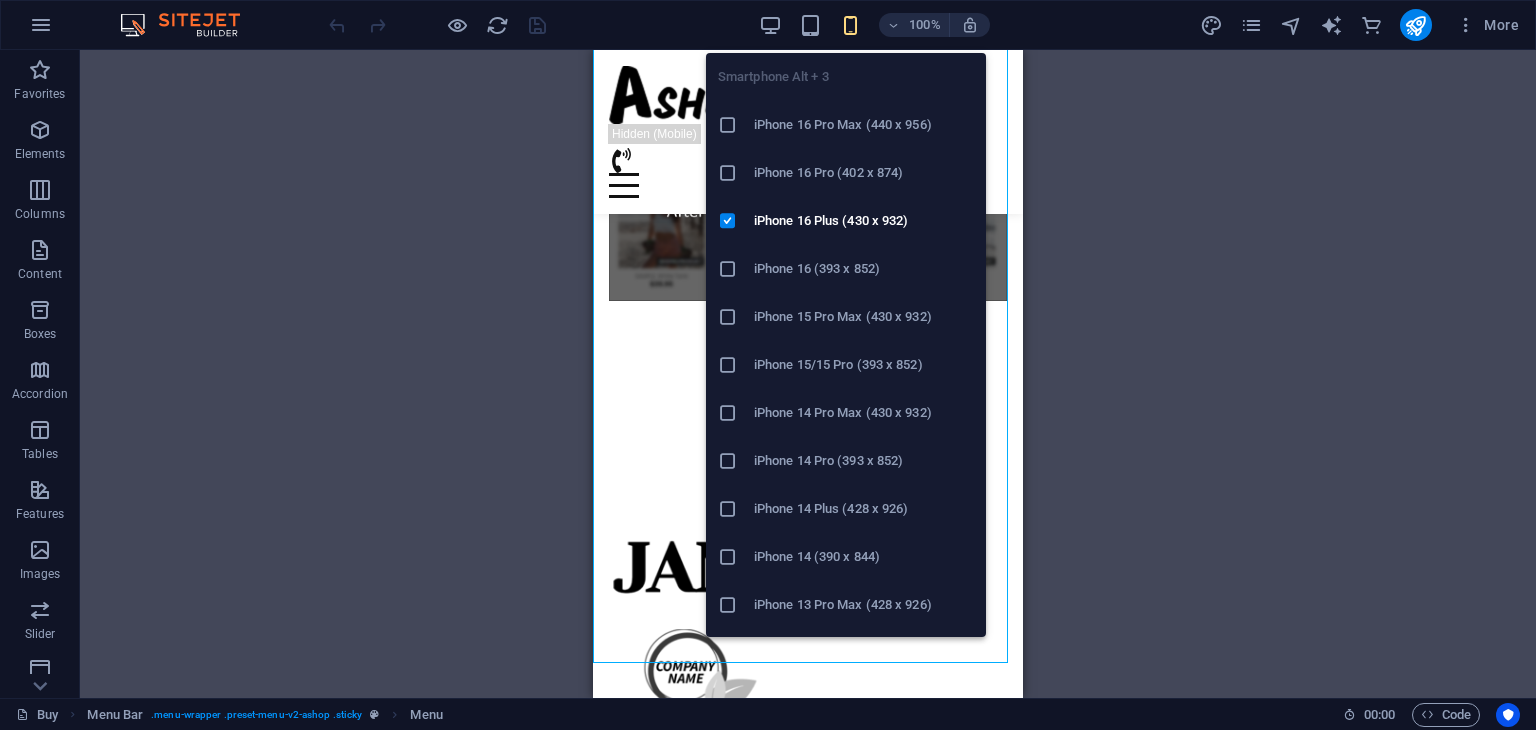 scroll, scrollTop: 4022, scrollLeft: 0, axis: vertical 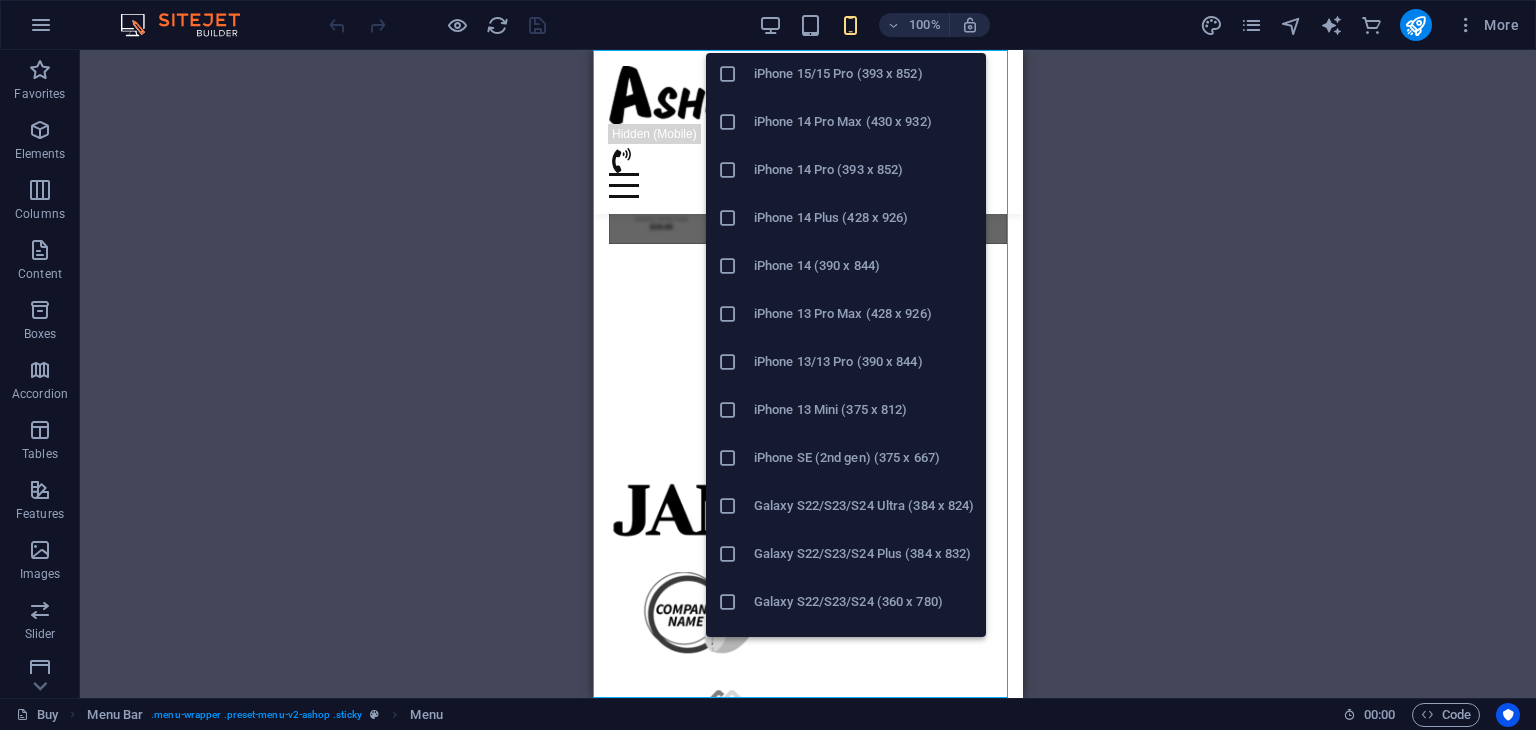 click on "iPhone 13/13 Pro (390 x 844)" at bounding box center [864, 362] 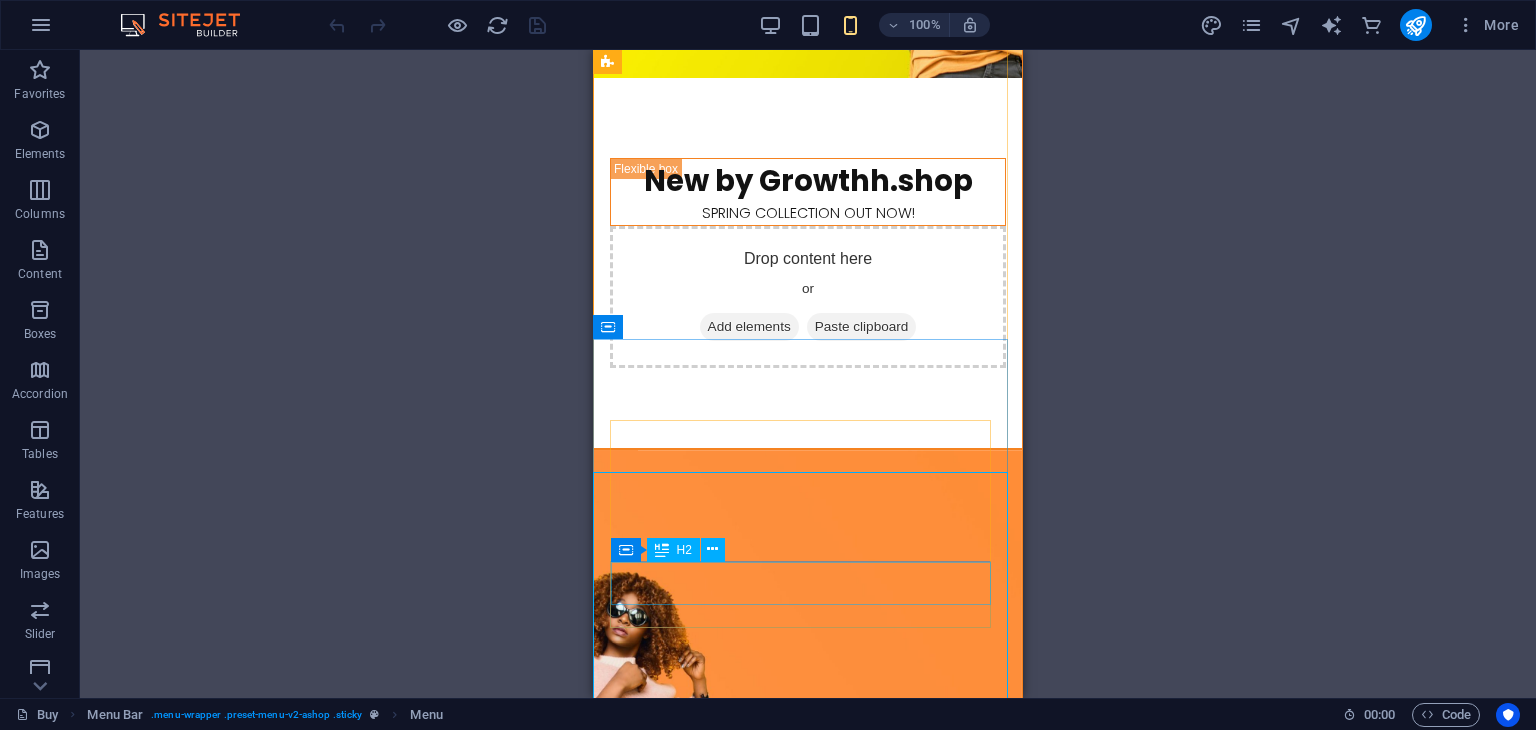 scroll, scrollTop: 0, scrollLeft: 0, axis: both 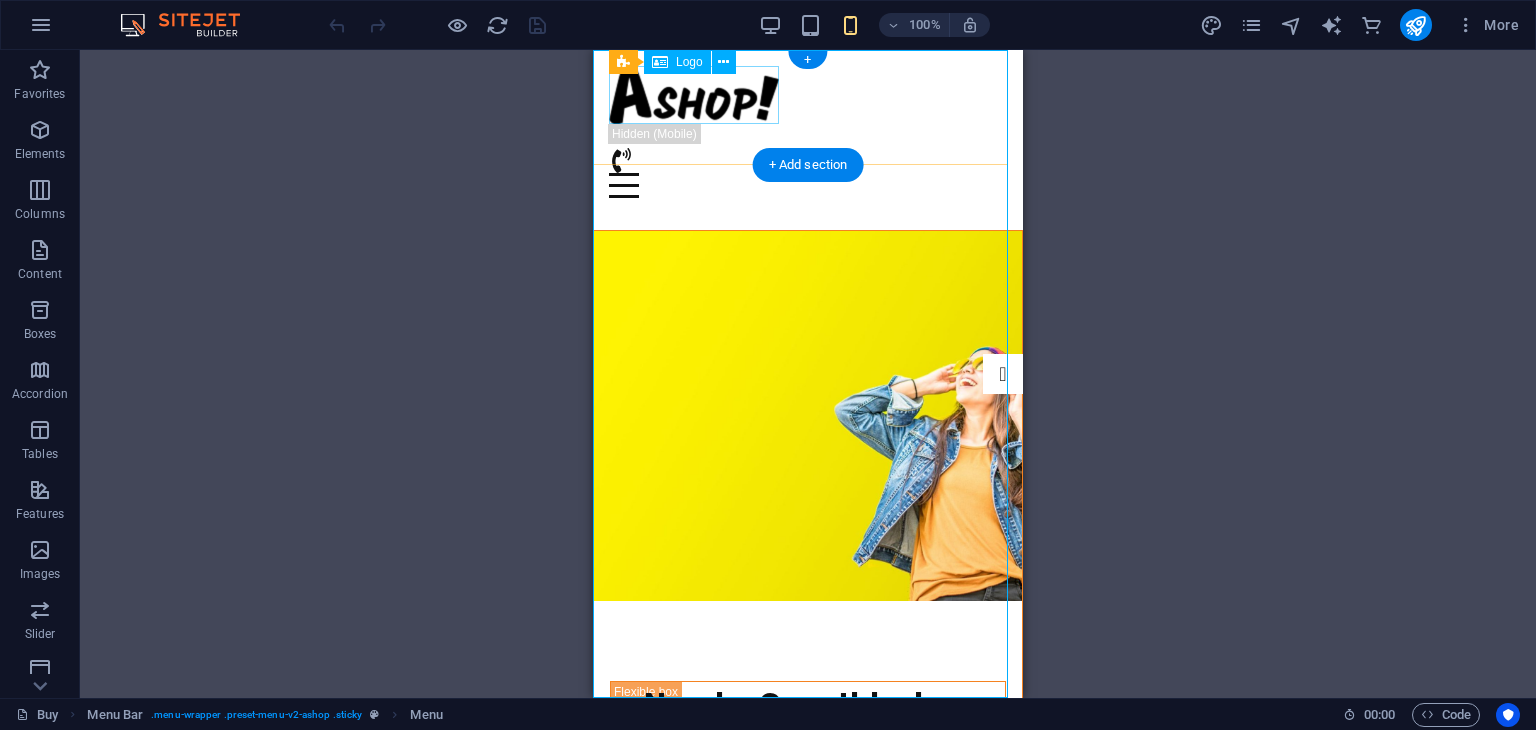 click at bounding box center (808, 95) 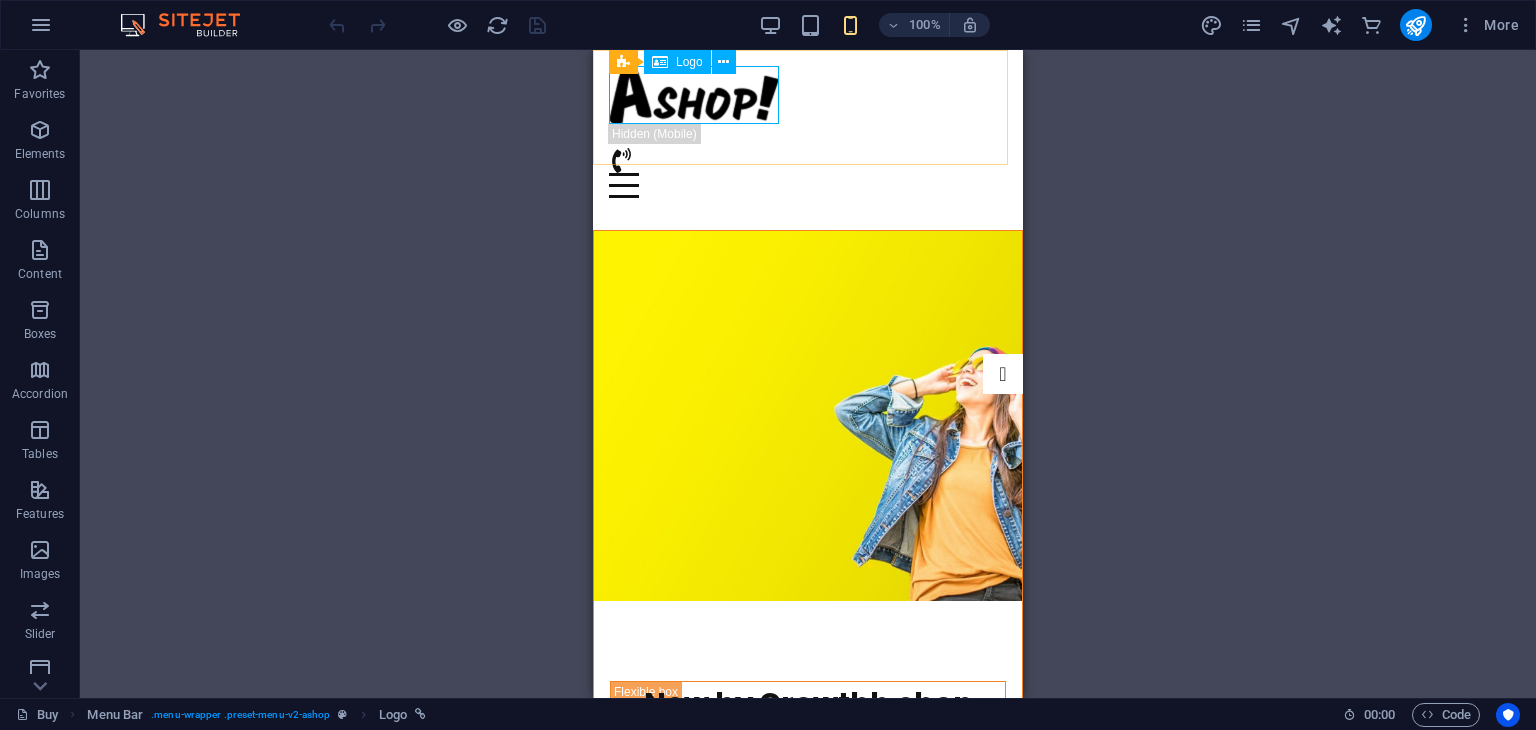 click at bounding box center (660, 62) 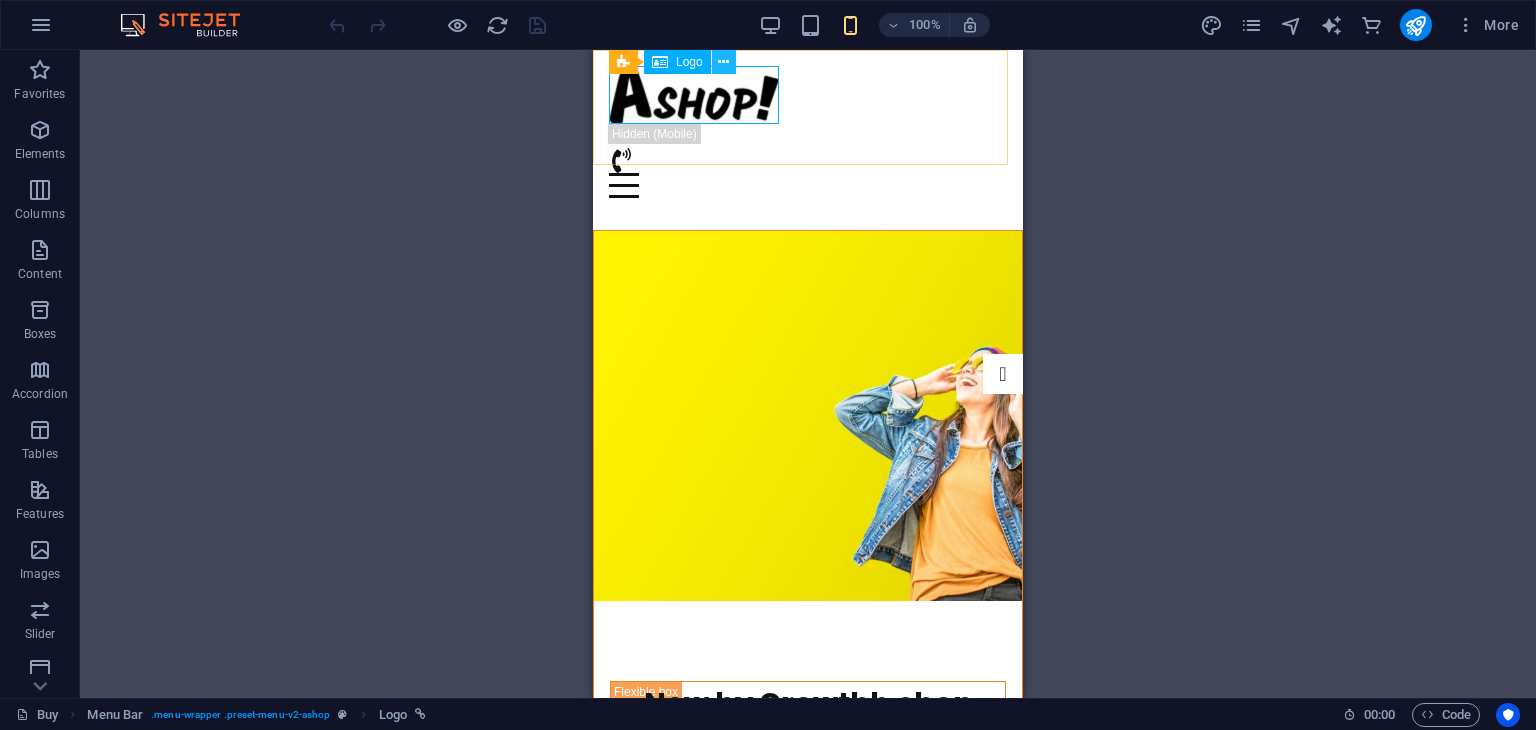 click at bounding box center [723, 62] 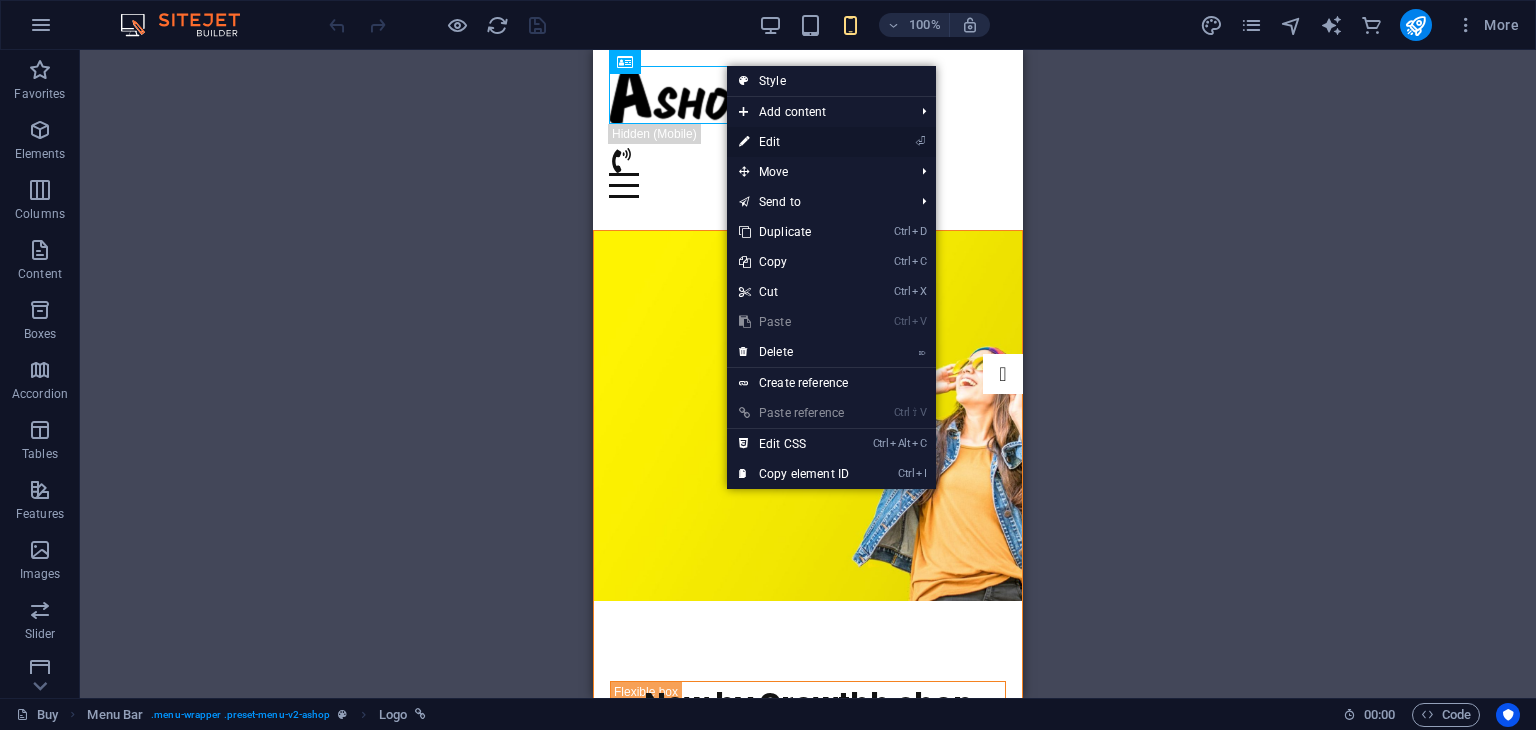 click on "⏎  Edit" at bounding box center (794, 142) 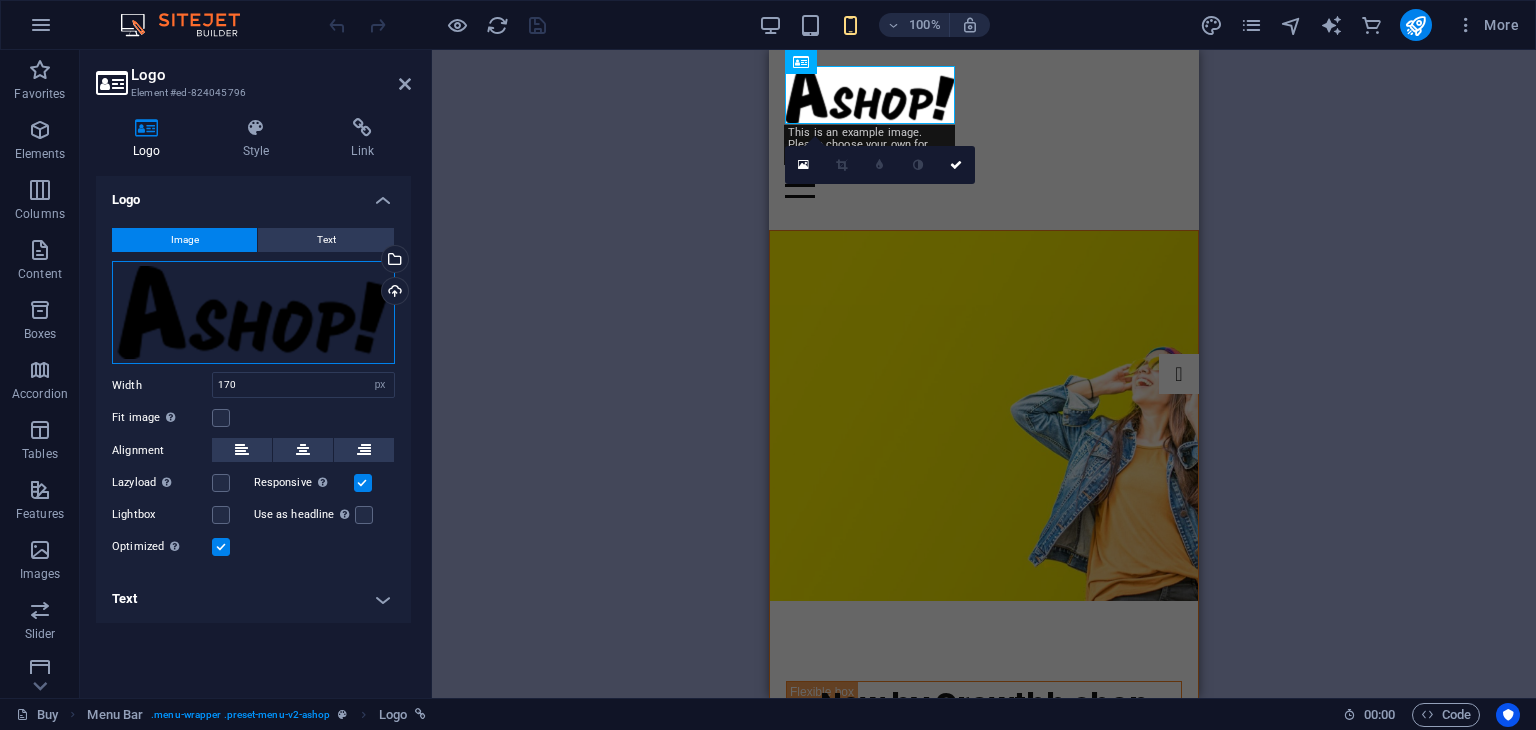click on "Drag files here, click to choose files or select files from Files or our free stock photos & videos" at bounding box center [253, 313] 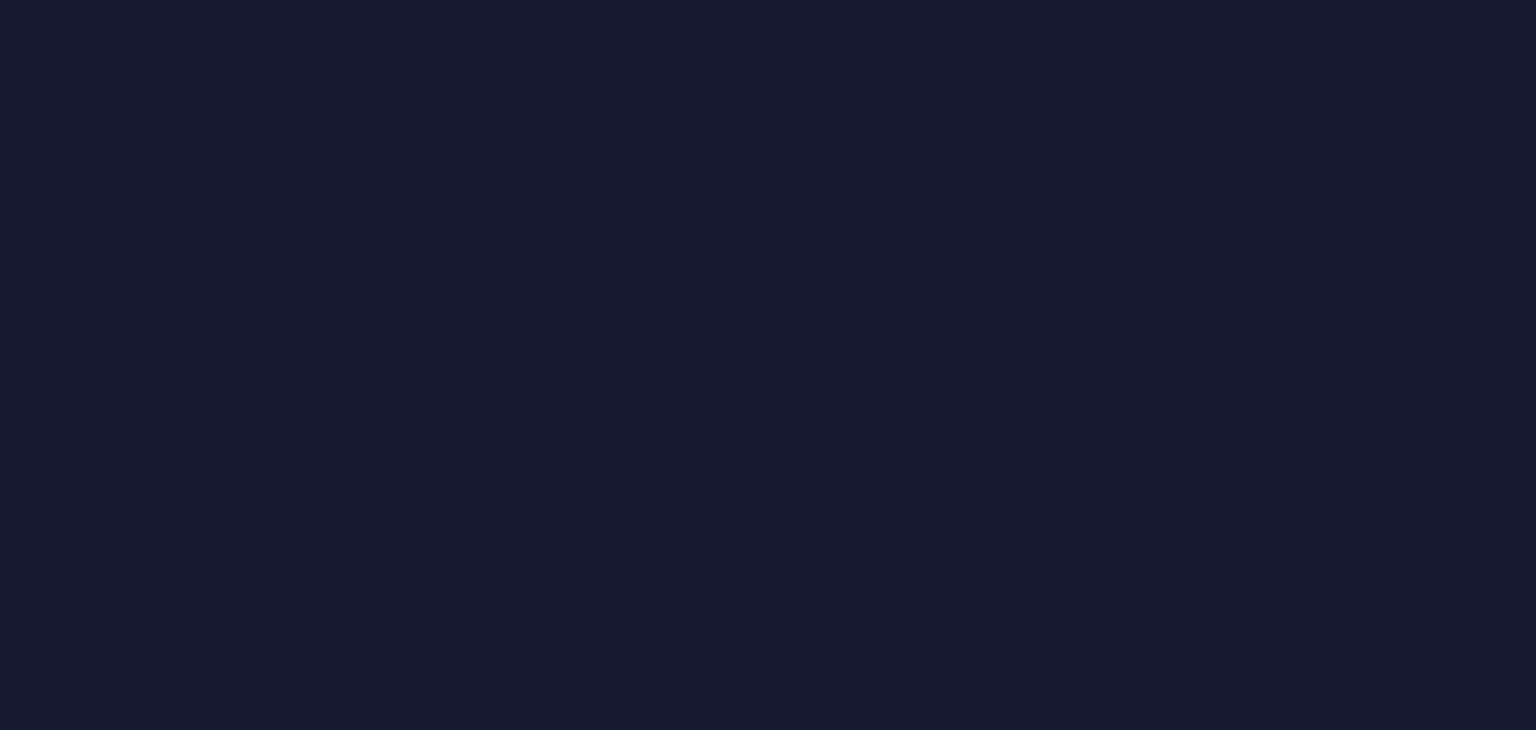 scroll, scrollTop: 0, scrollLeft: 0, axis: both 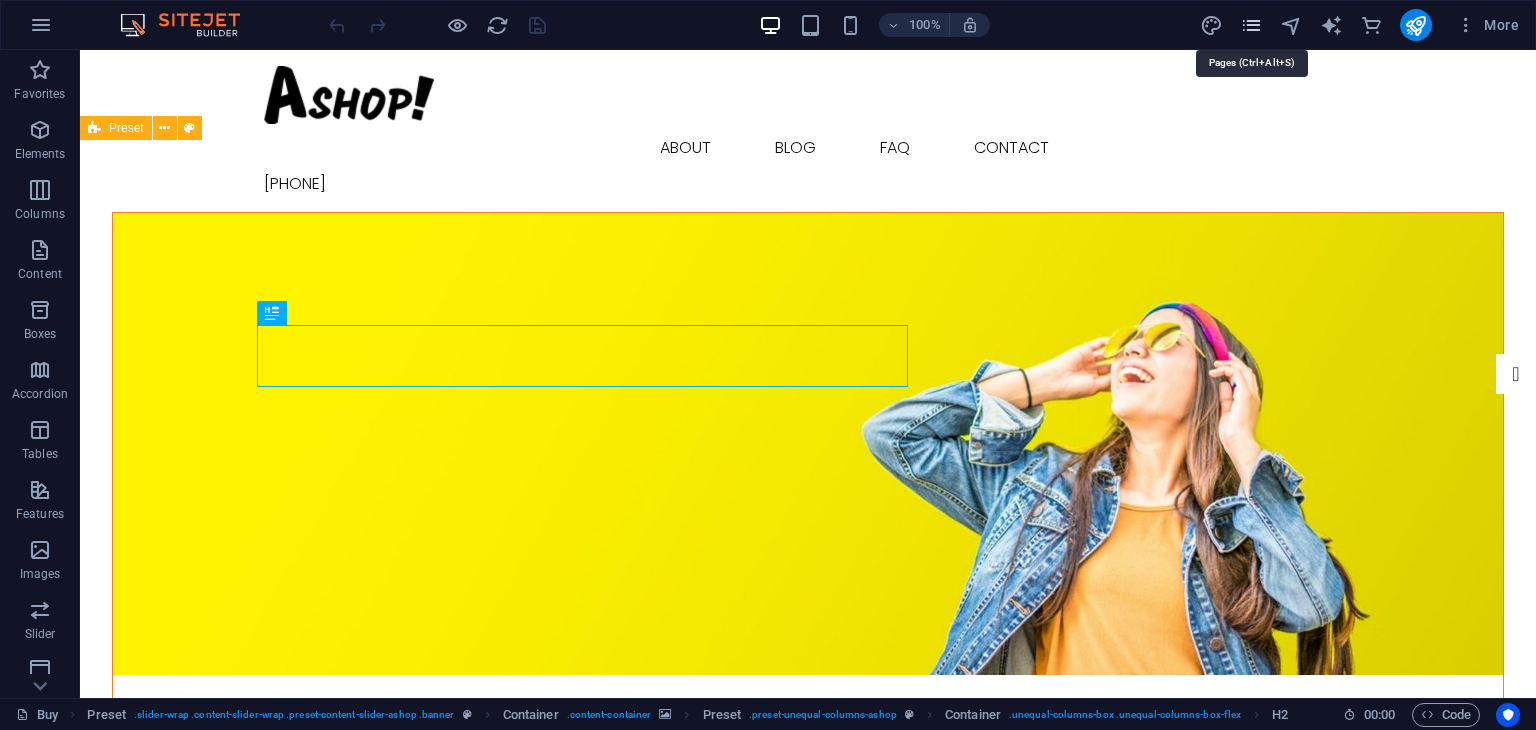 click at bounding box center [1251, 25] 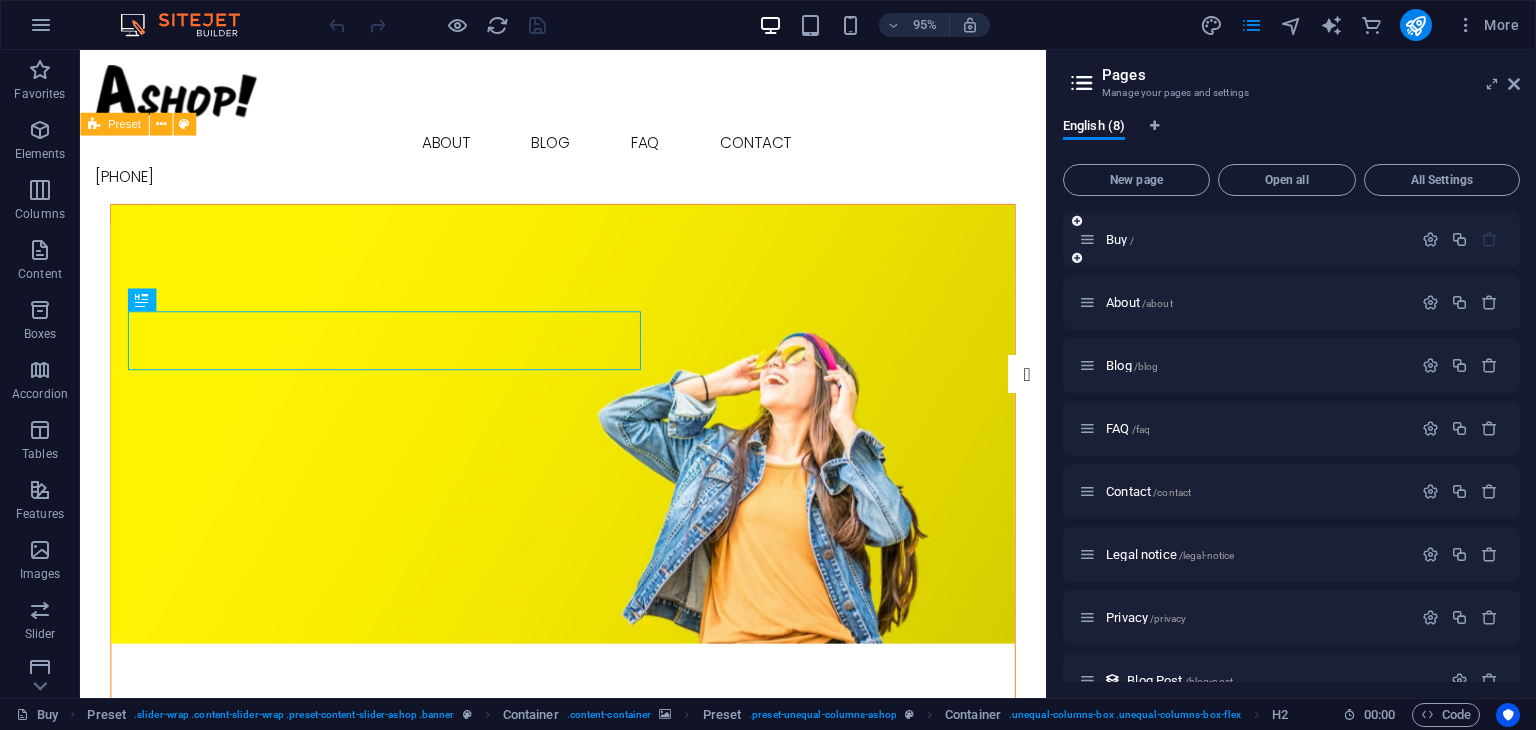 click on "Buy /" at bounding box center [1291, 239] 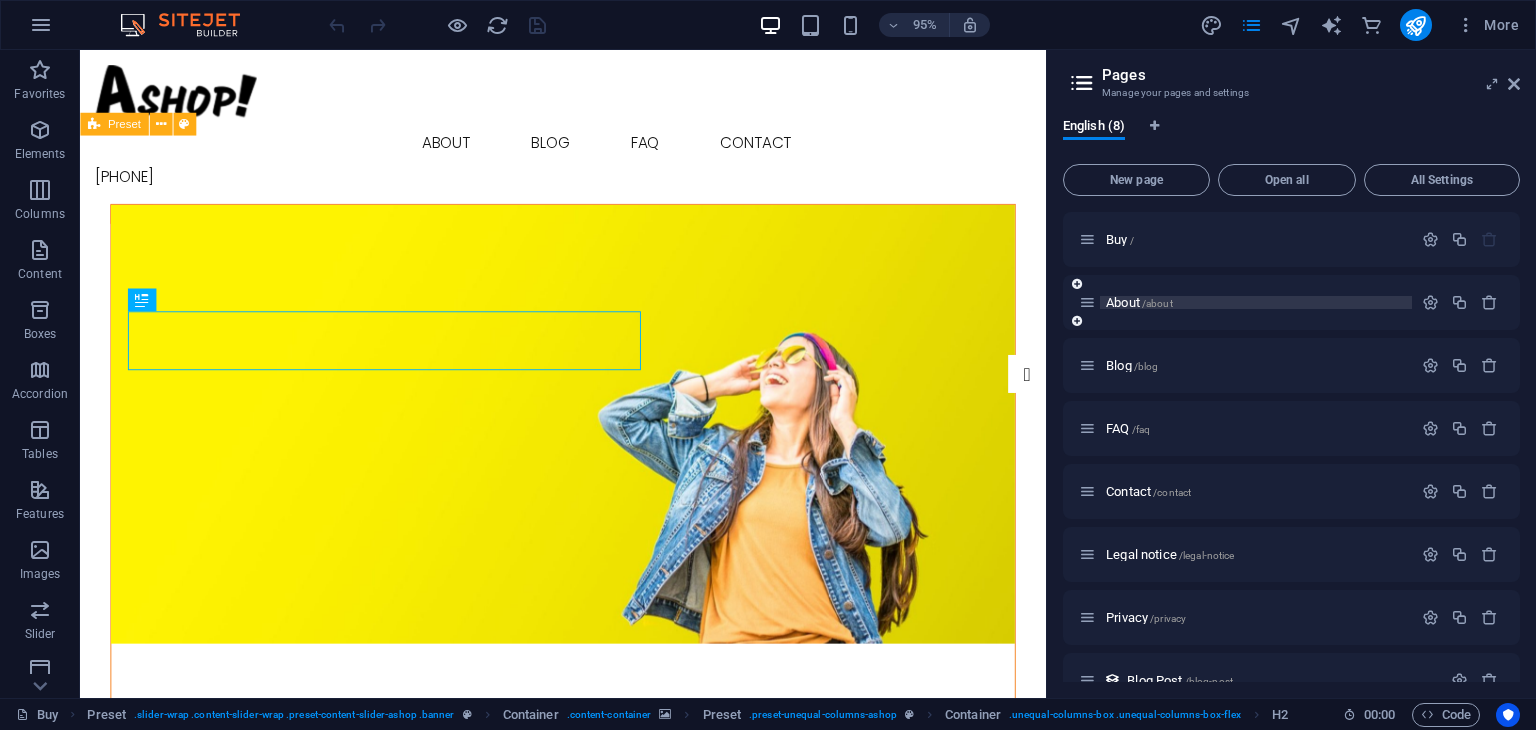 click on "About /about" at bounding box center (1256, 302) 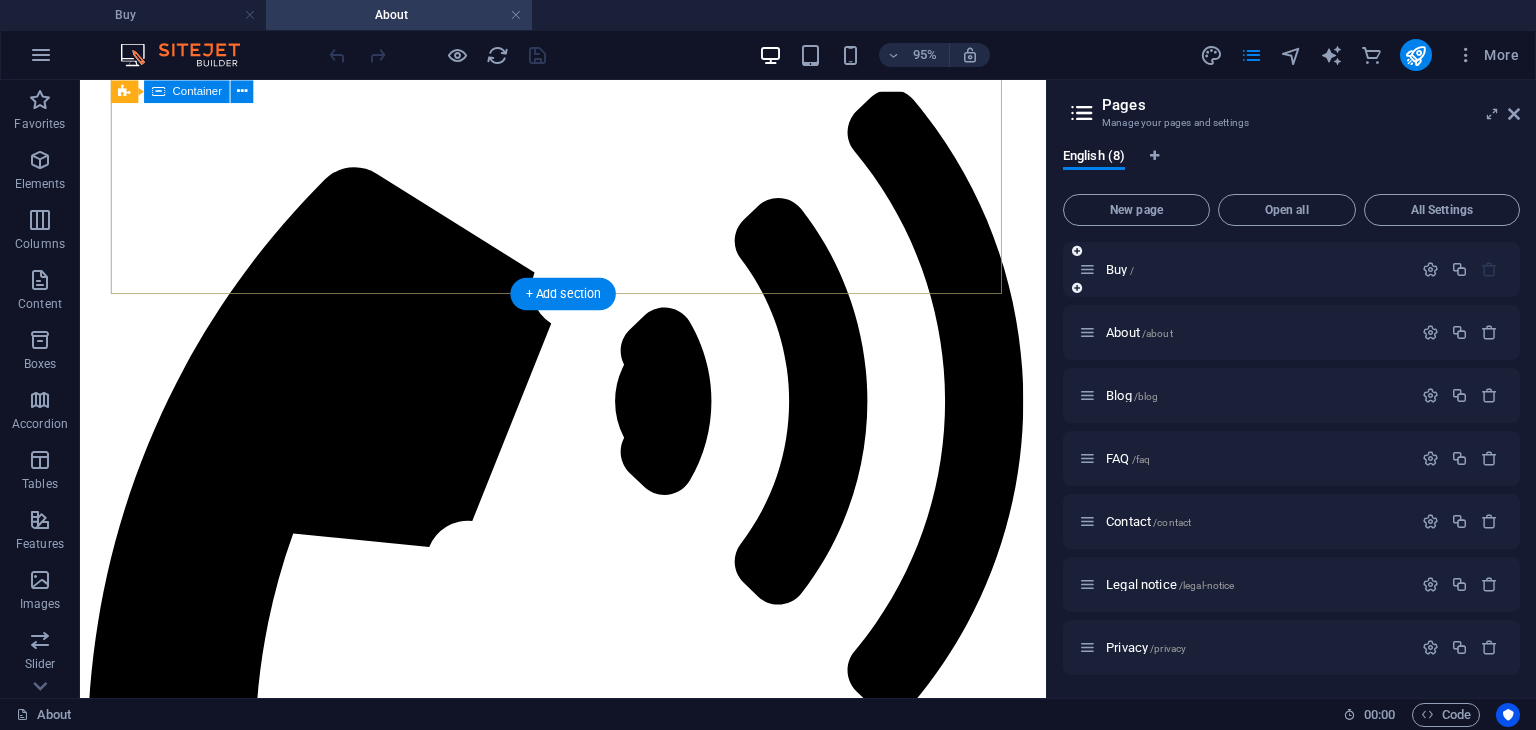 scroll, scrollTop: 164, scrollLeft: 0, axis: vertical 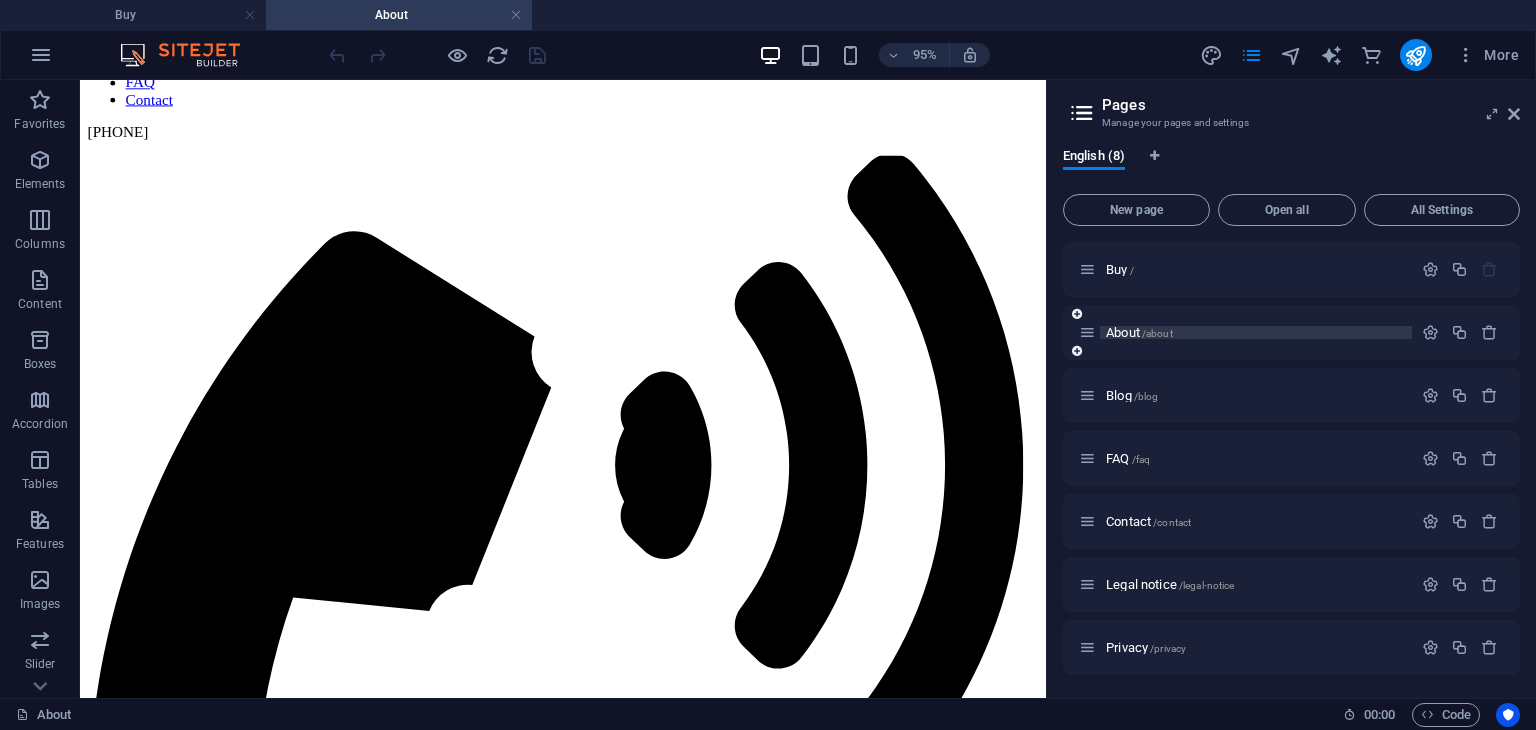 click on "About /about" at bounding box center [1256, 332] 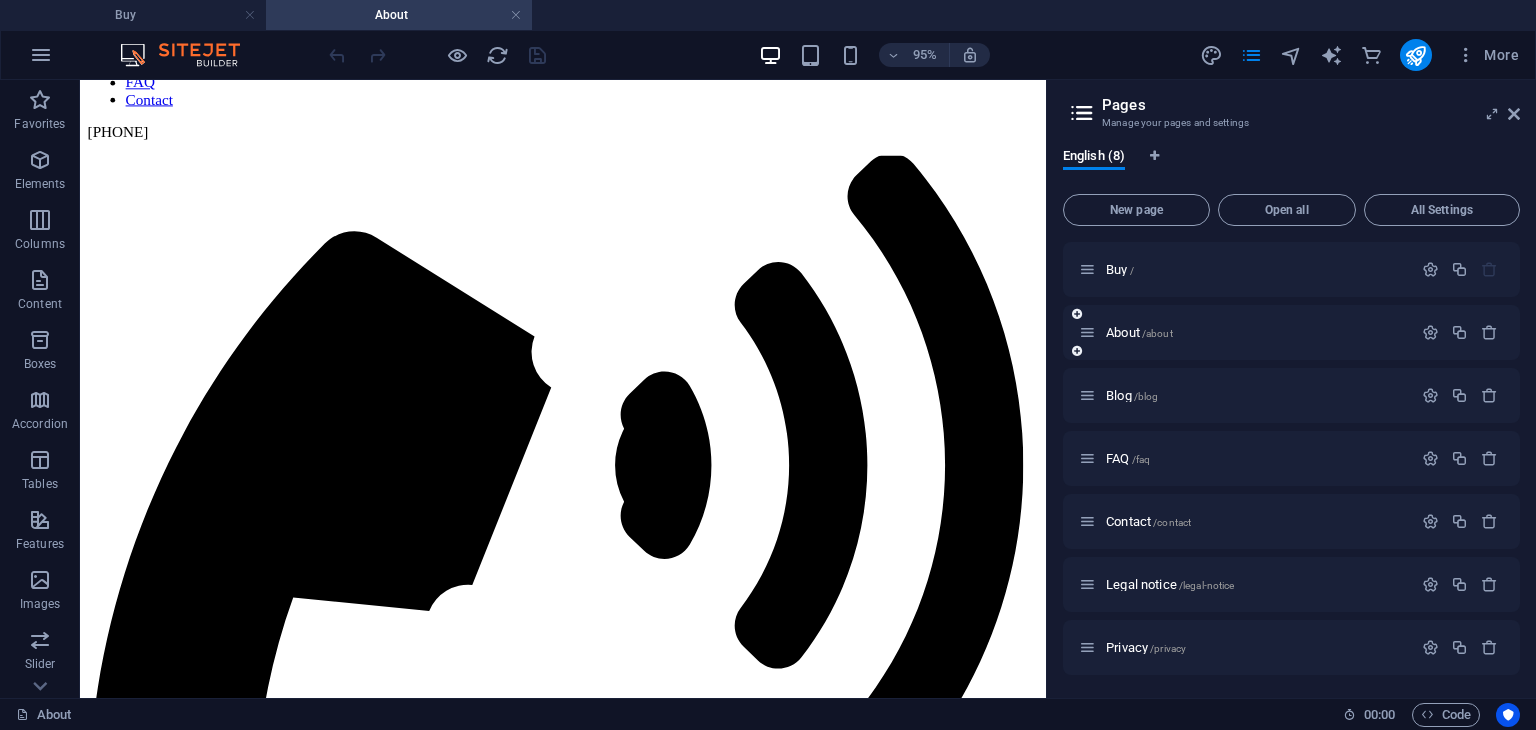 click on "About /about" at bounding box center [1245, 332] 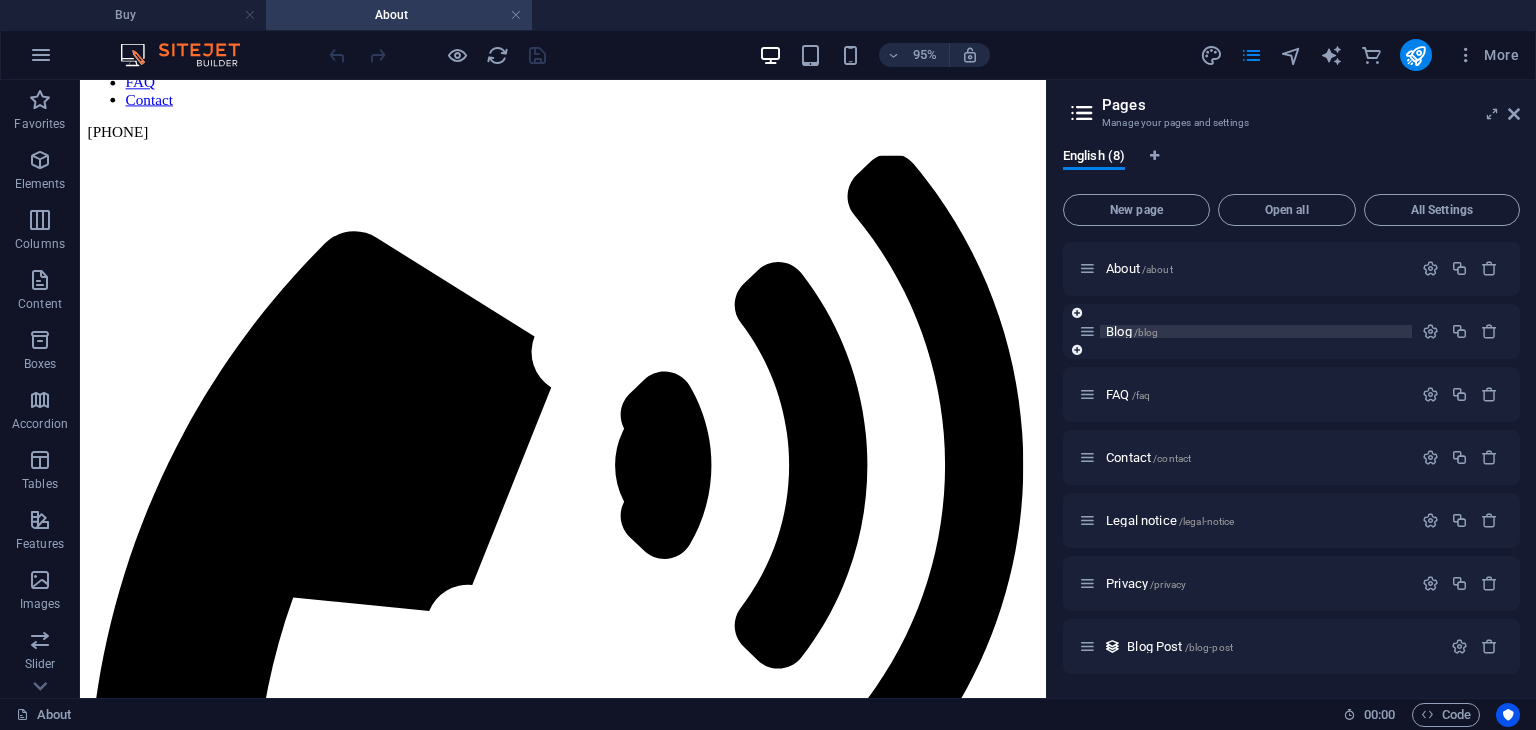 click on "Blog /blog" at bounding box center (1256, 331) 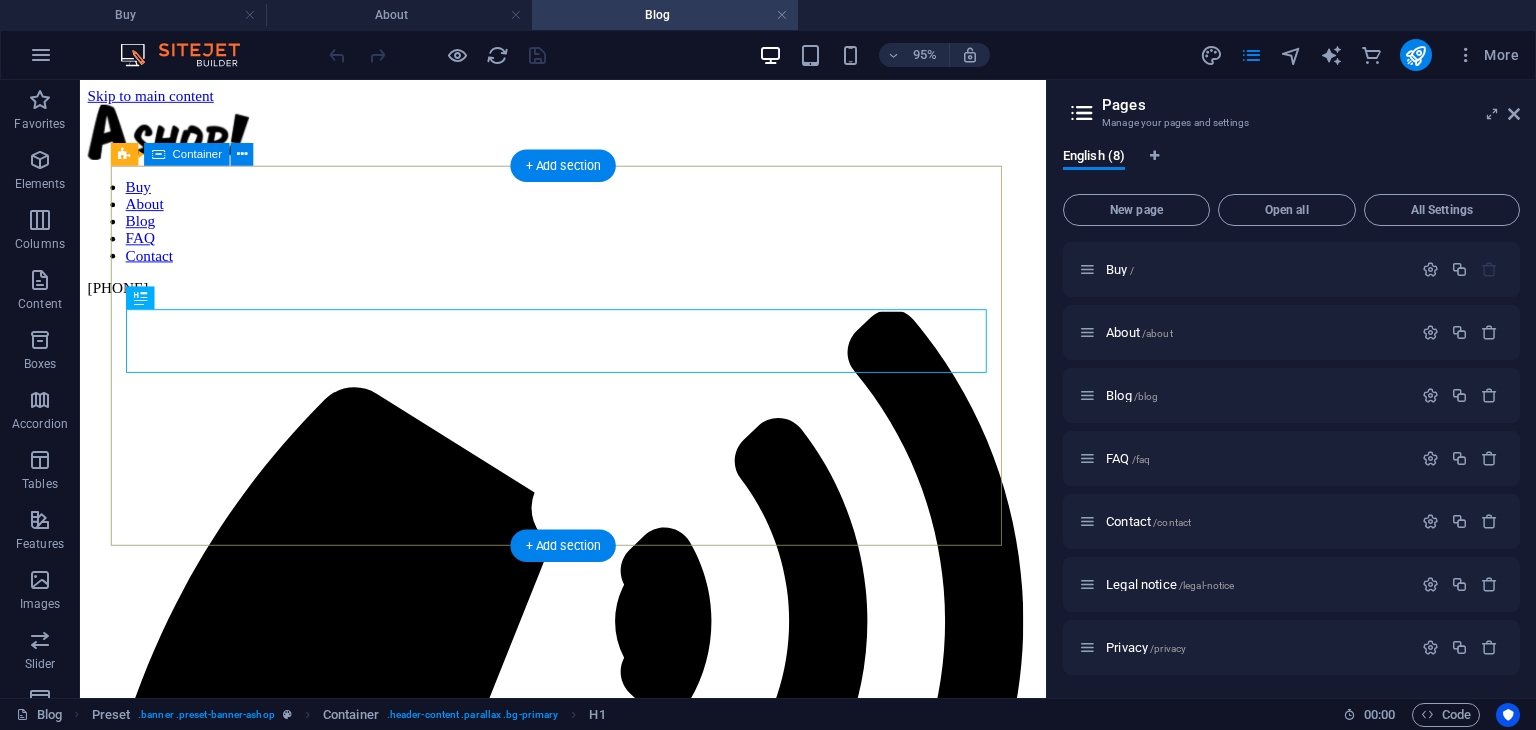 scroll, scrollTop: 0, scrollLeft: 0, axis: both 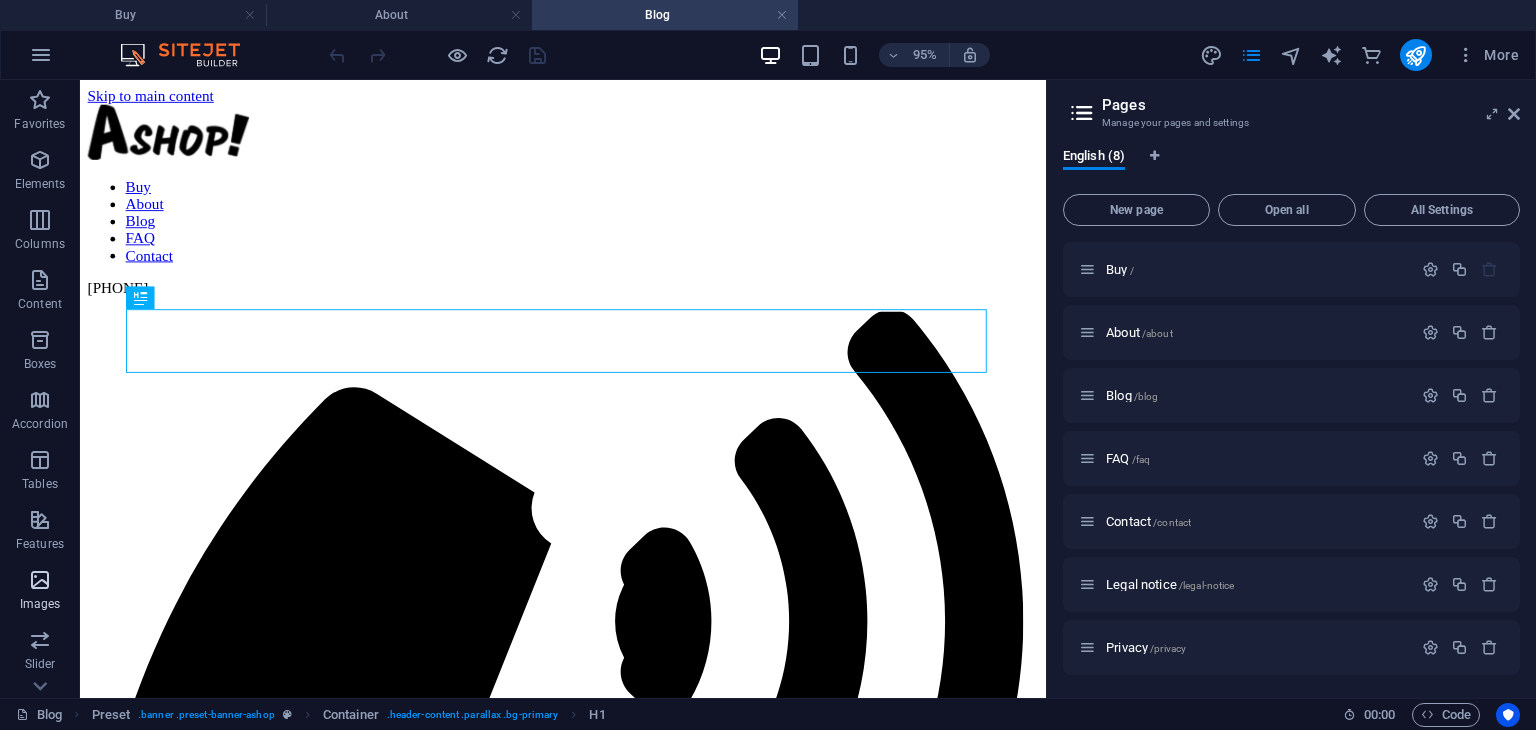 click at bounding box center (40, 580) 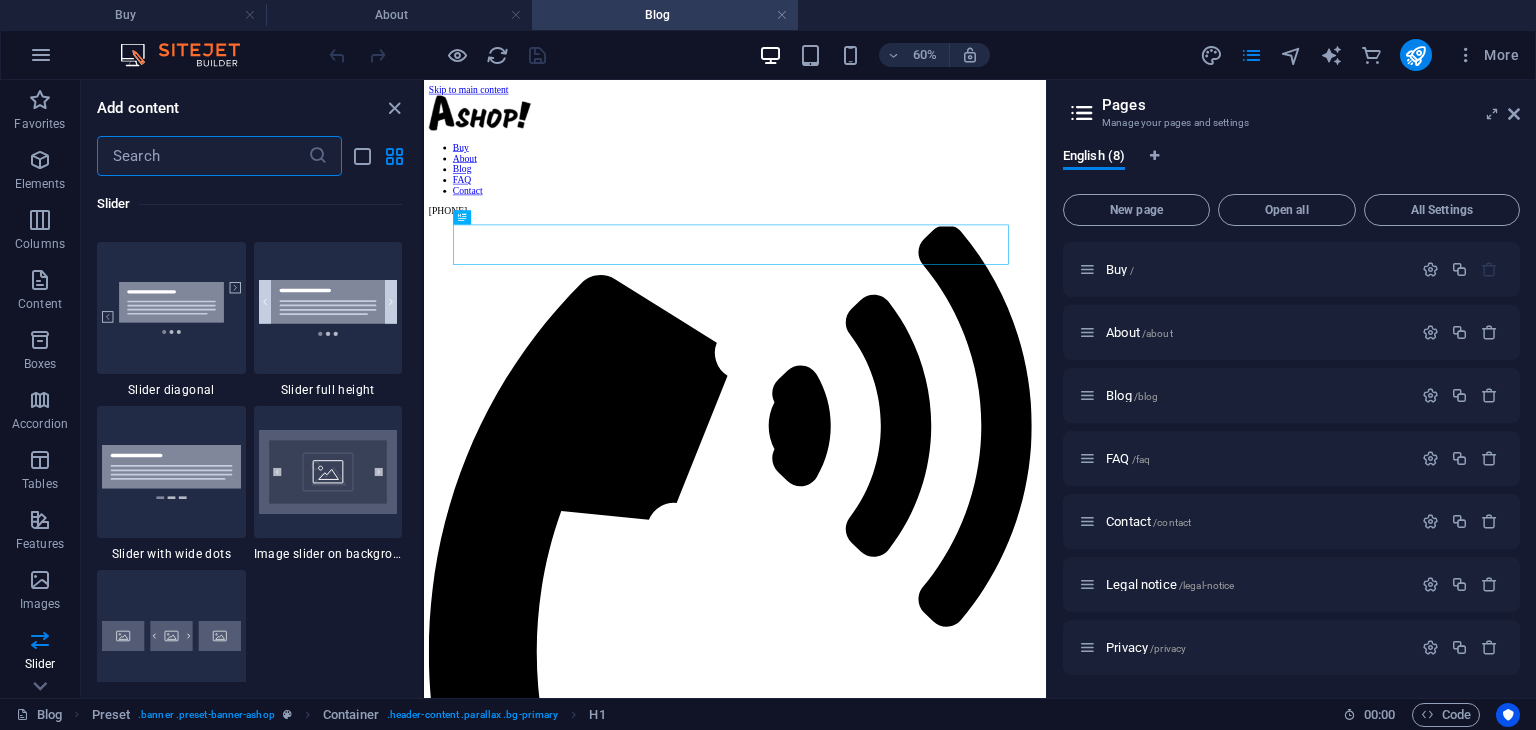 scroll, scrollTop: 11536, scrollLeft: 0, axis: vertical 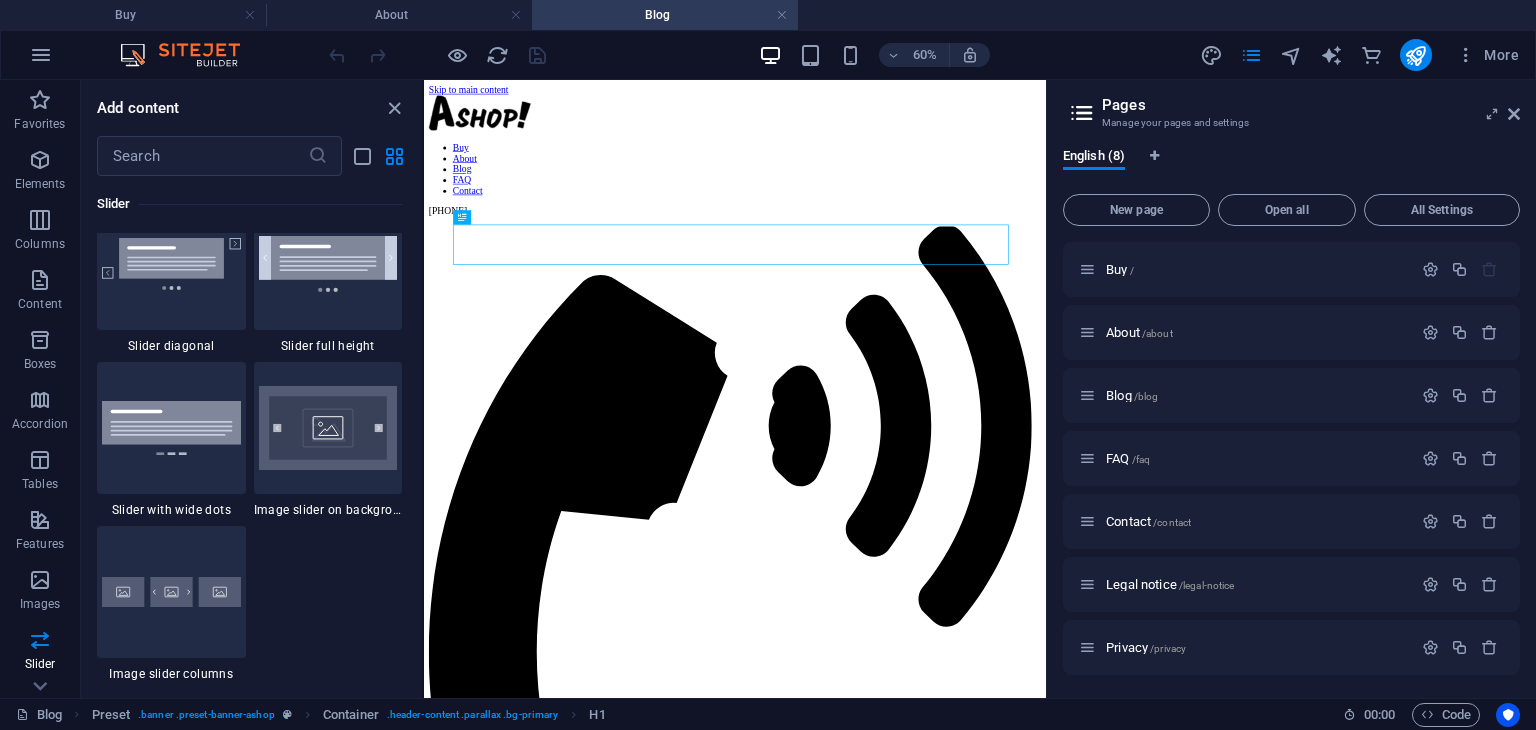 click on "More" at bounding box center [1363, 55] 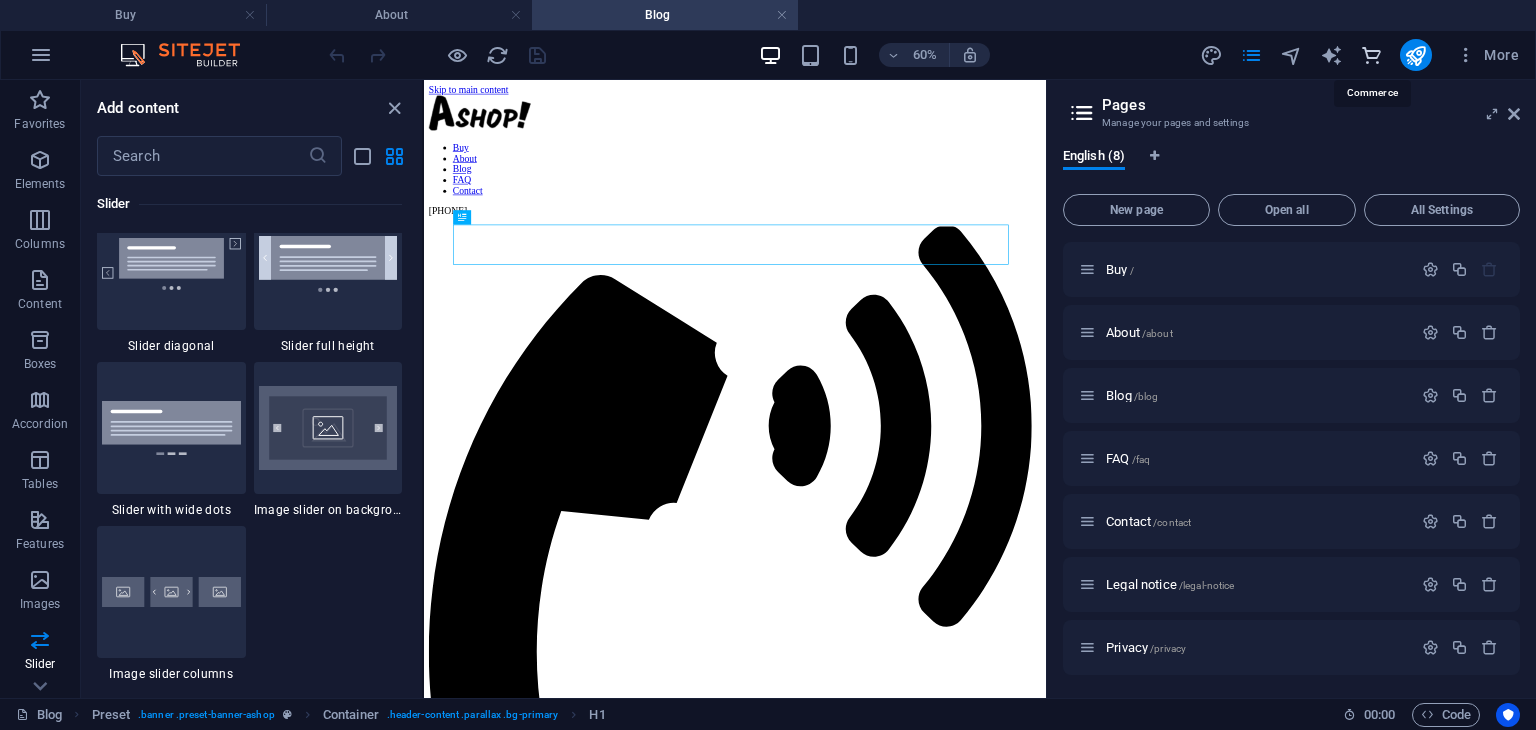 click at bounding box center (1371, 55) 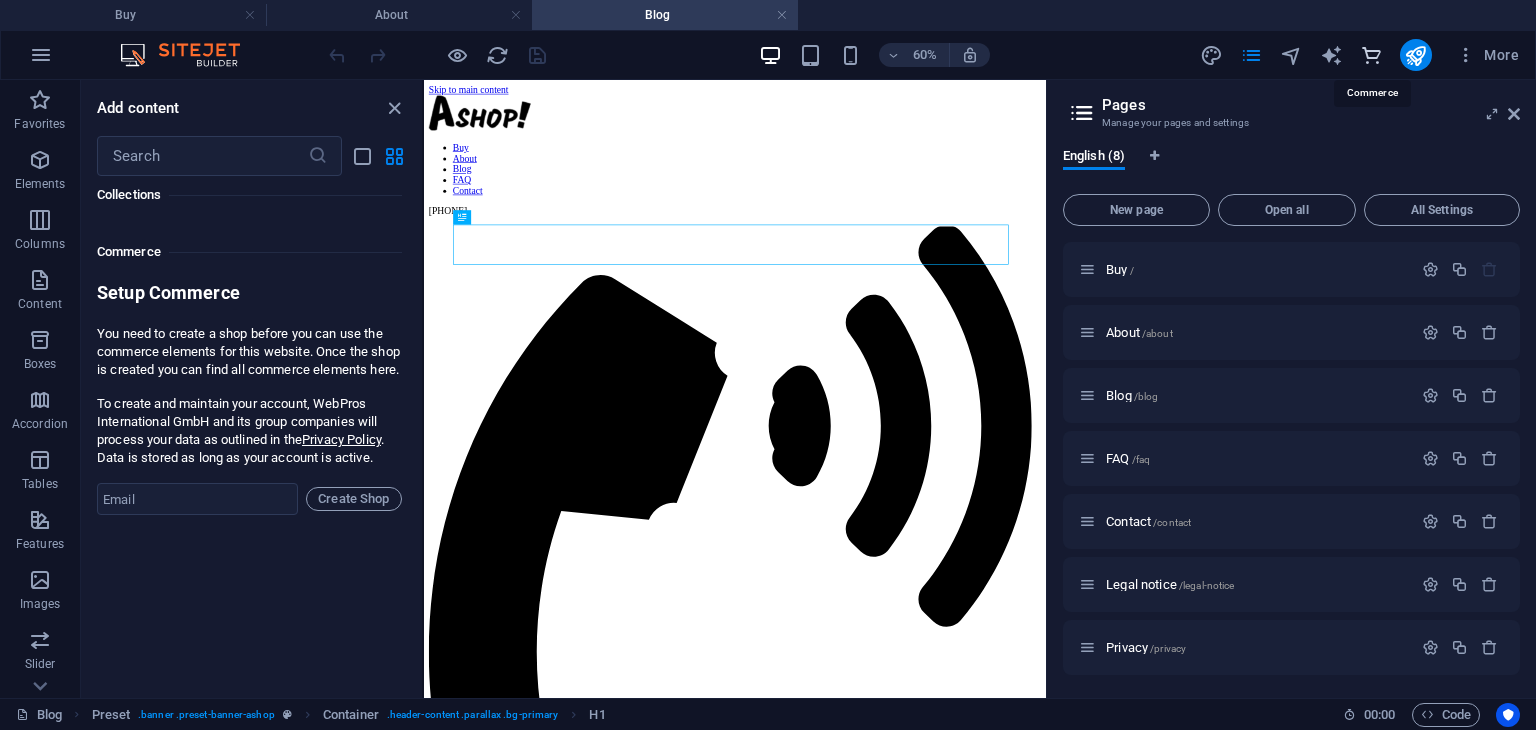 scroll, scrollTop: 19271, scrollLeft: 0, axis: vertical 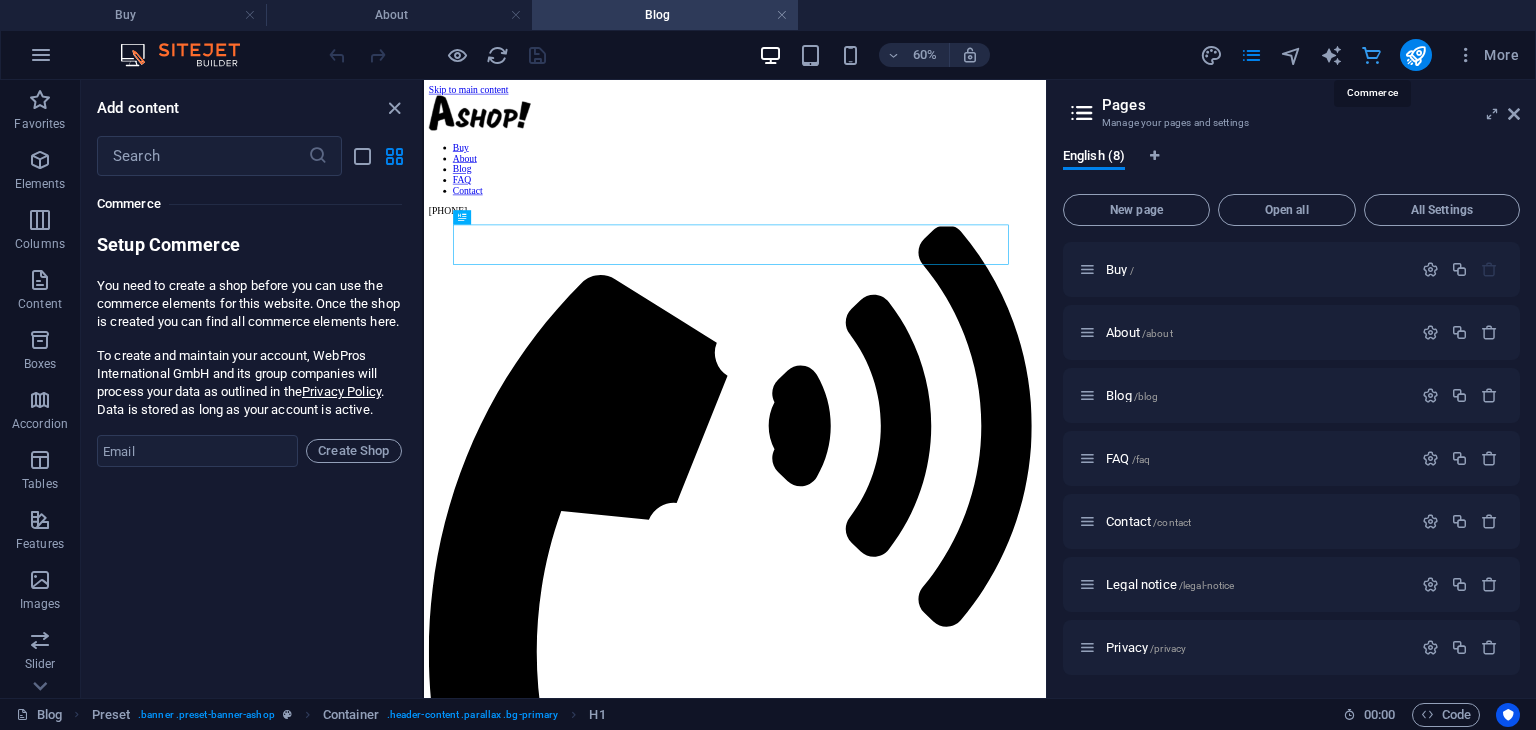 click at bounding box center [1371, 55] 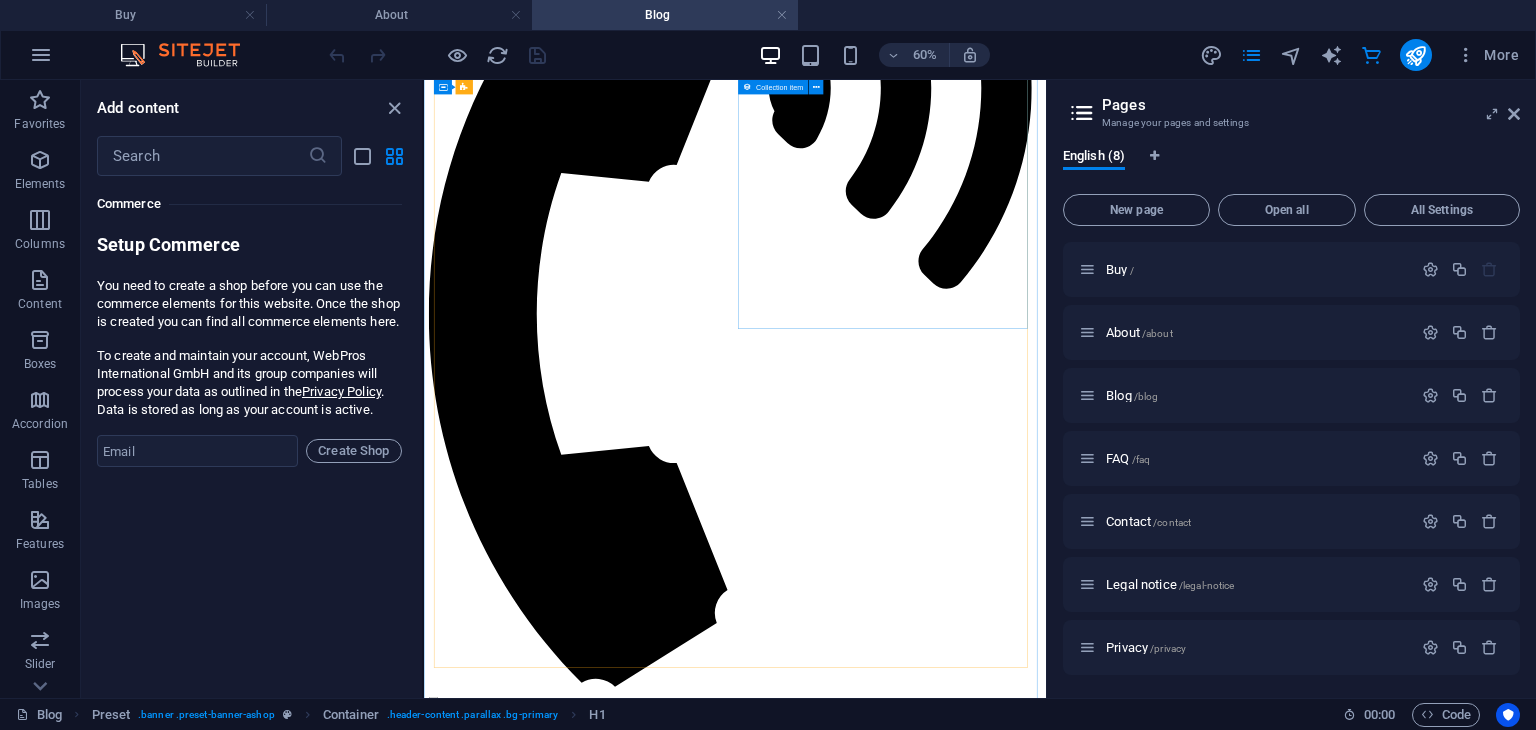 scroll, scrollTop: 0, scrollLeft: 0, axis: both 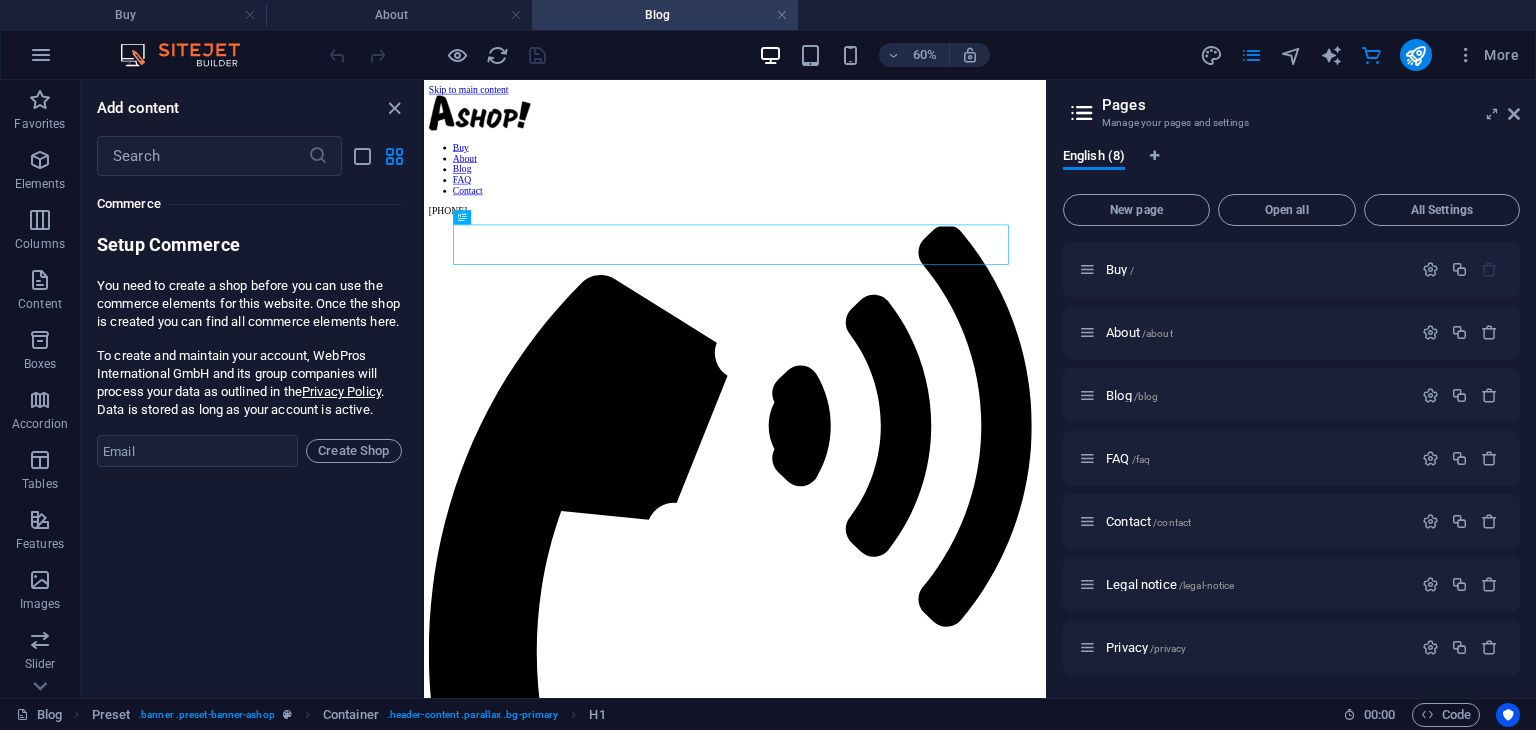 click on "More" at bounding box center (1363, 55) 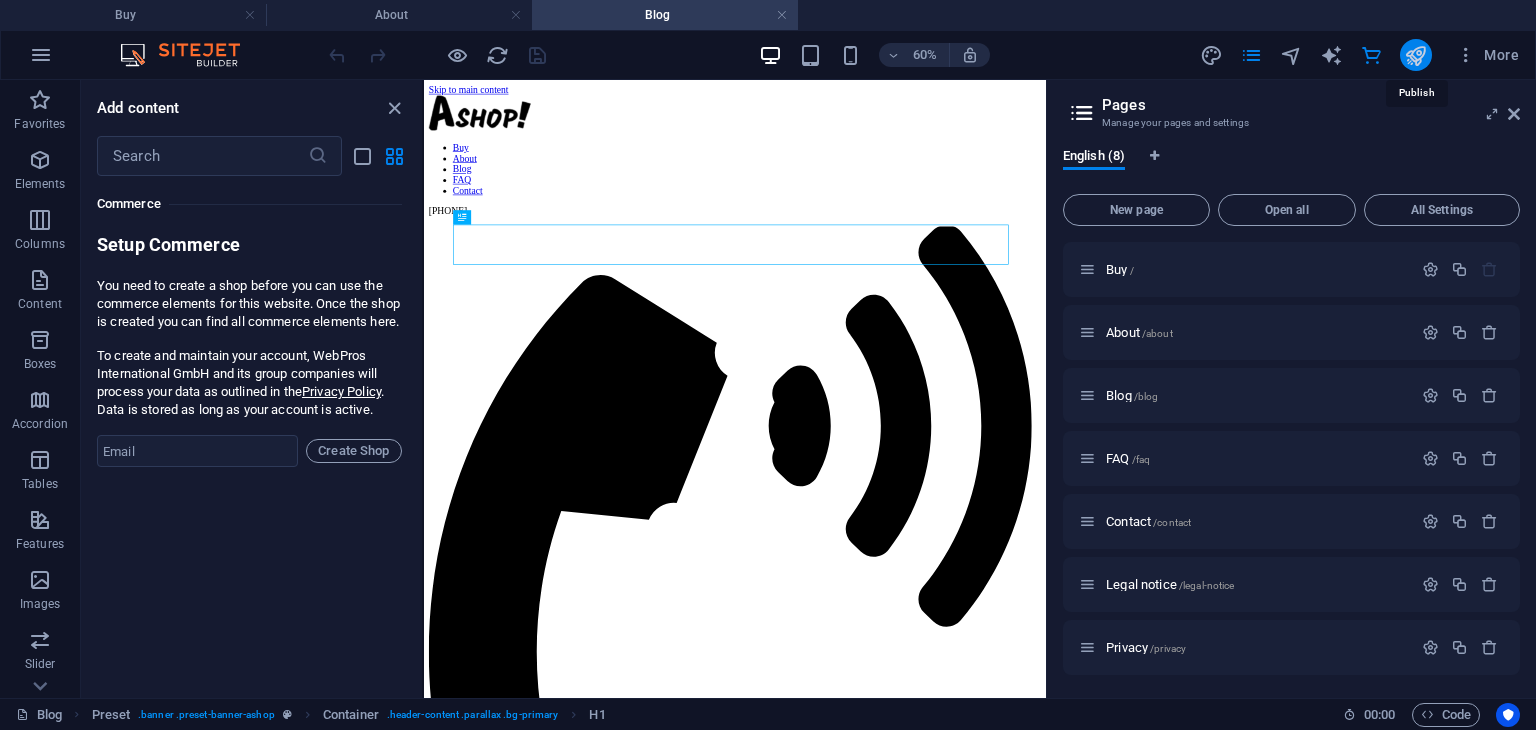 click at bounding box center [1415, 55] 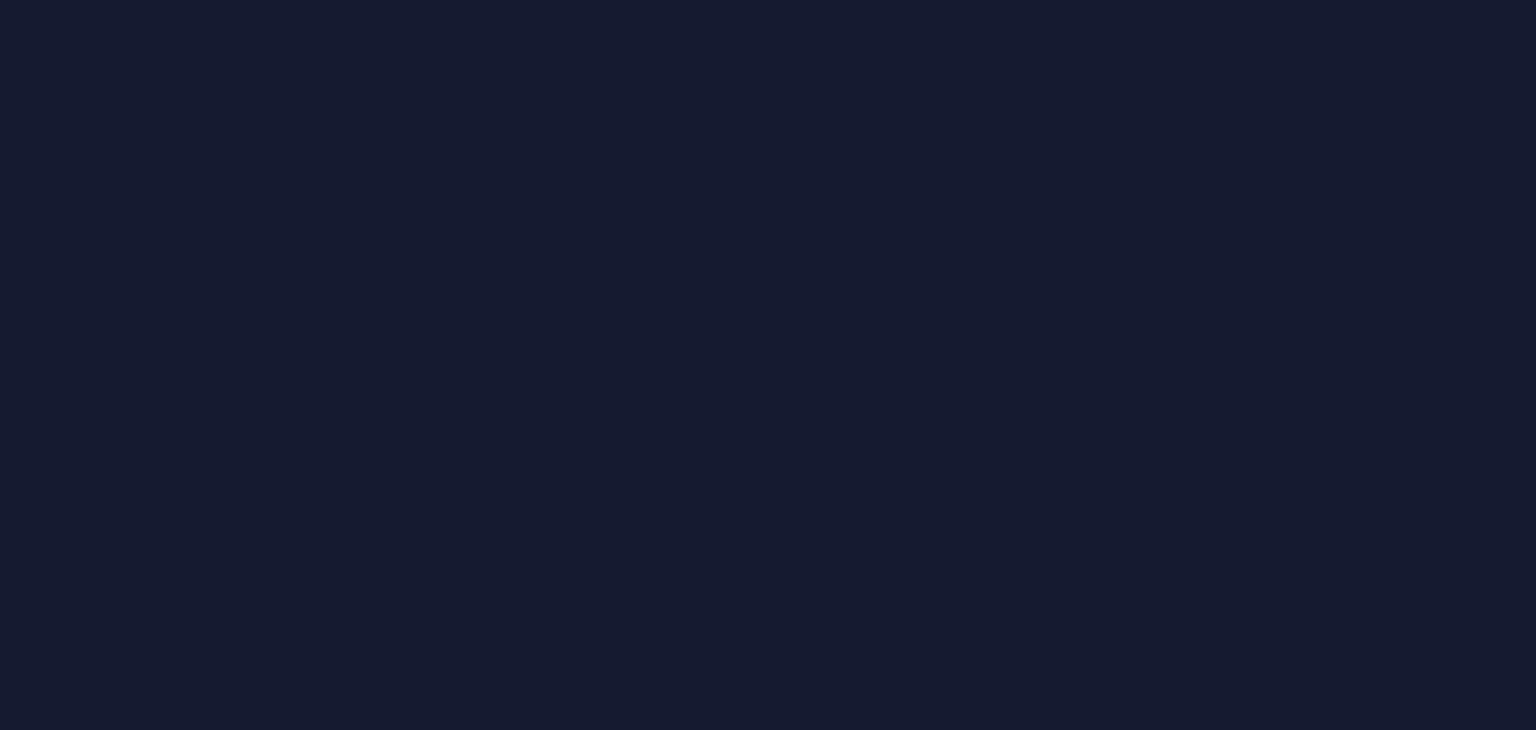 scroll, scrollTop: 0, scrollLeft: 0, axis: both 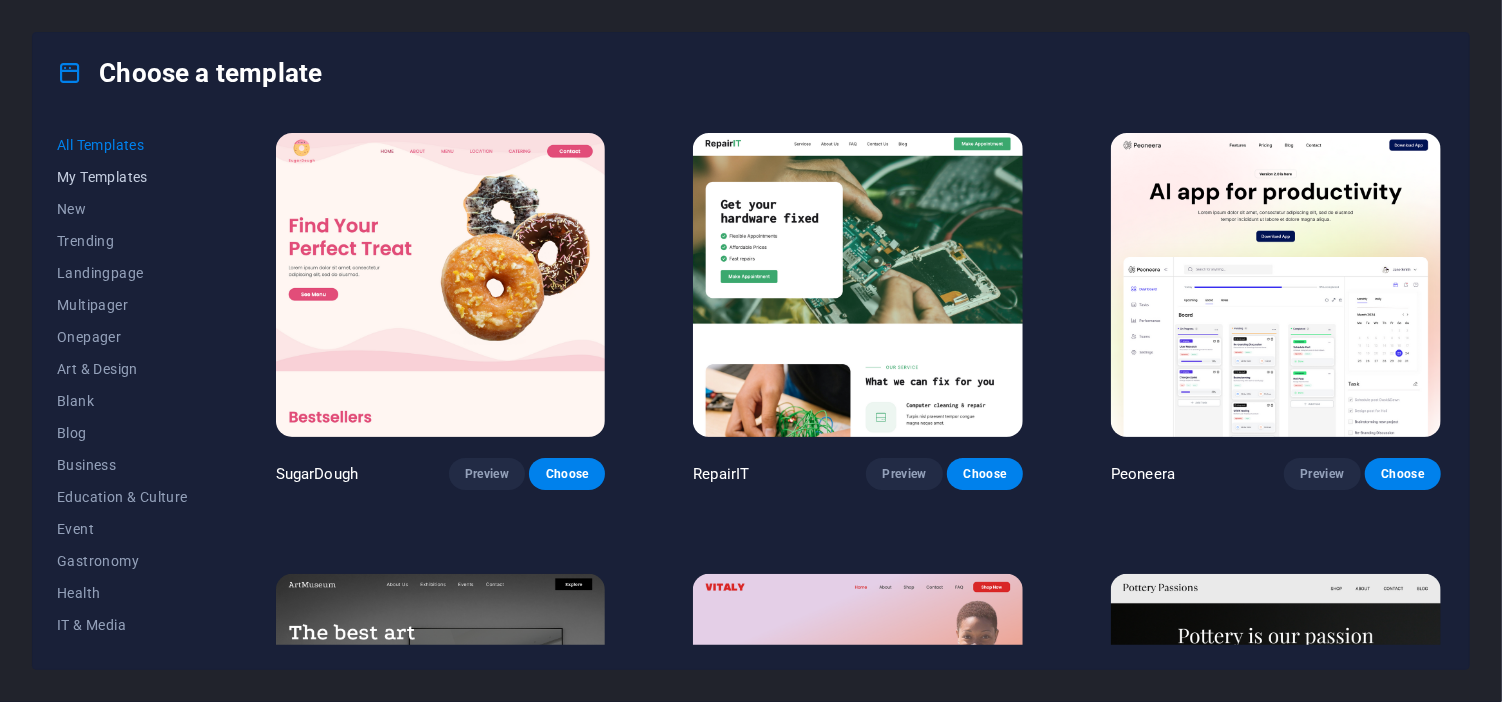 click on "My Templates" at bounding box center (122, 177) 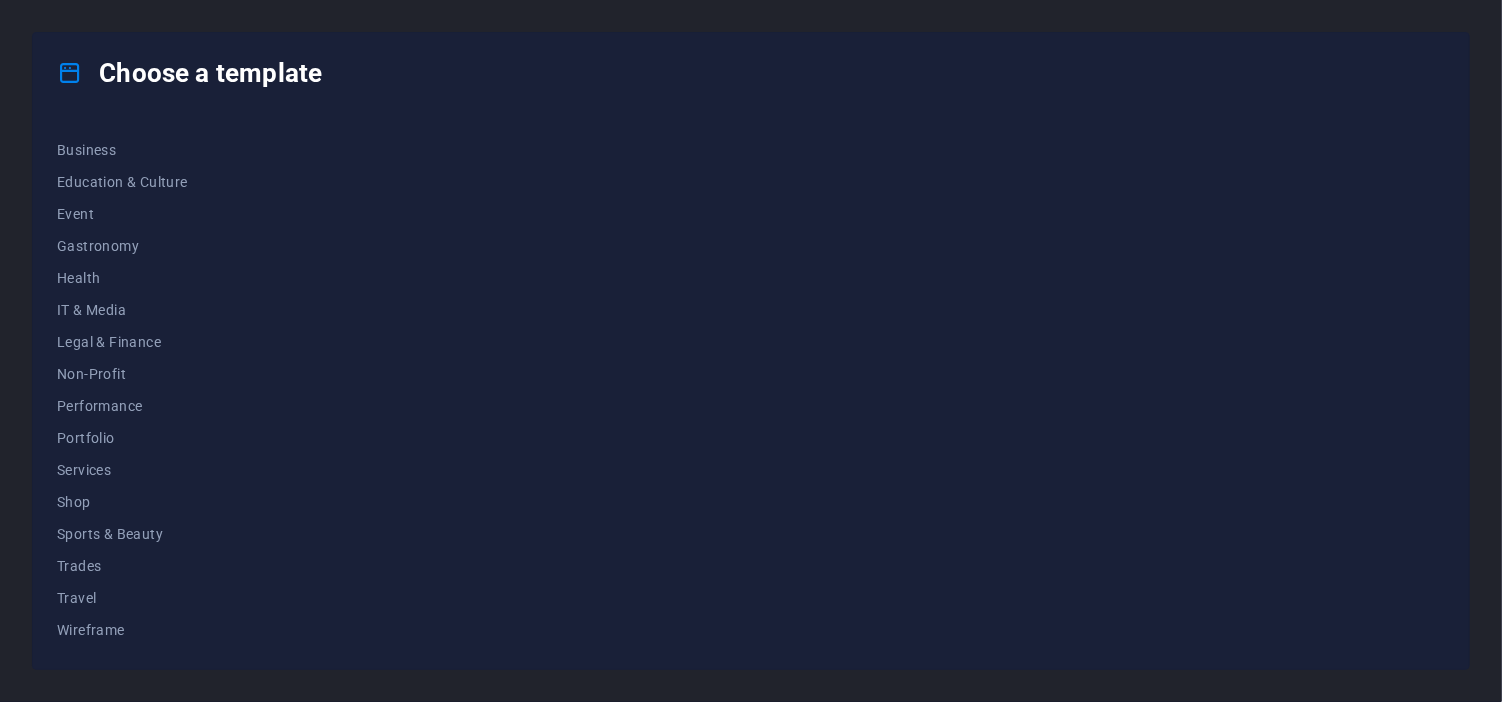 scroll, scrollTop: 0, scrollLeft: 0, axis: both 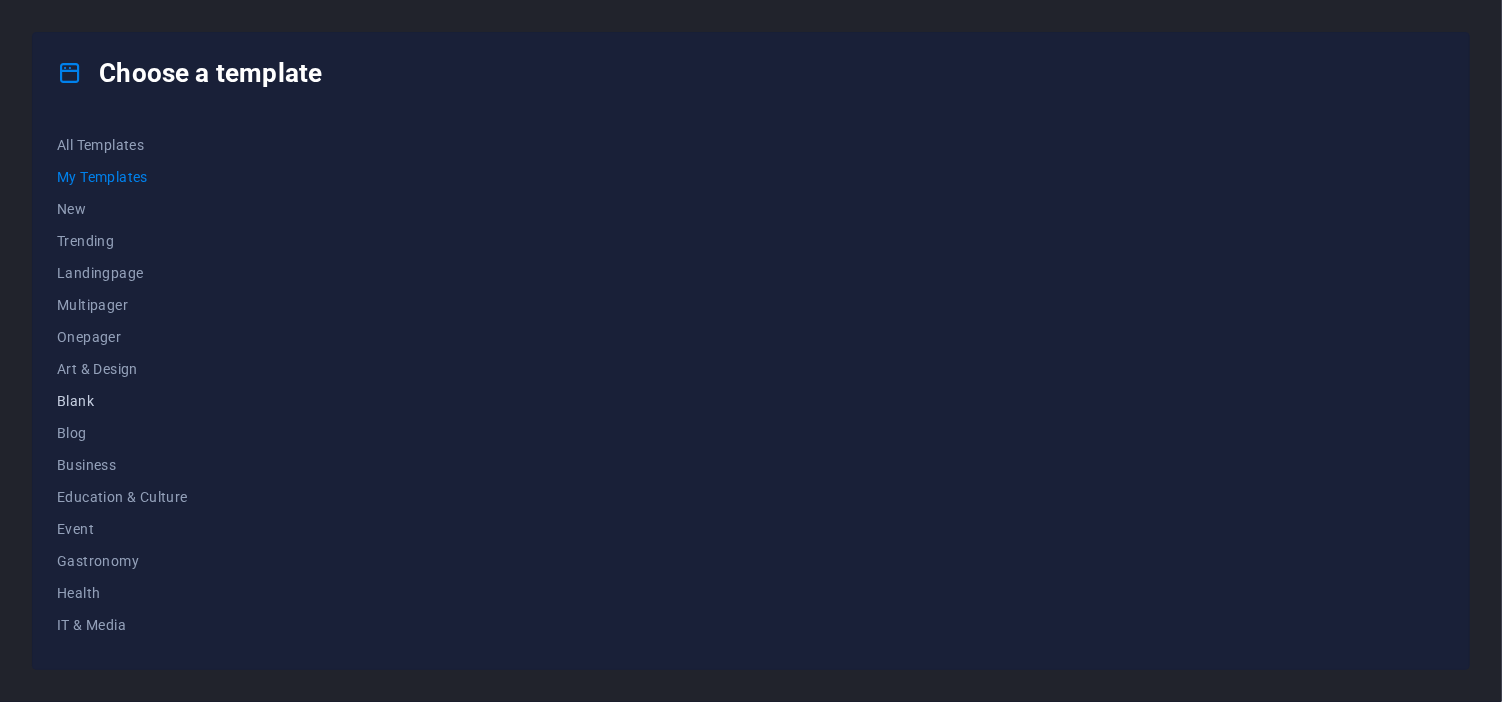 click on "Blank" at bounding box center (122, 401) 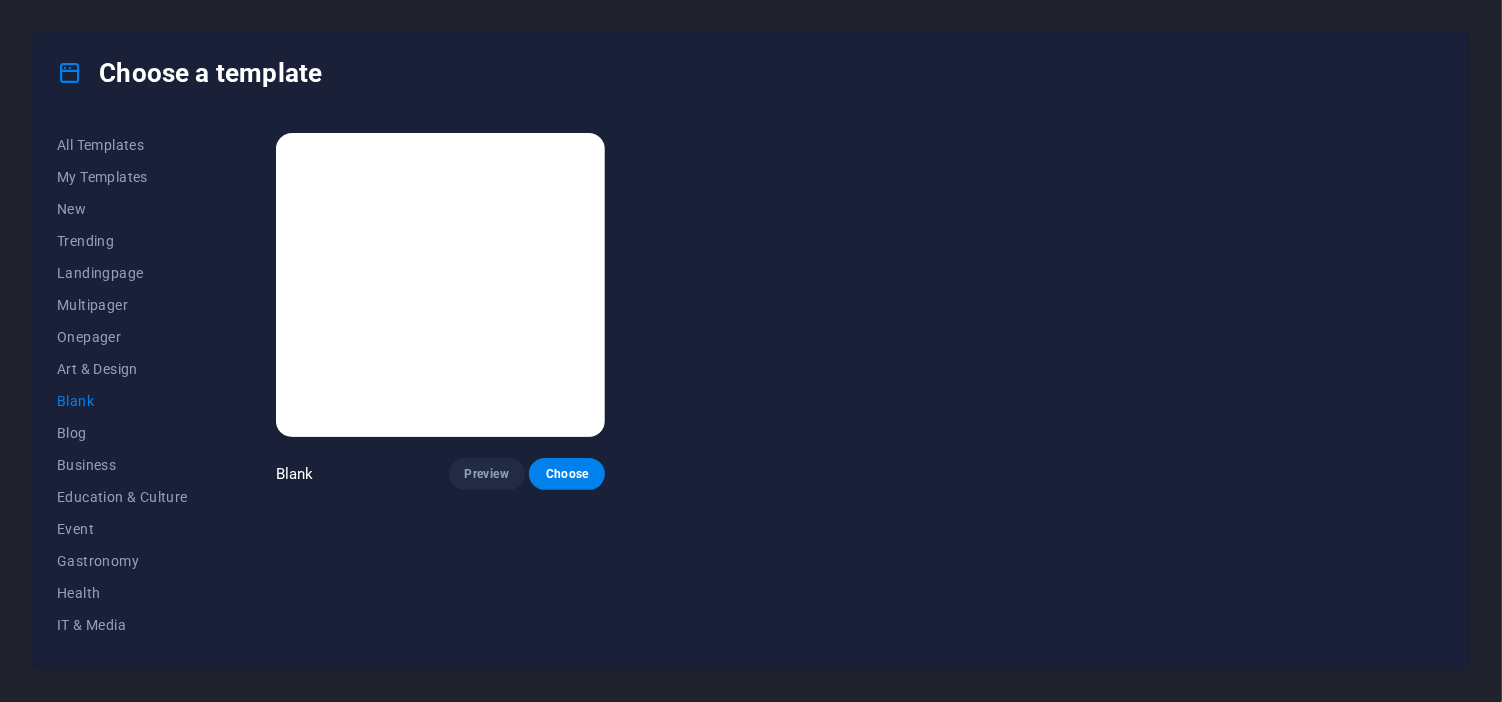 click at bounding box center (441, 285) 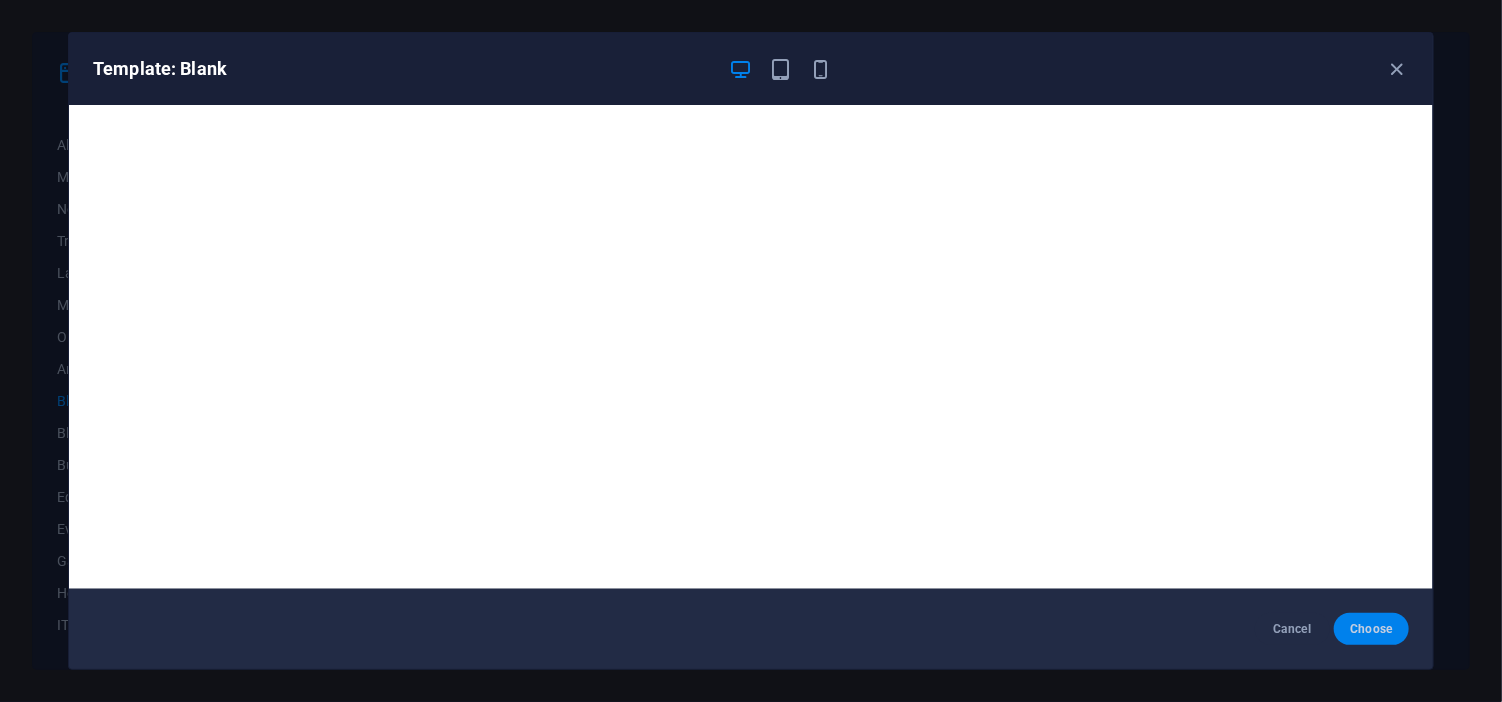 click on "Choose" at bounding box center (1371, 629) 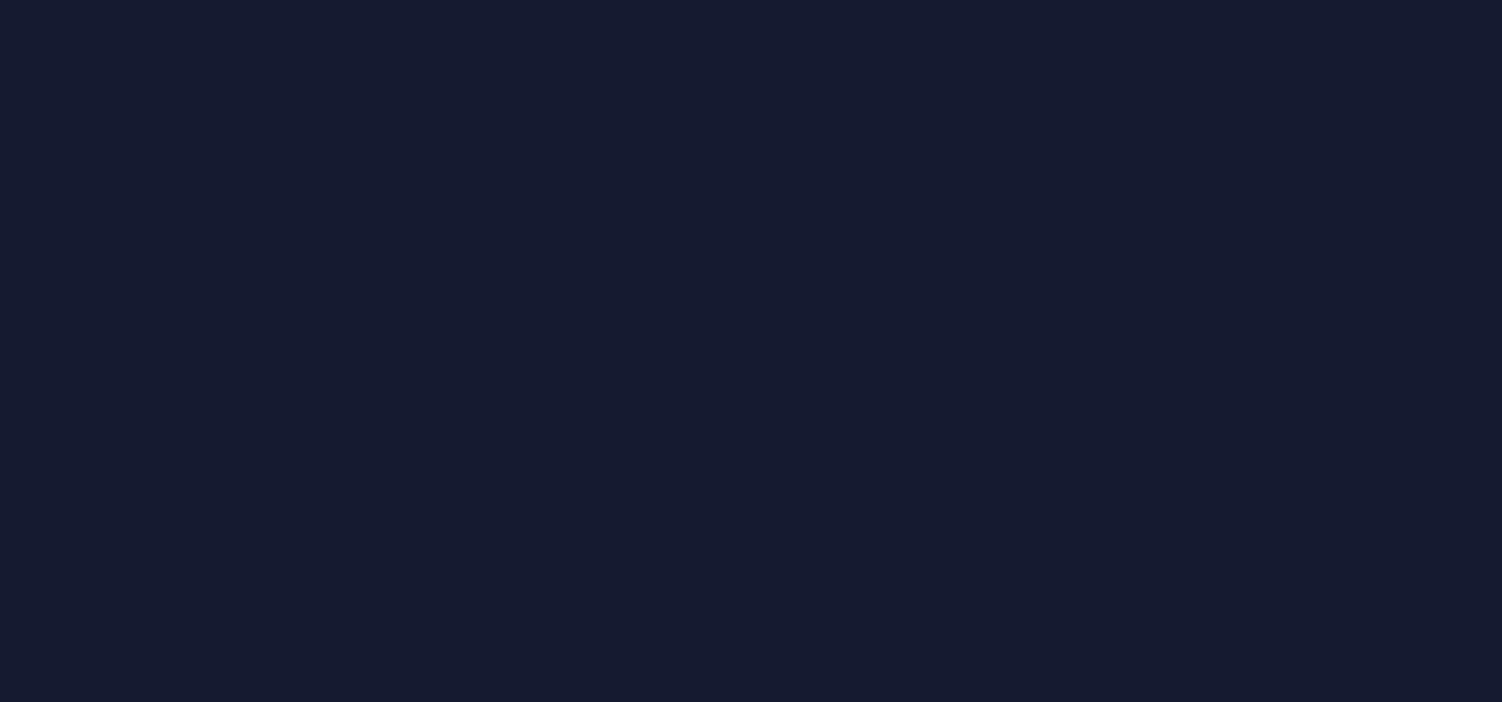 scroll, scrollTop: 0, scrollLeft: 0, axis: both 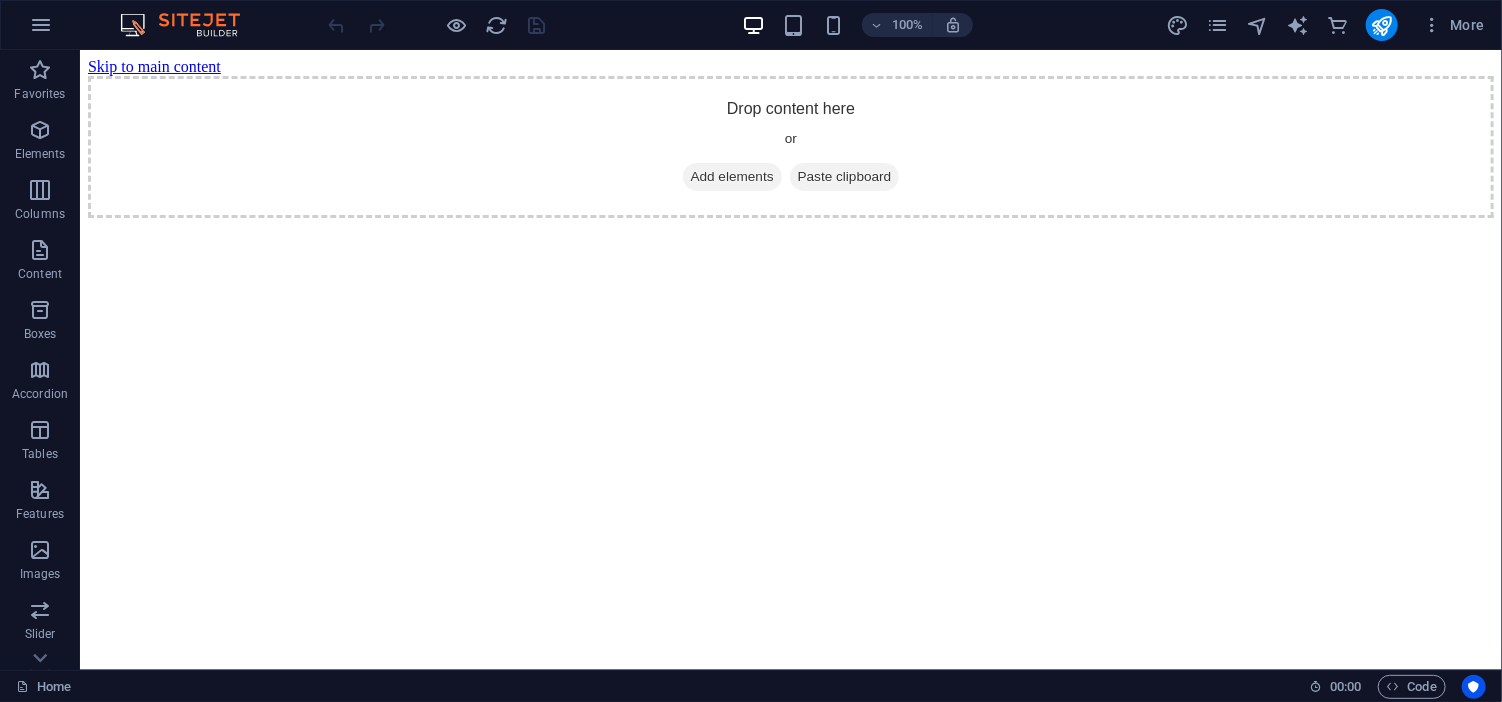 click on "Skip to main content
Drop content here or  Add elements  Paste clipboard" at bounding box center (790, 137) 